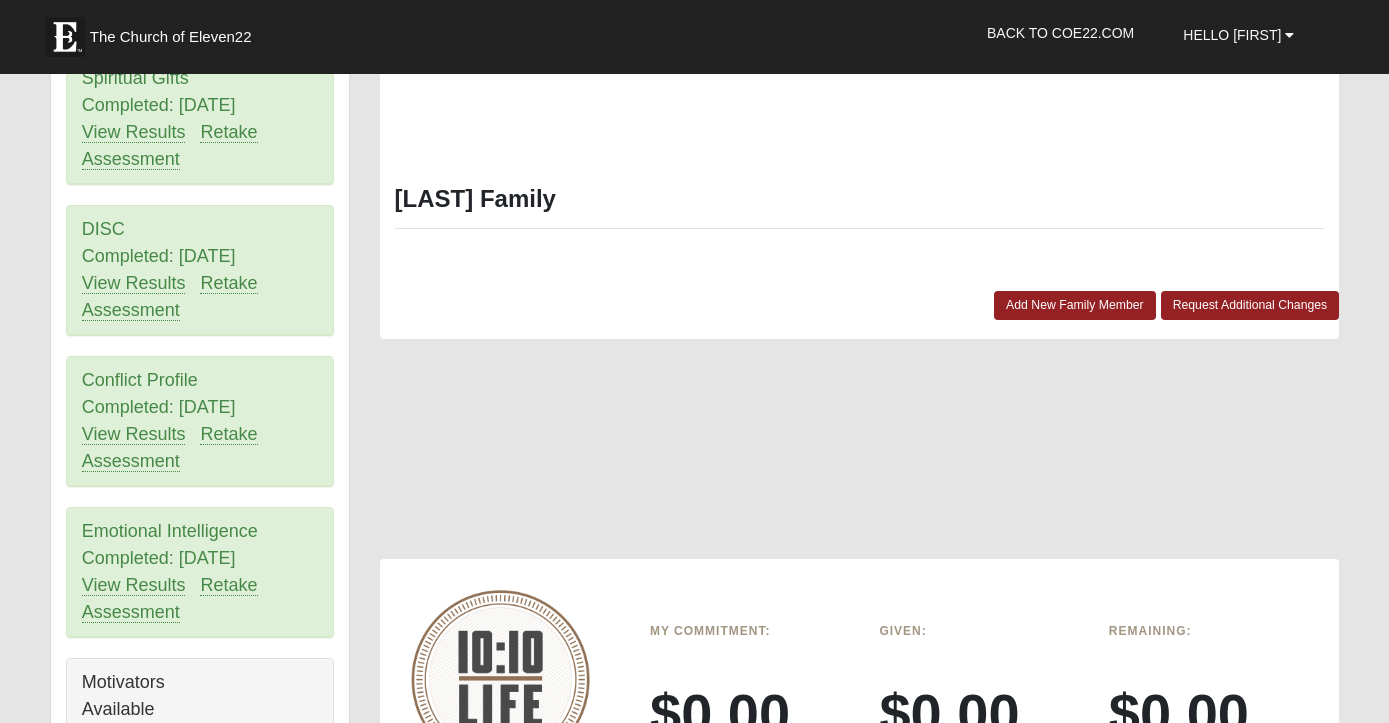 scroll, scrollTop: 814, scrollLeft: 0, axis: vertical 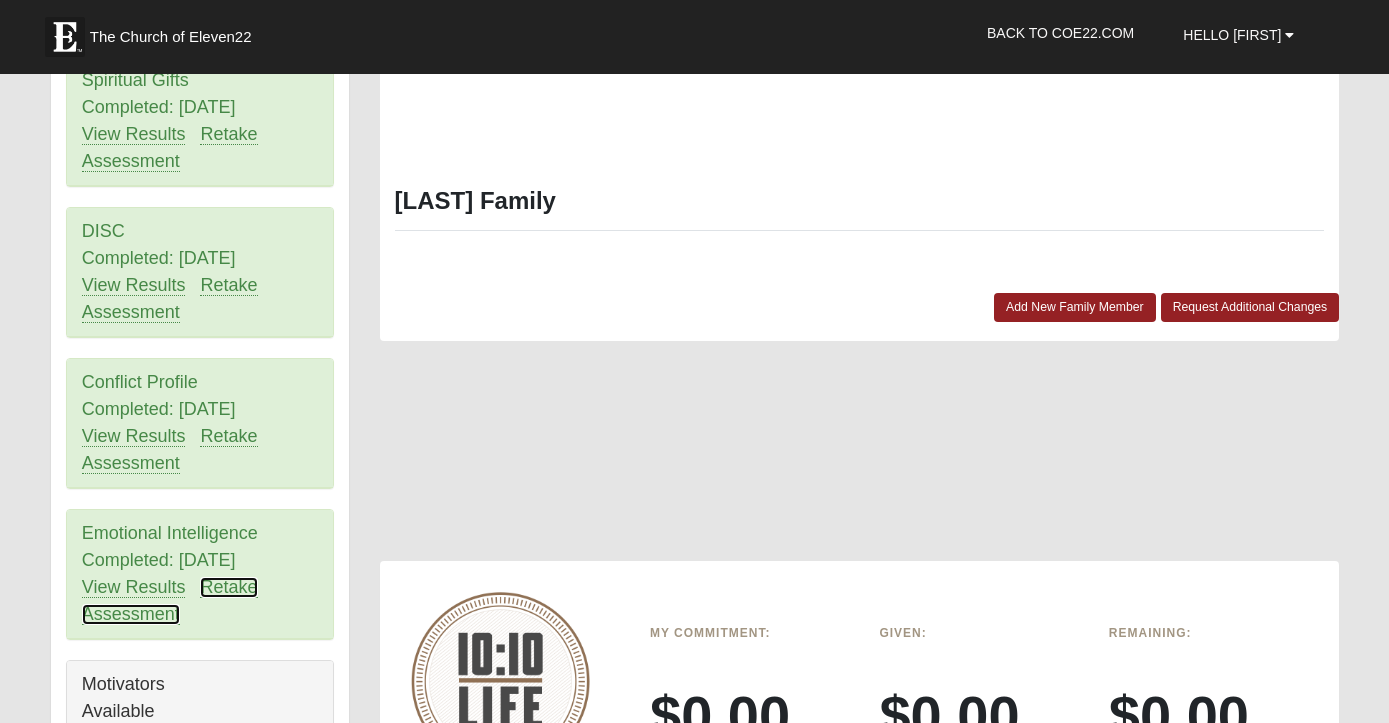click on "Retake Assessment" at bounding box center [170, 601] 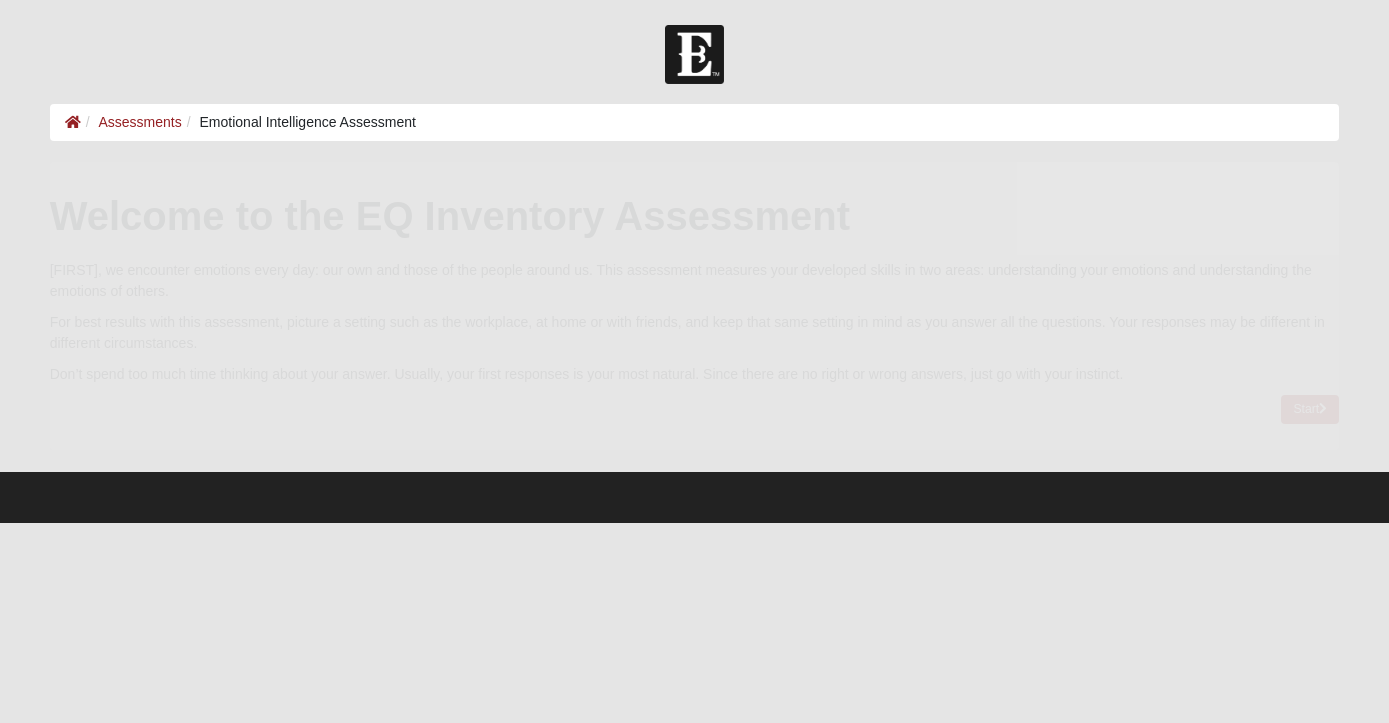 scroll, scrollTop: 0, scrollLeft: 0, axis: both 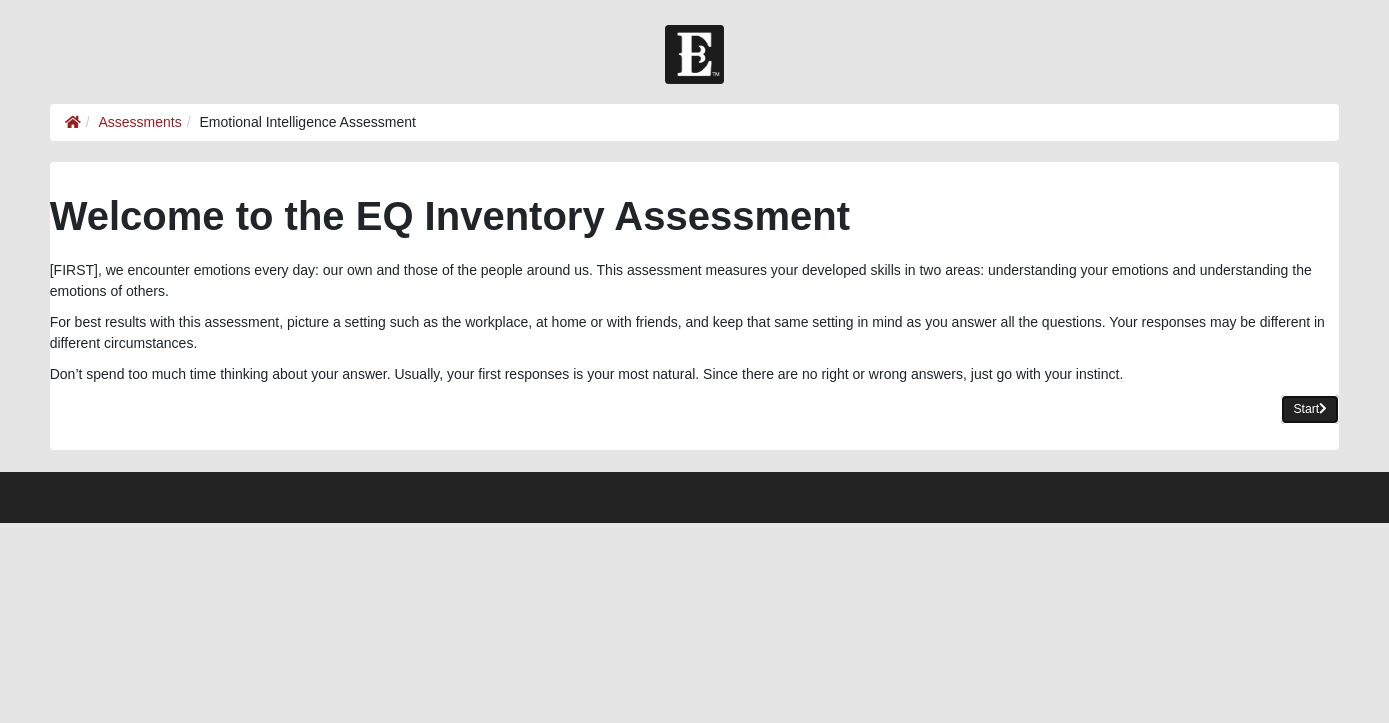 click on "Start" at bounding box center [1310, 409] 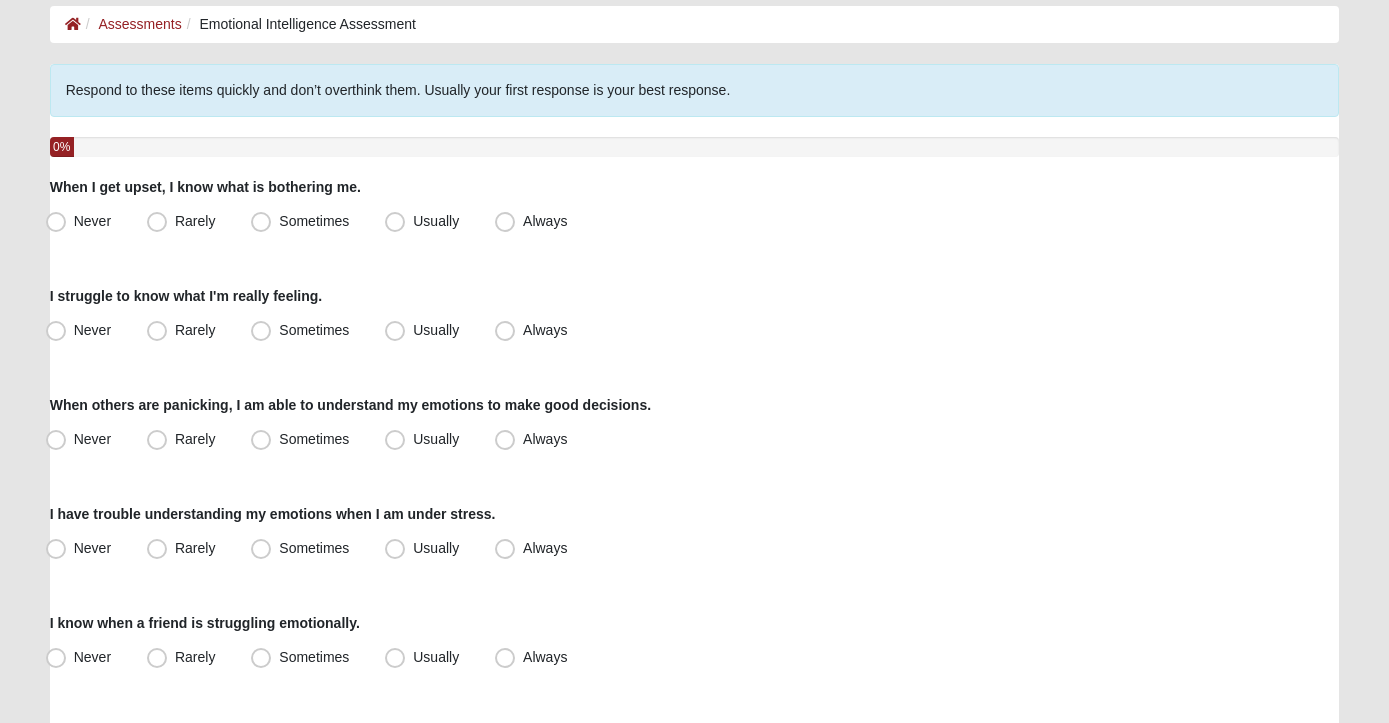 scroll, scrollTop: 99, scrollLeft: 0, axis: vertical 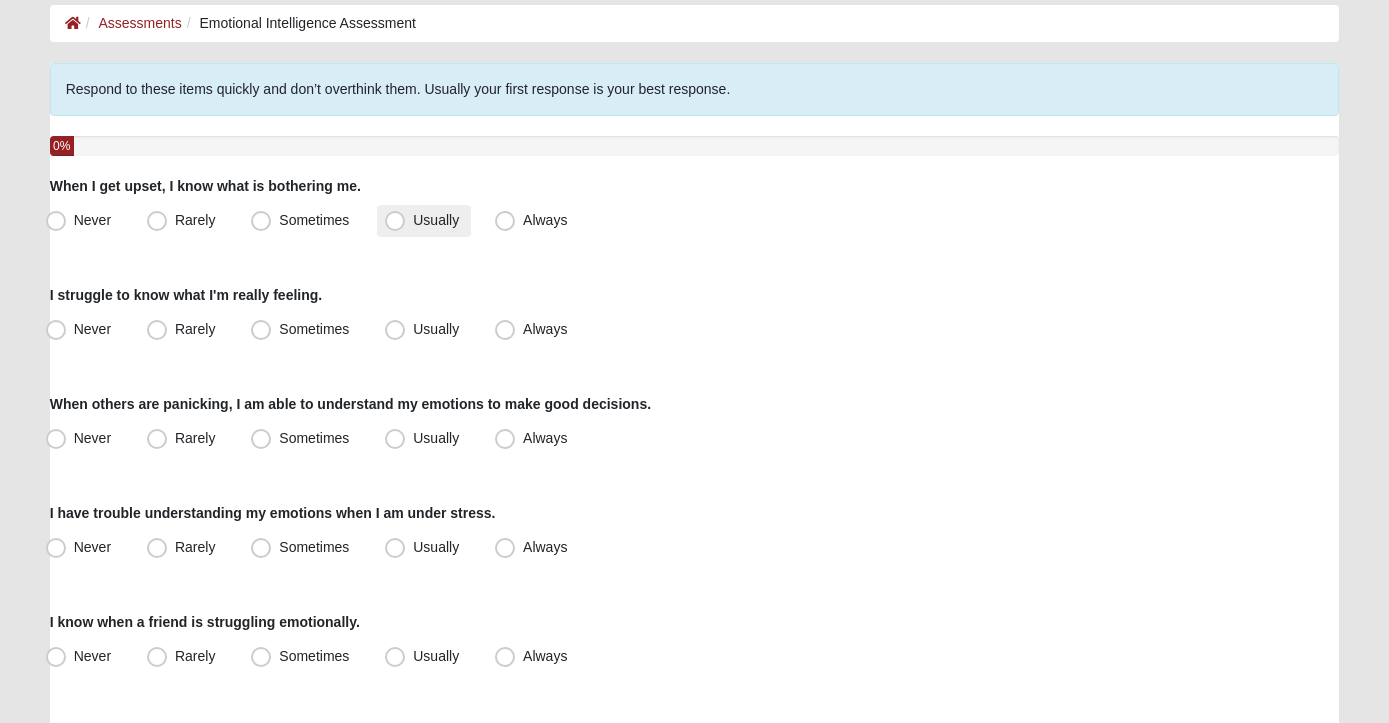 click on "Usually" at bounding box center (436, 220) 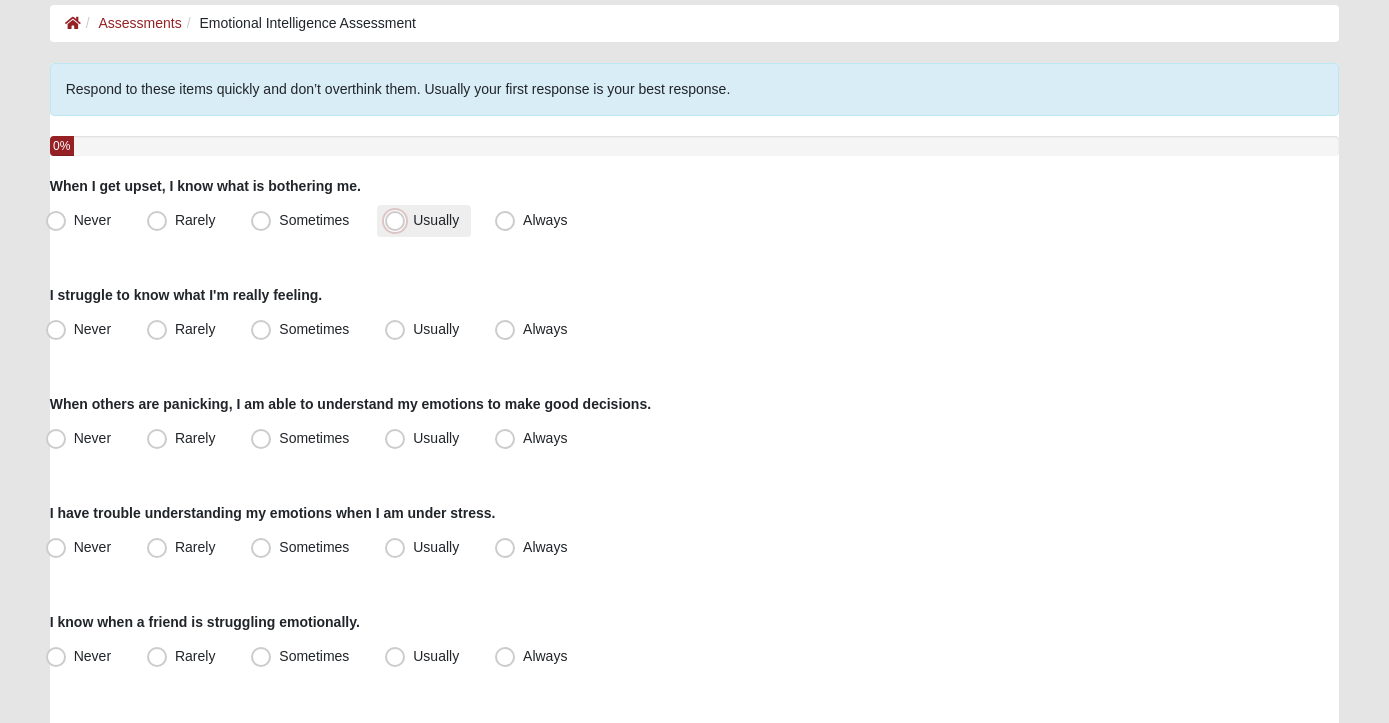 click on "Usually" at bounding box center (399, 220) 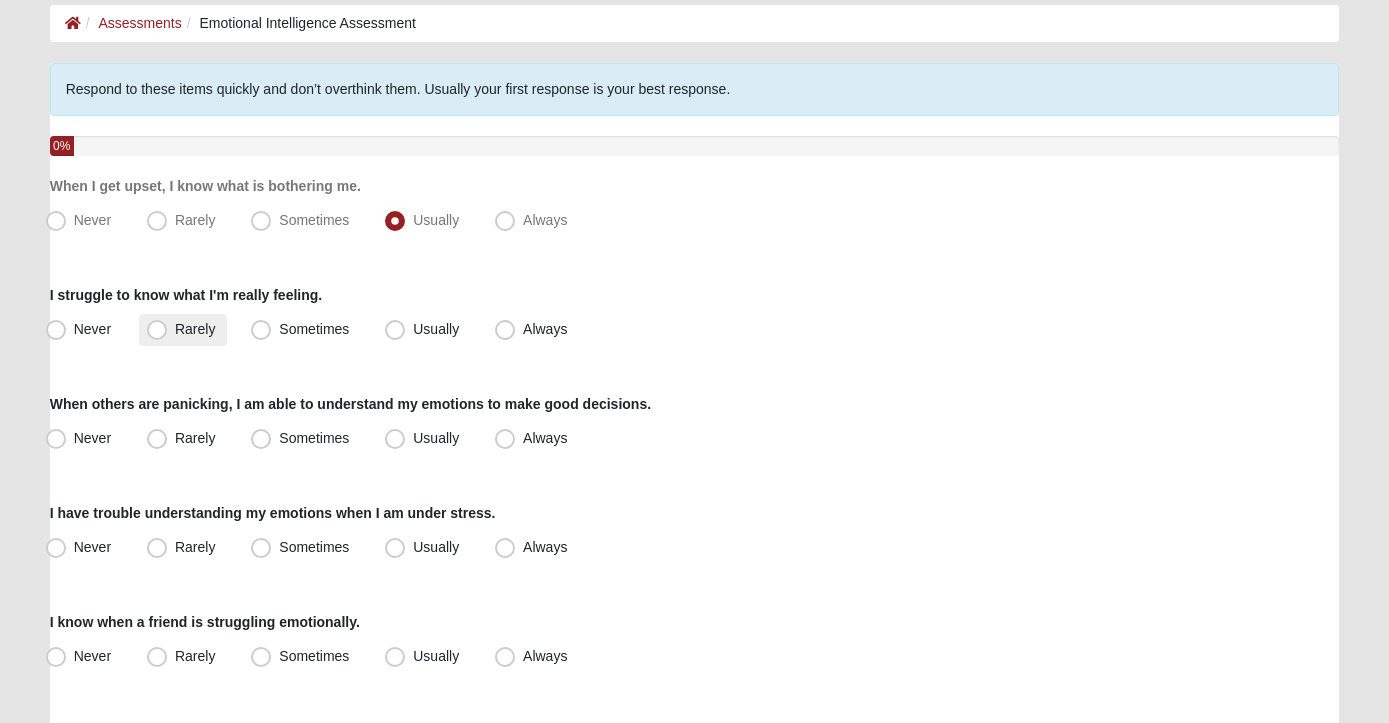click on "Rarely" at bounding box center [195, 329] 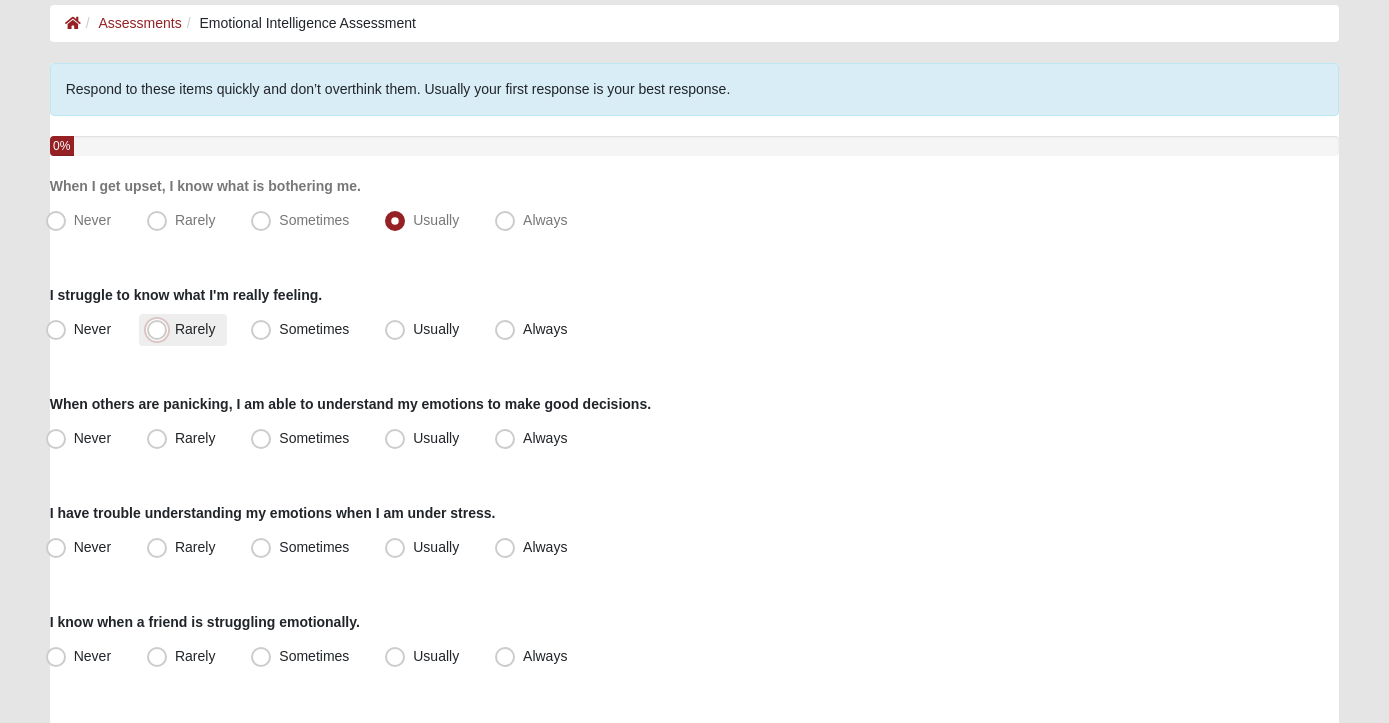 click on "Rarely" at bounding box center [161, 329] 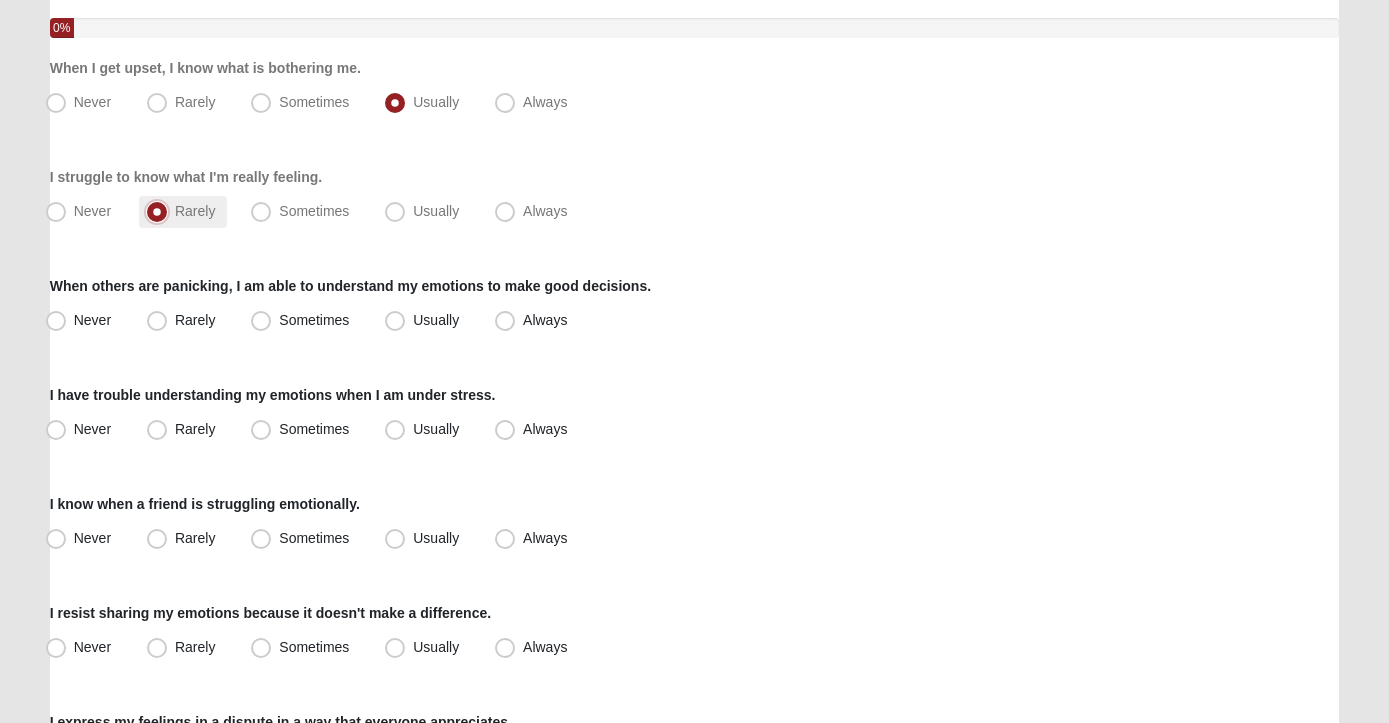 scroll, scrollTop: 225, scrollLeft: 0, axis: vertical 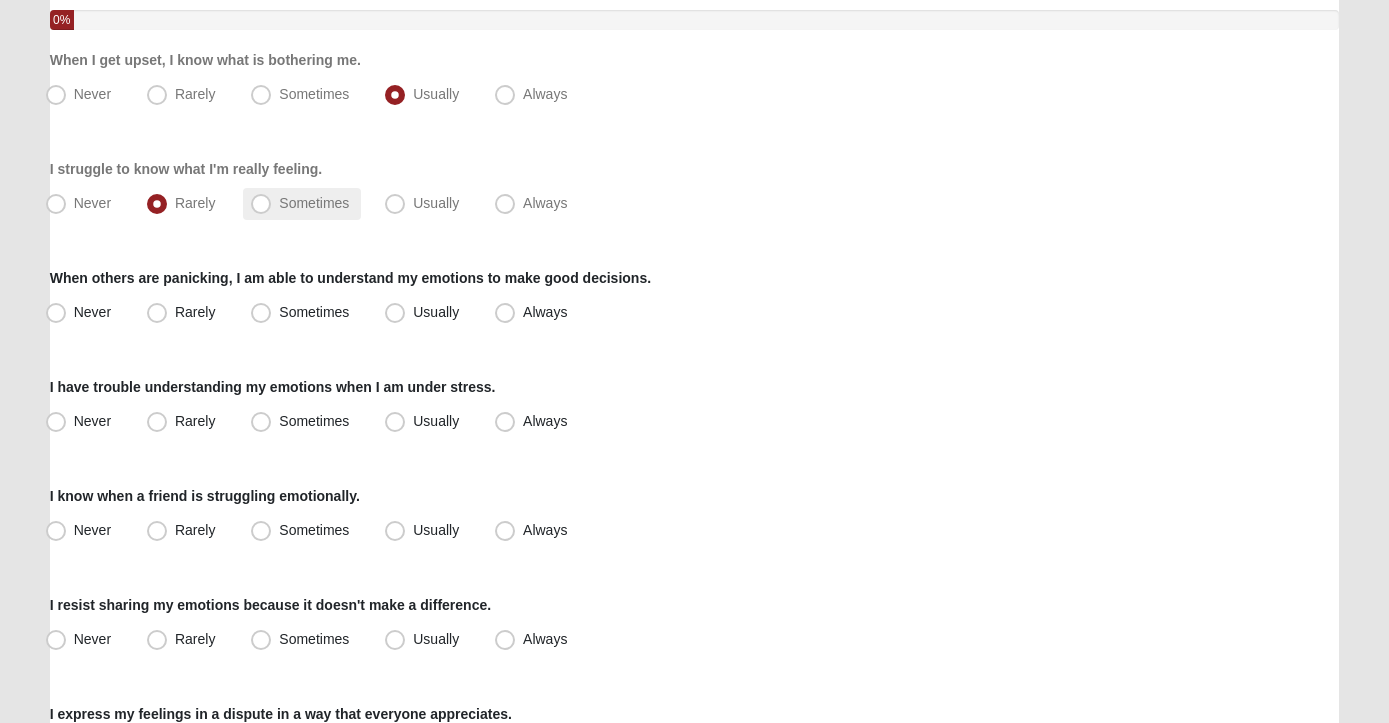 click on "Sometimes" at bounding box center (302, 204) 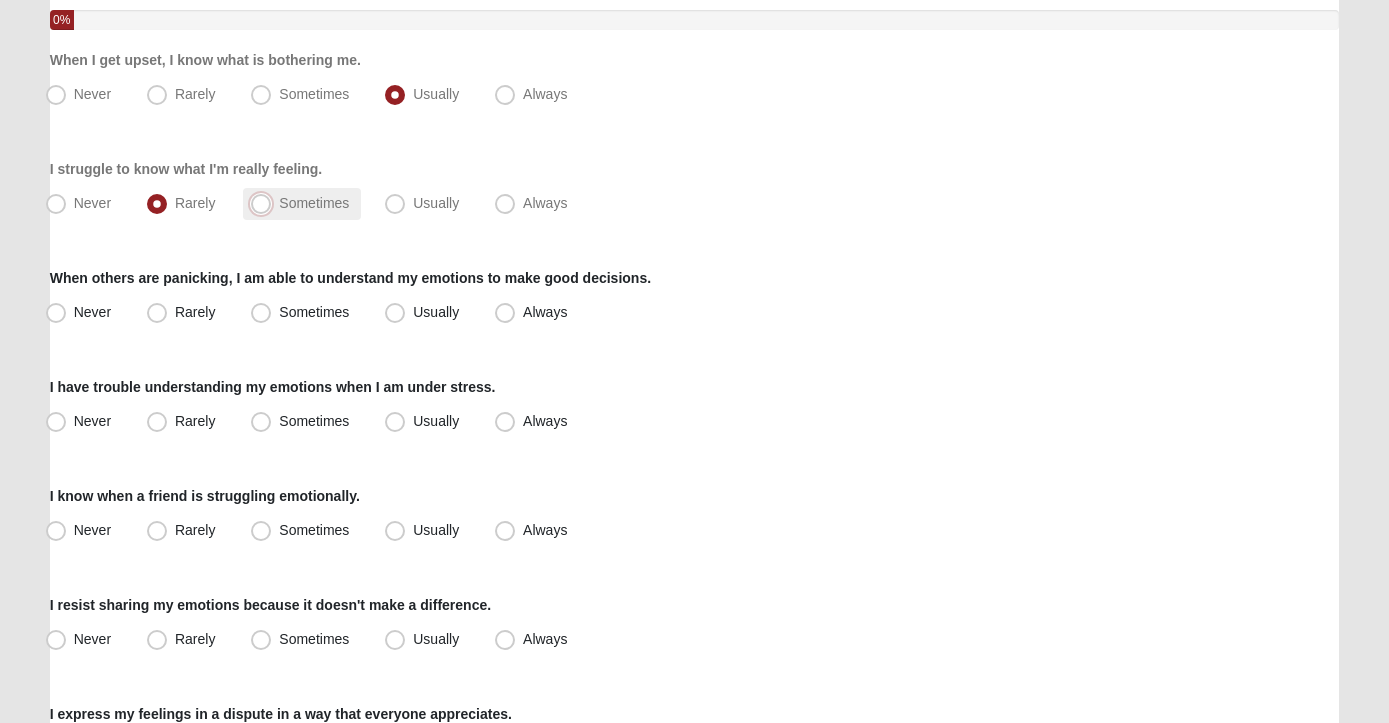 click on "Sometimes" at bounding box center (265, 203) 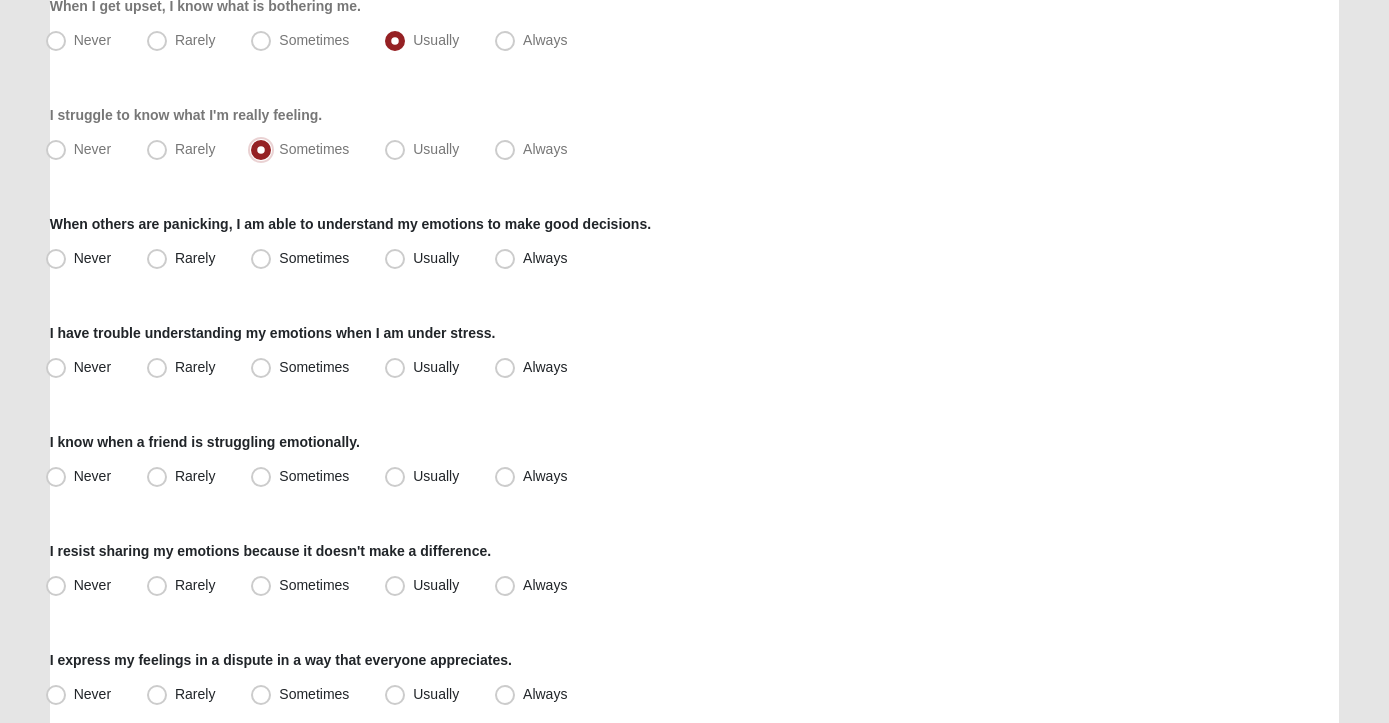scroll, scrollTop: 276, scrollLeft: 0, axis: vertical 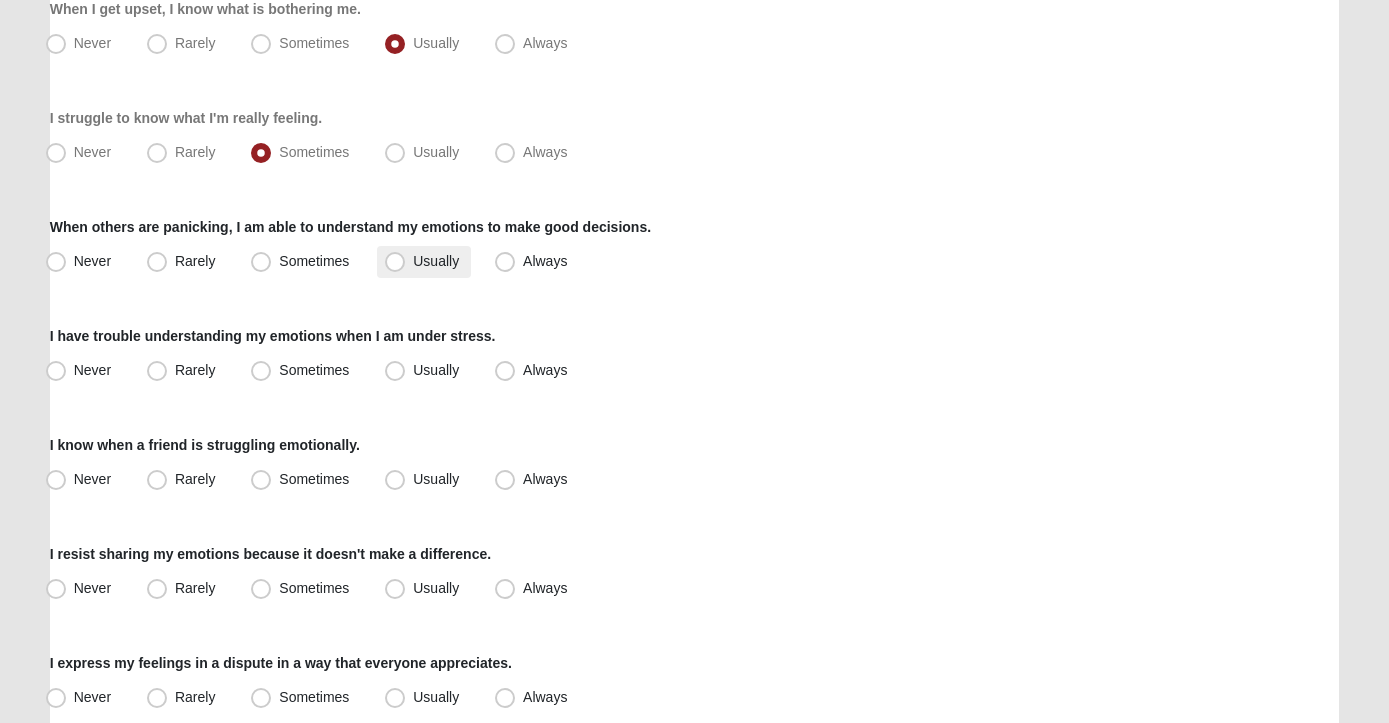 click on "Usually" at bounding box center [436, 261] 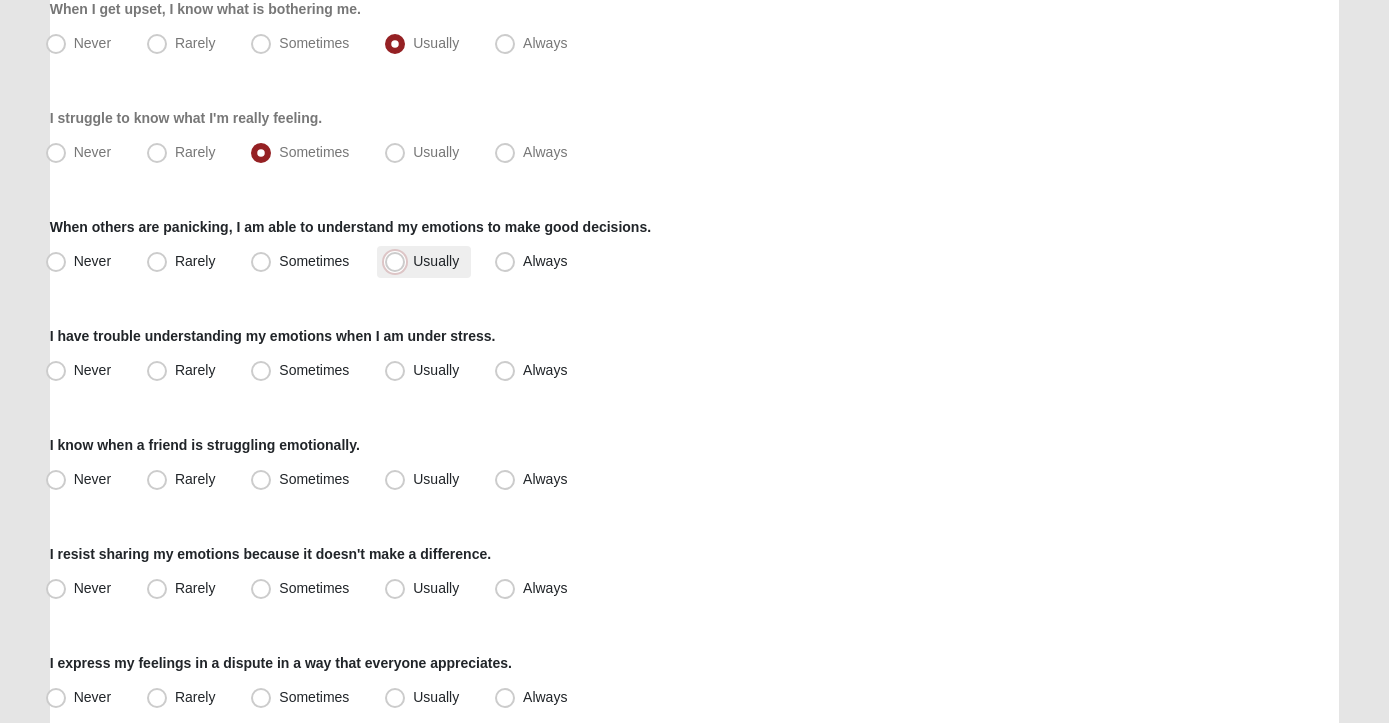 click on "Usually" at bounding box center [399, 261] 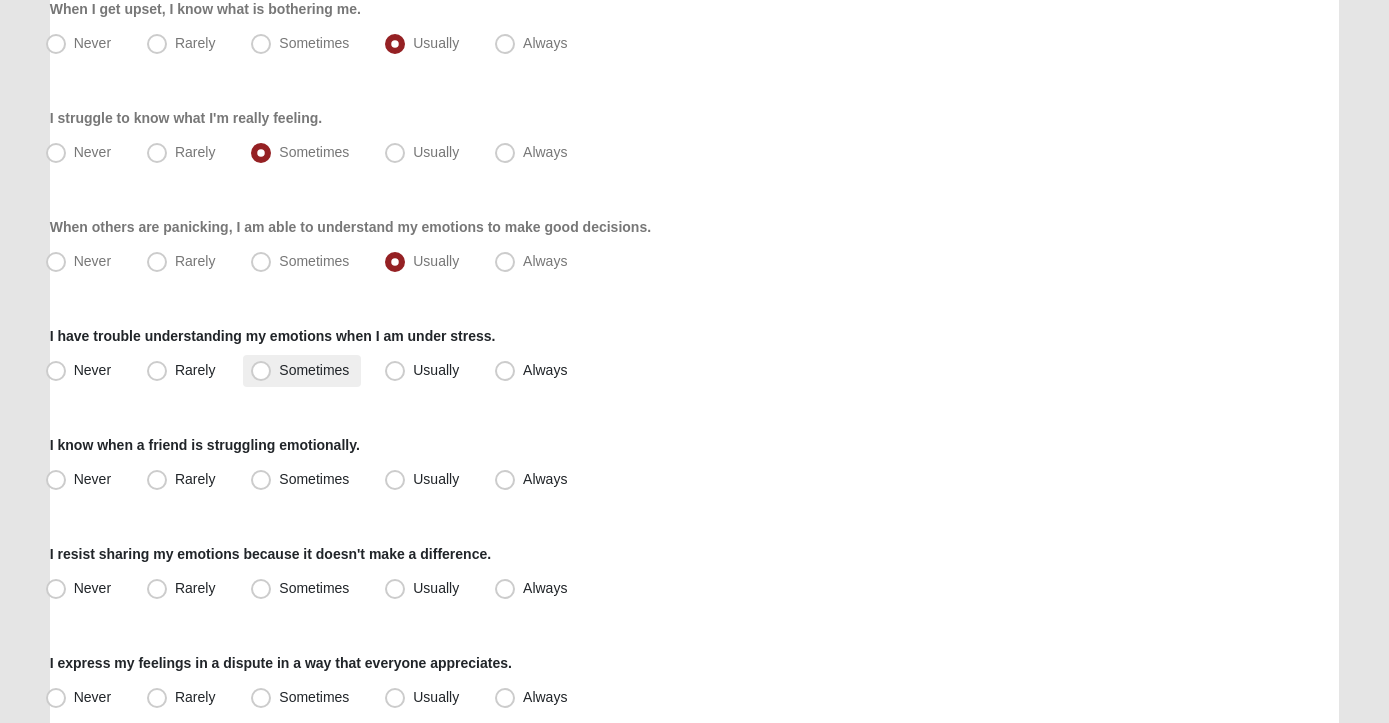 click on "Sometimes" at bounding box center [314, 370] 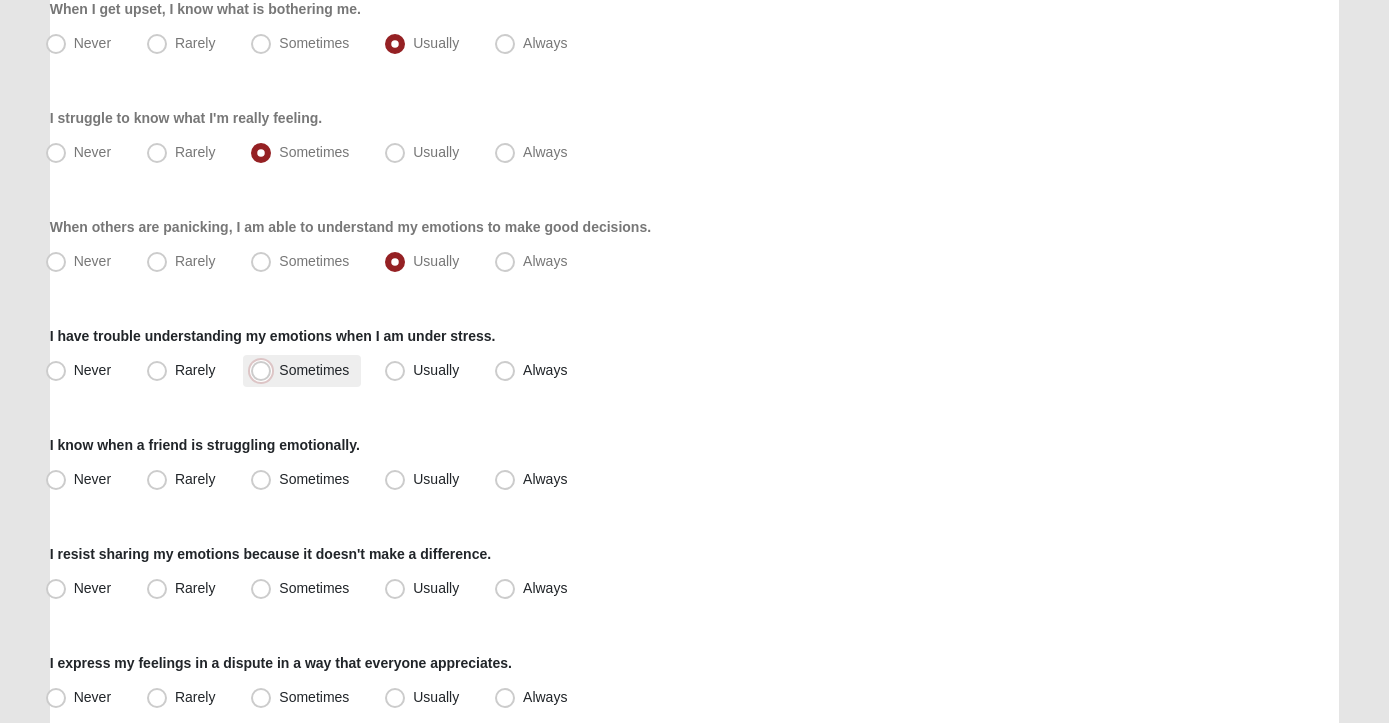 click on "Sometimes" at bounding box center (265, 370) 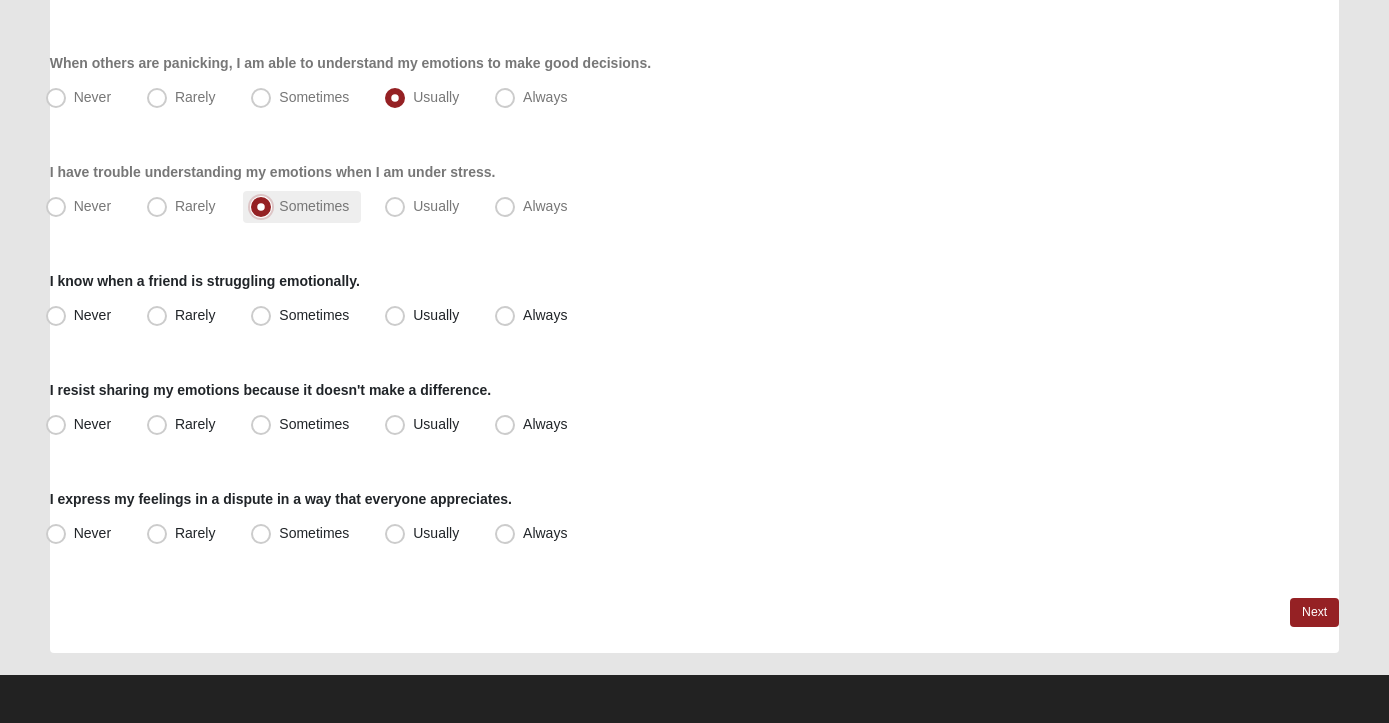 scroll, scrollTop: 443, scrollLeft: 0, axis: vertical 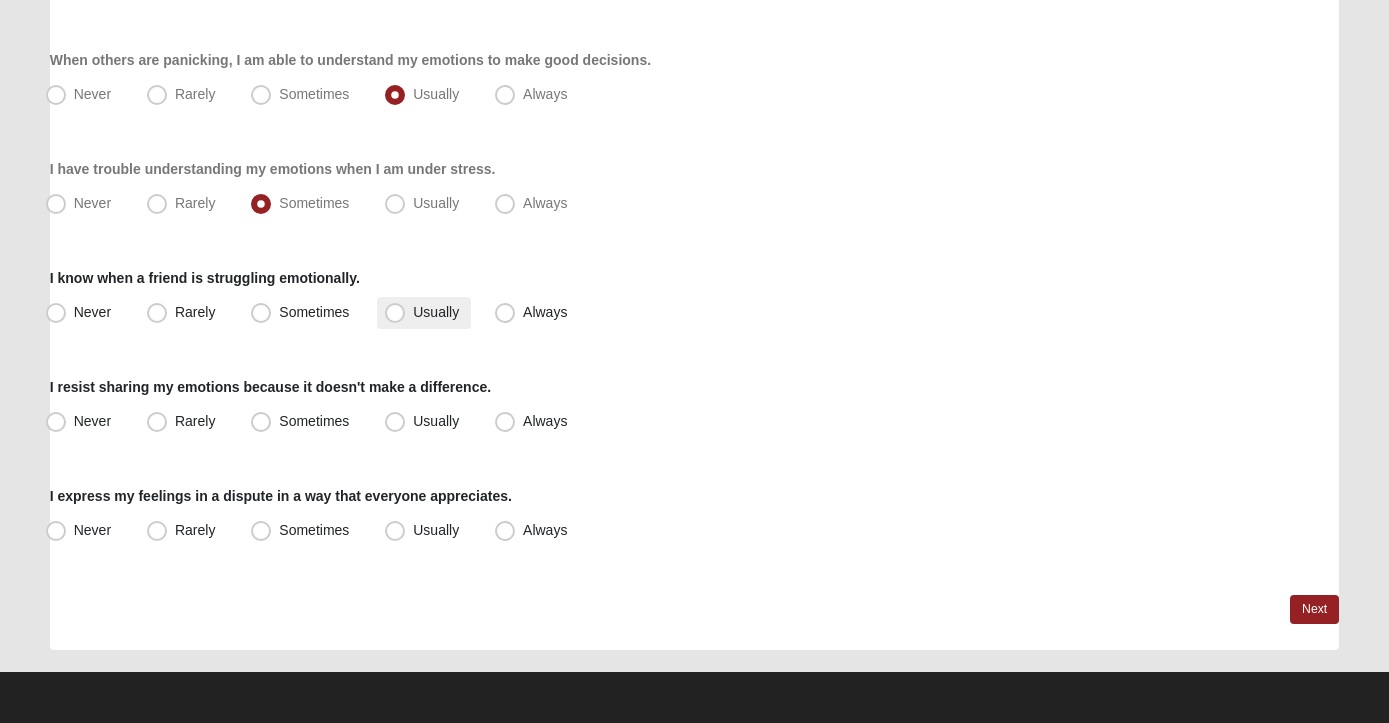 click on "Usually" at bounding box center (424, 313) 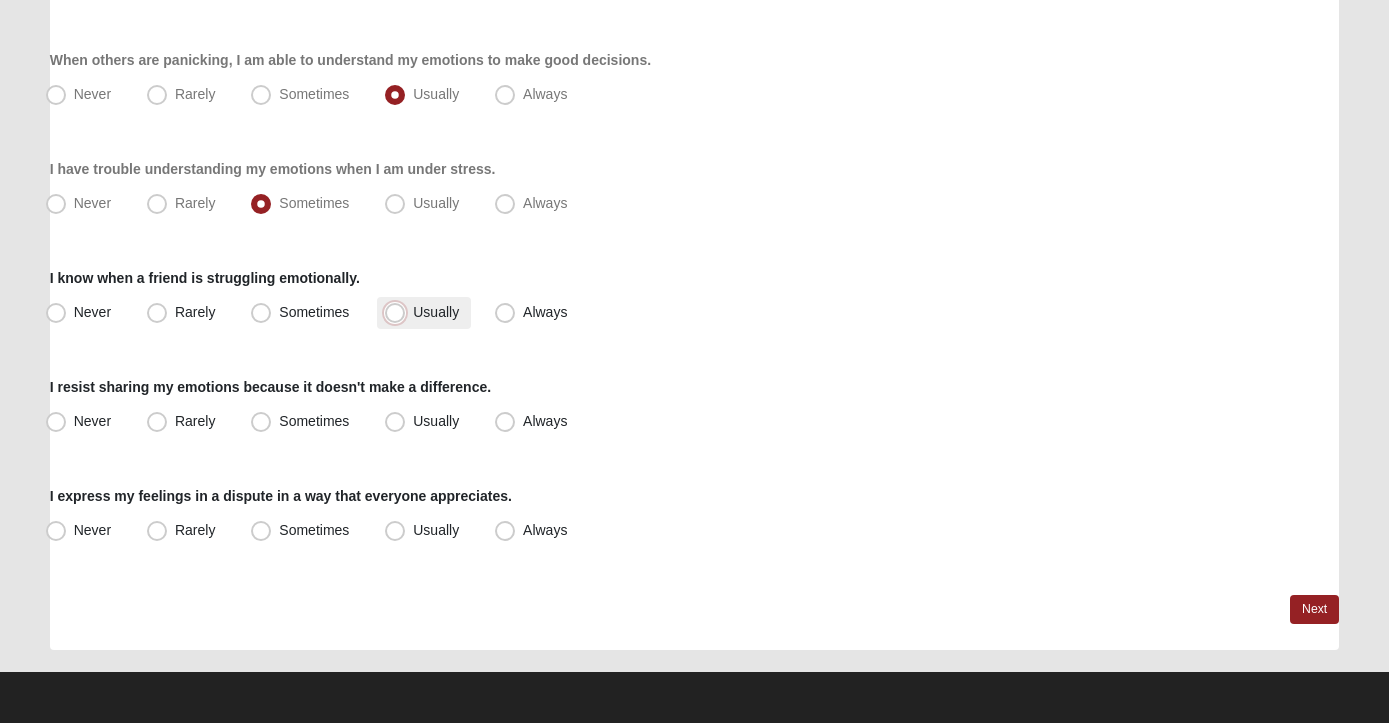 click on "Usually" at bounding box center [399, 312] 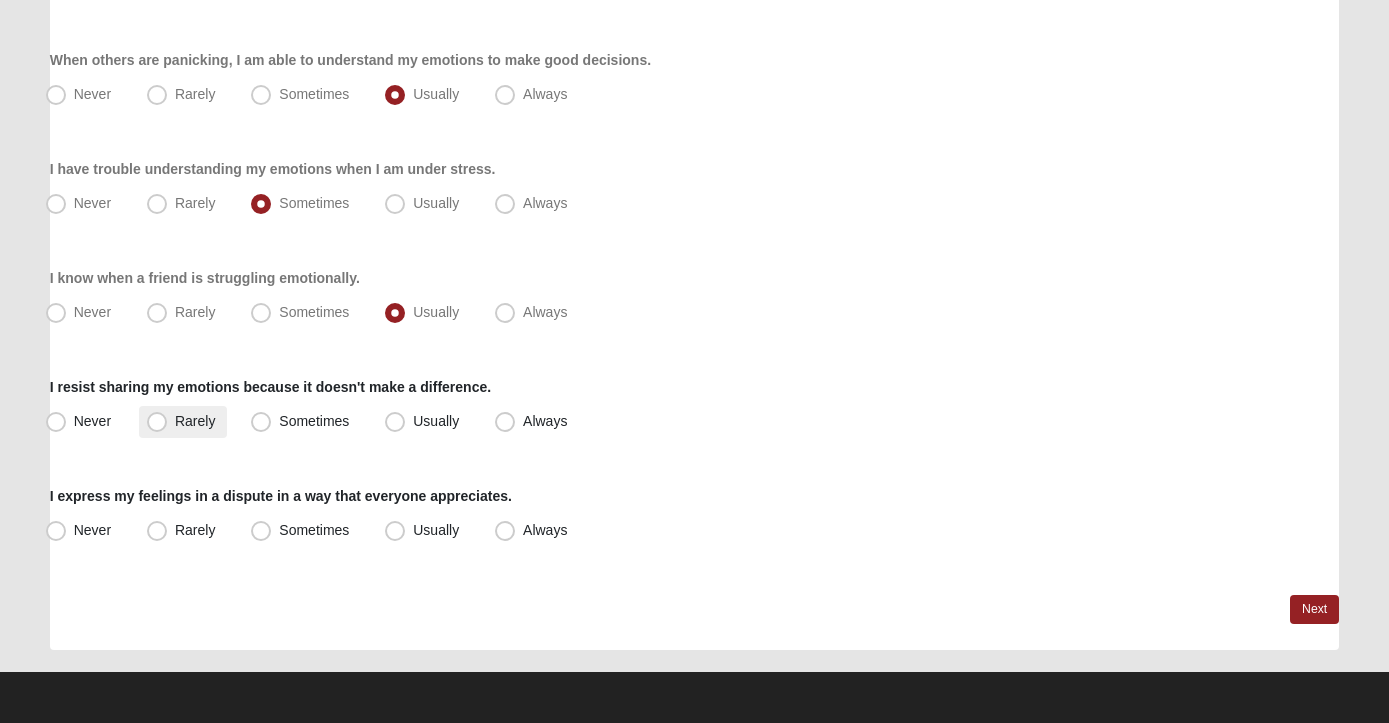 click on "Rarely" at bounding box center [195, 421] 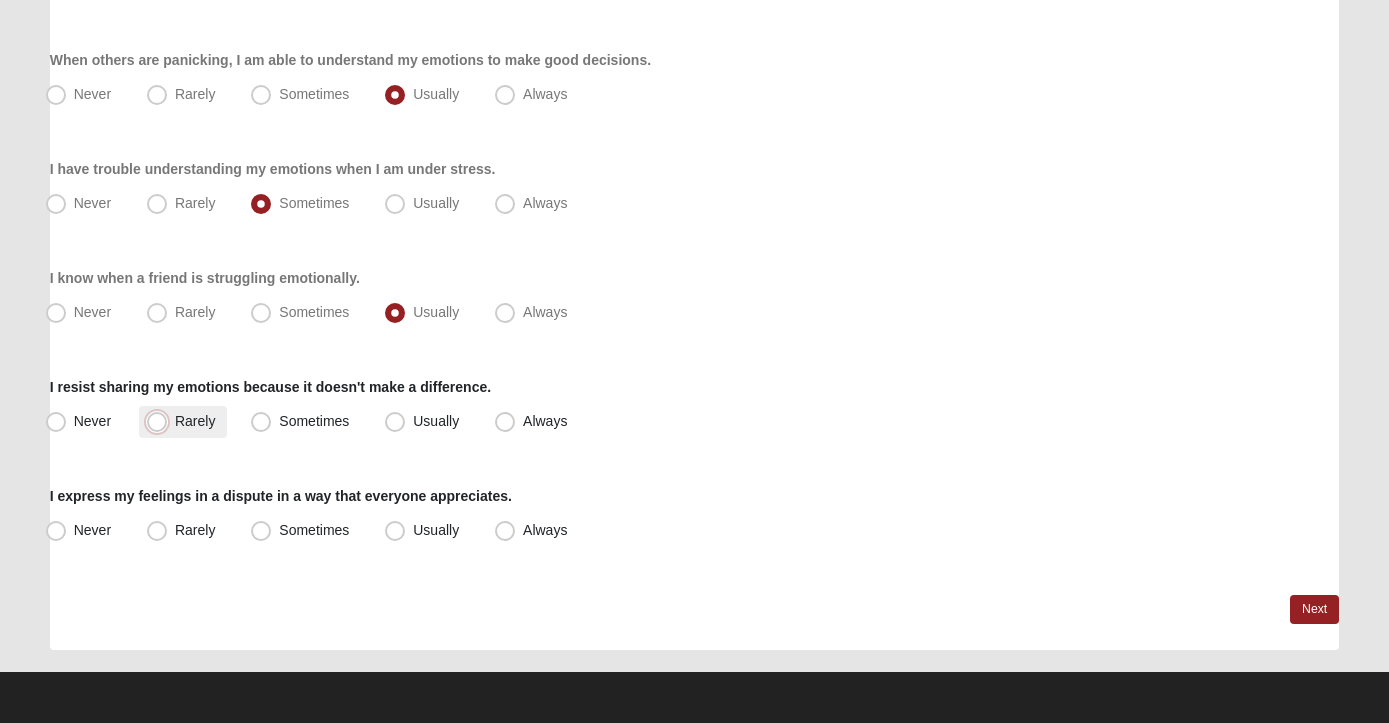 click on "Rarely" at bounding box center (161, 421) 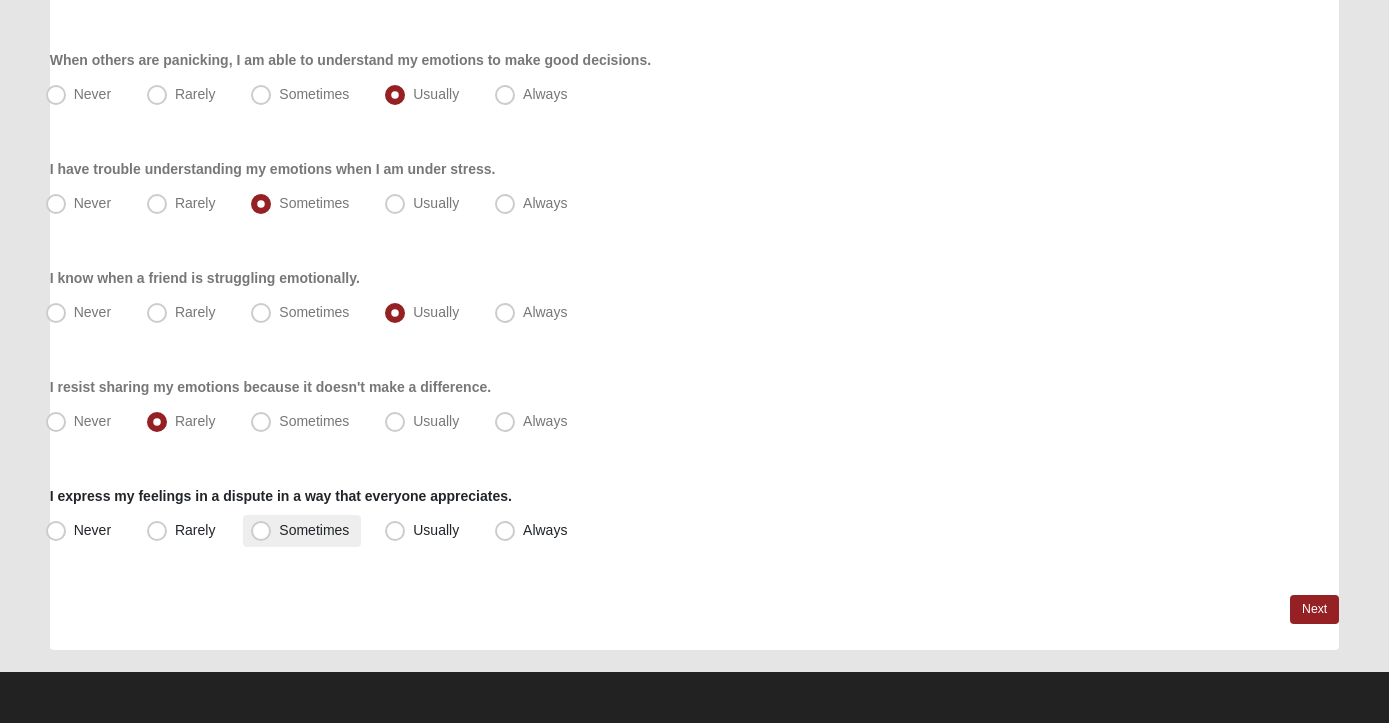click on "Sometimes" at bounding box center [302, 531] 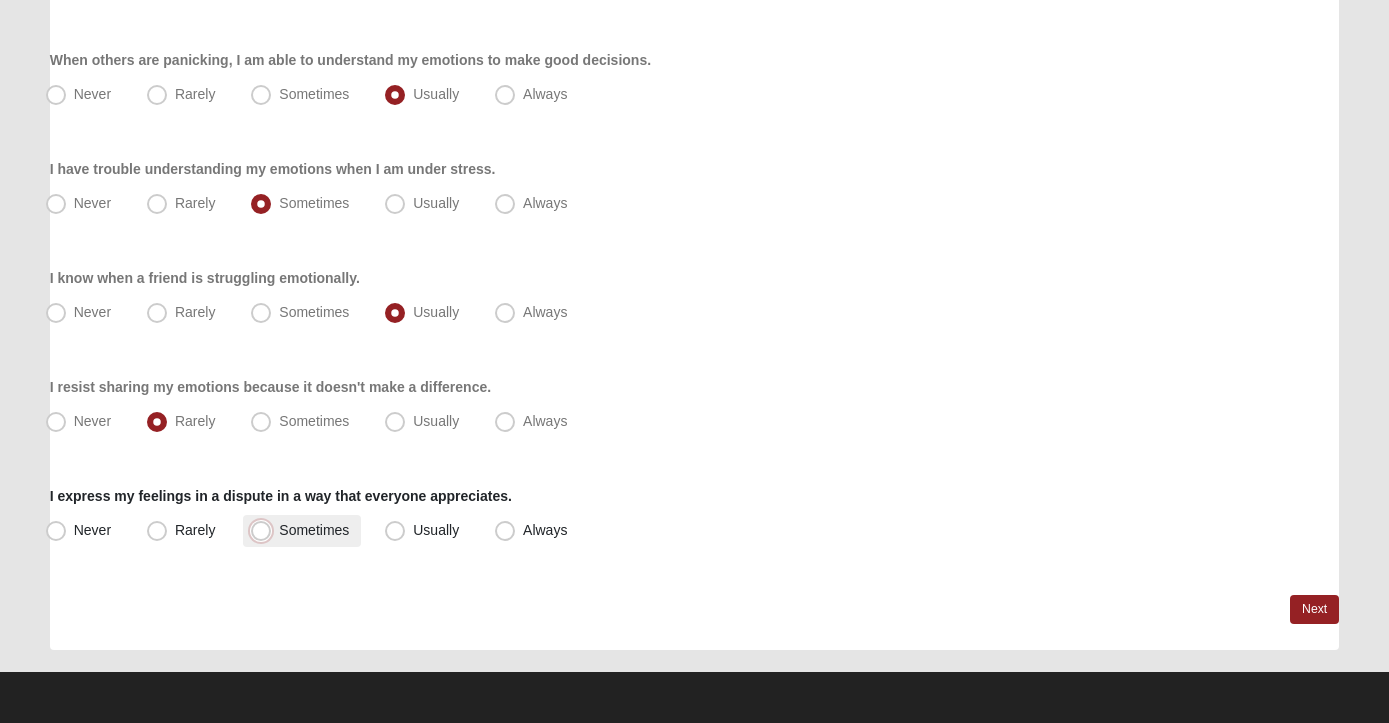 click on "Sometimes" at bounding box center (265, 530) 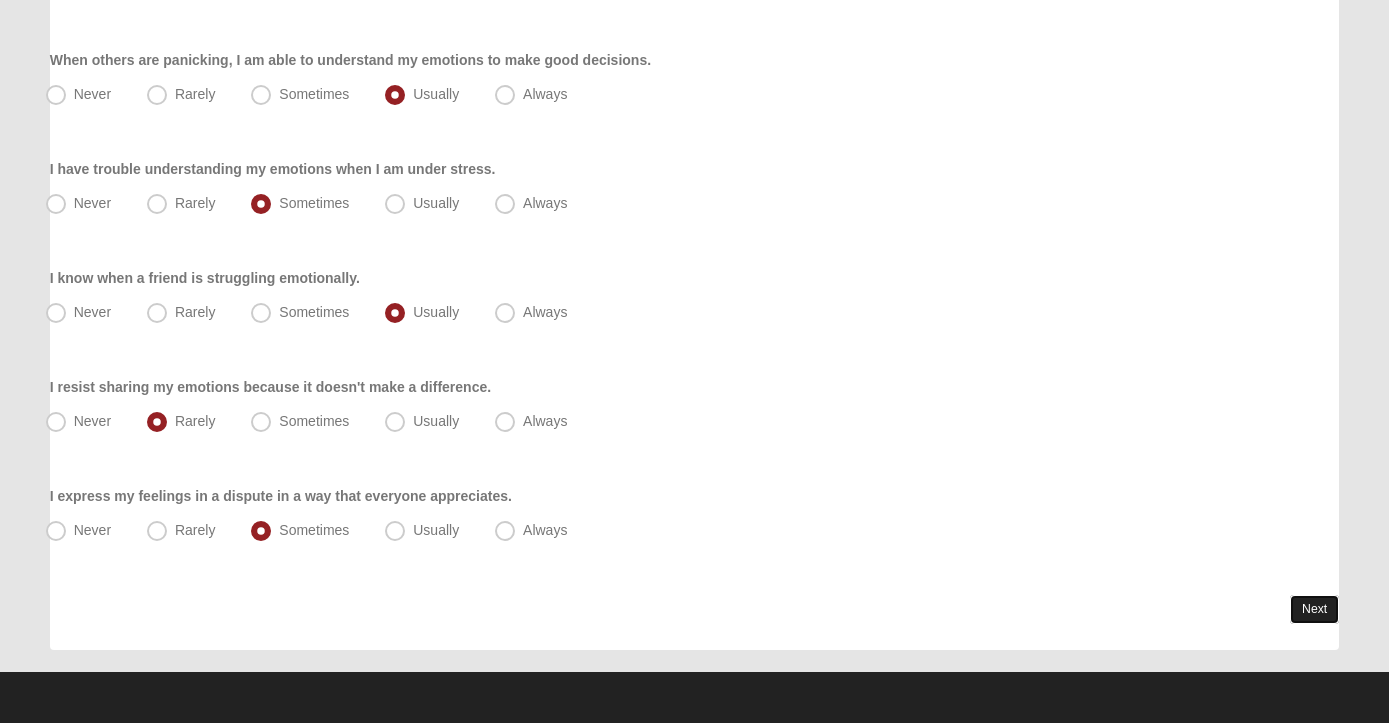 click on "Next" at bounding box center (1314, 609) 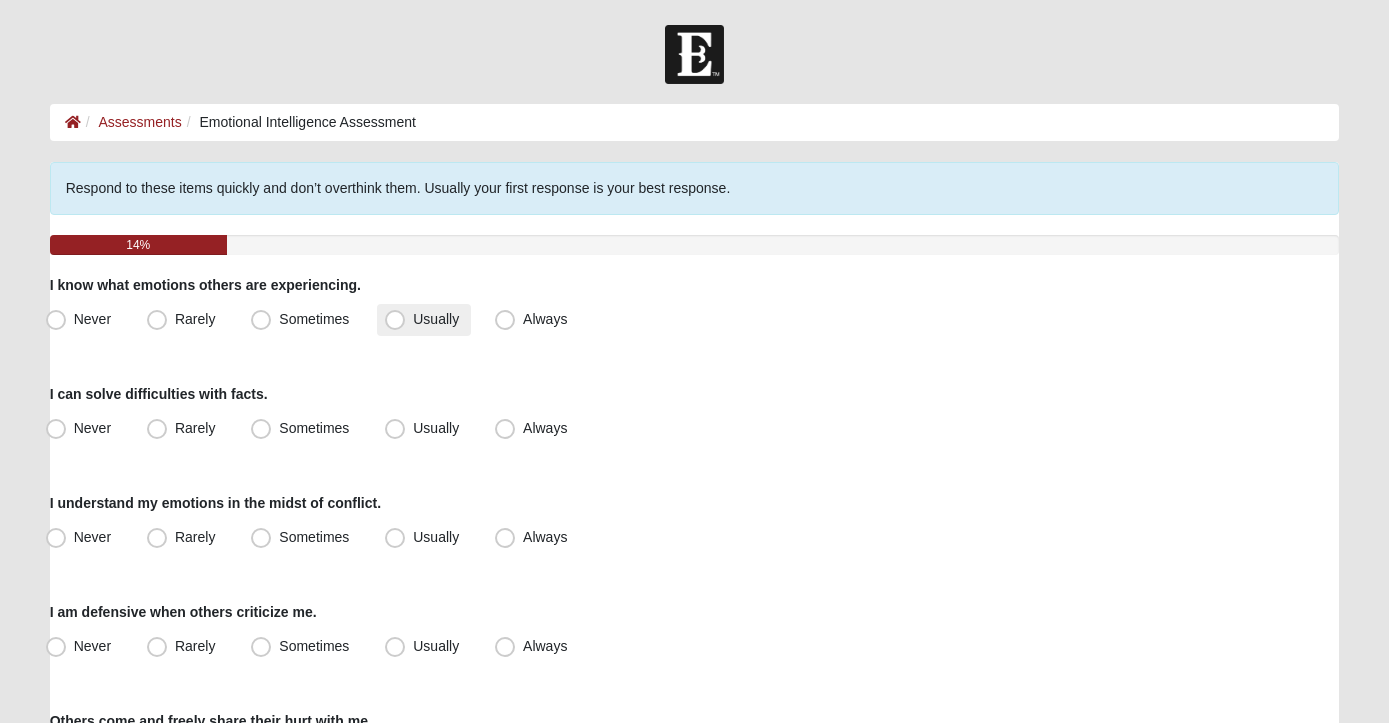 click on "Usually" at bounding box center (424, 320) 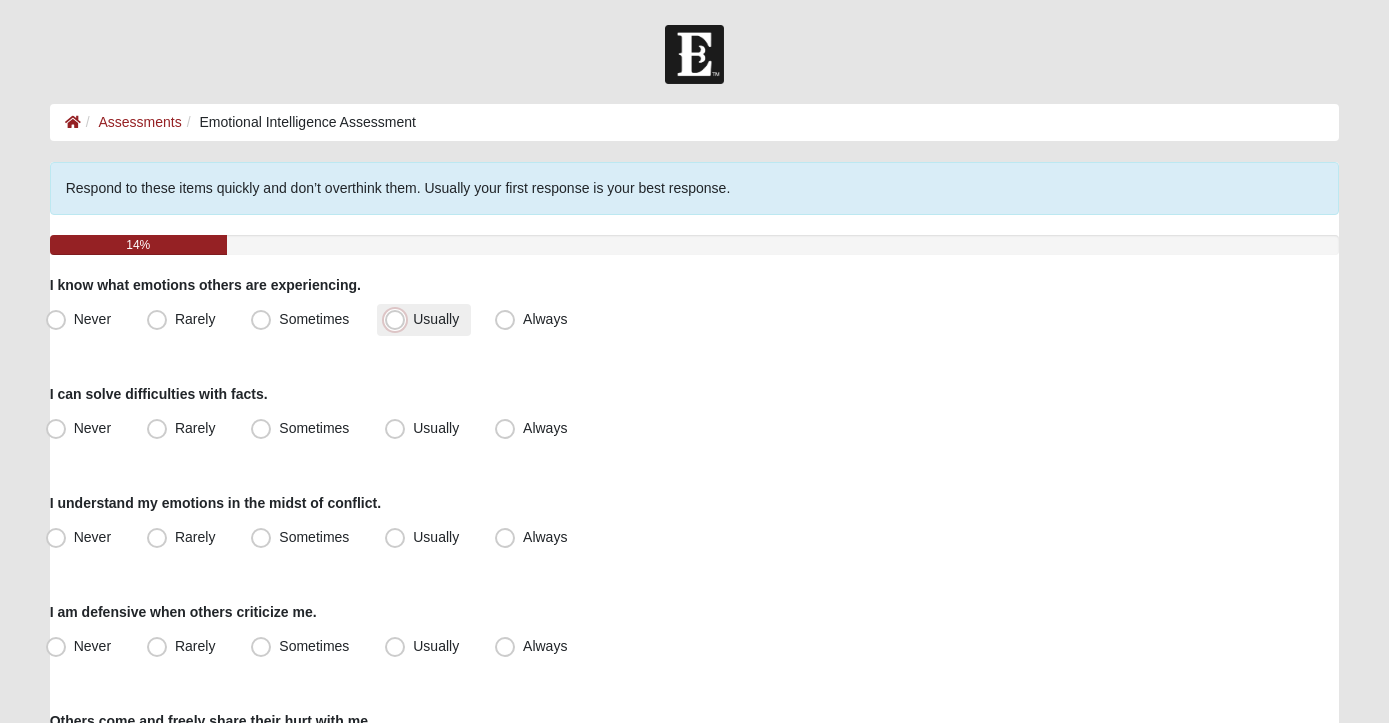 click on "Usually" at bounding box center [399, 319] 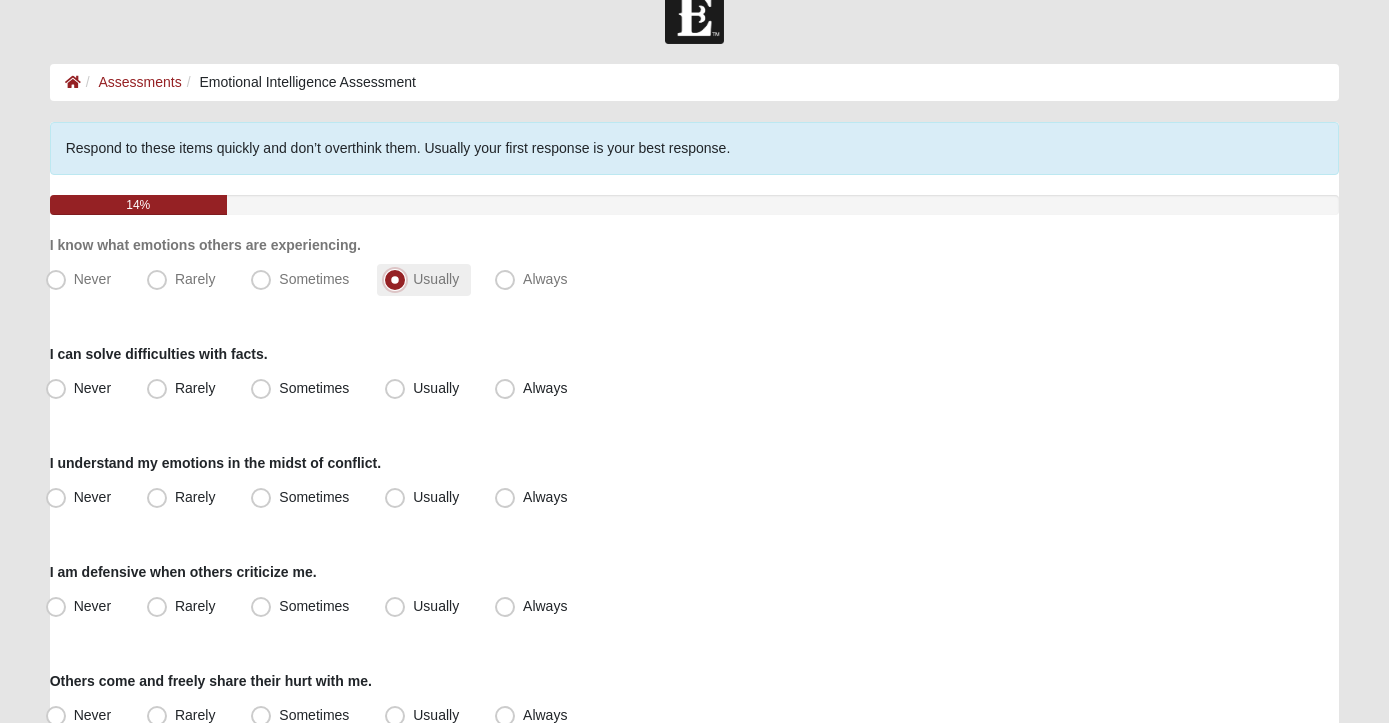 scroll, scrollTop: 97, scrollLeft: 0, axis: vertical 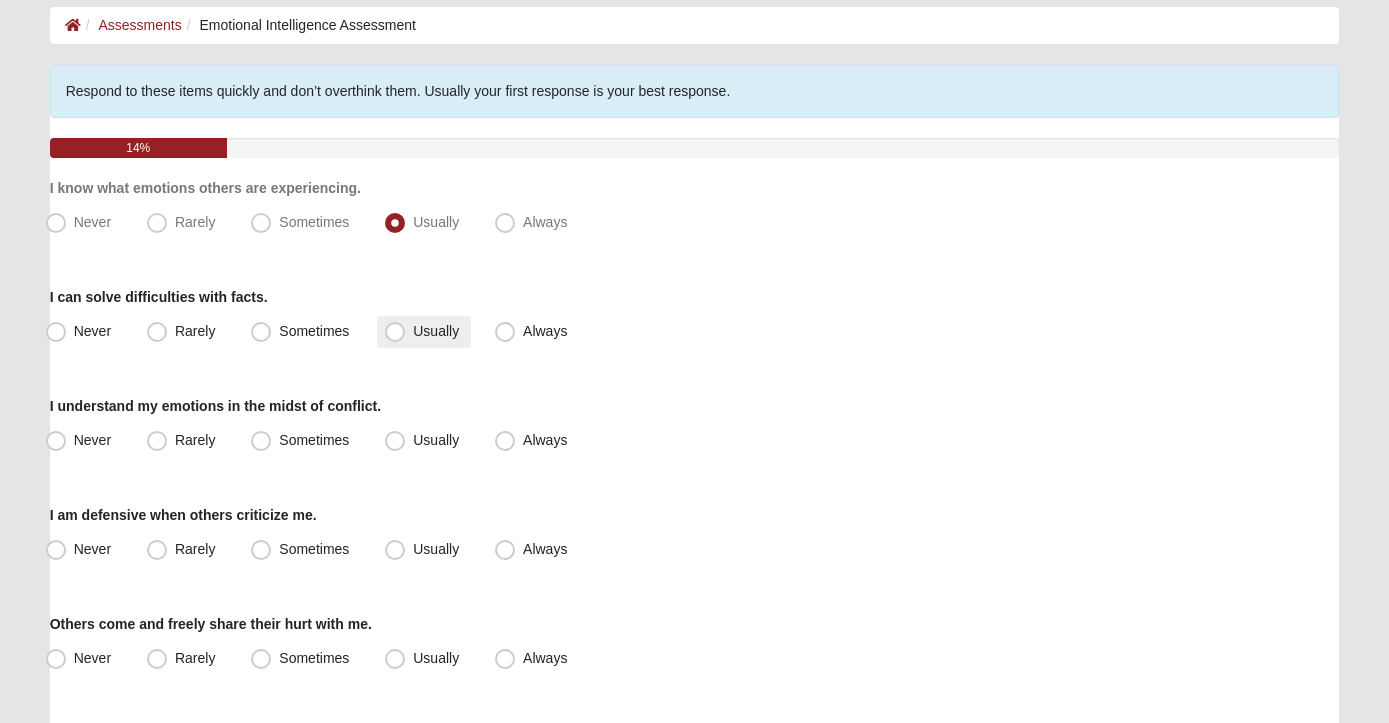 click on "Usually" at bounding box center (424, 332) 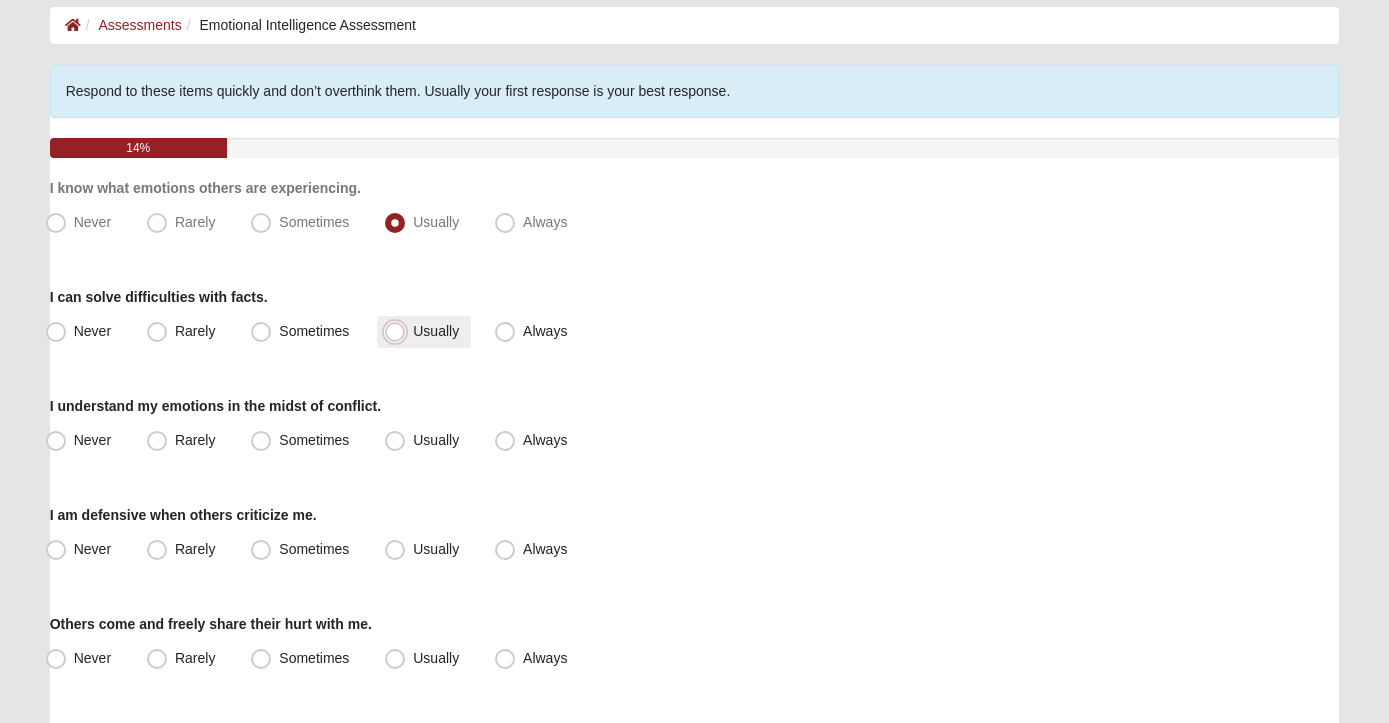 click on "Usually" at bounding box center (399, 331) 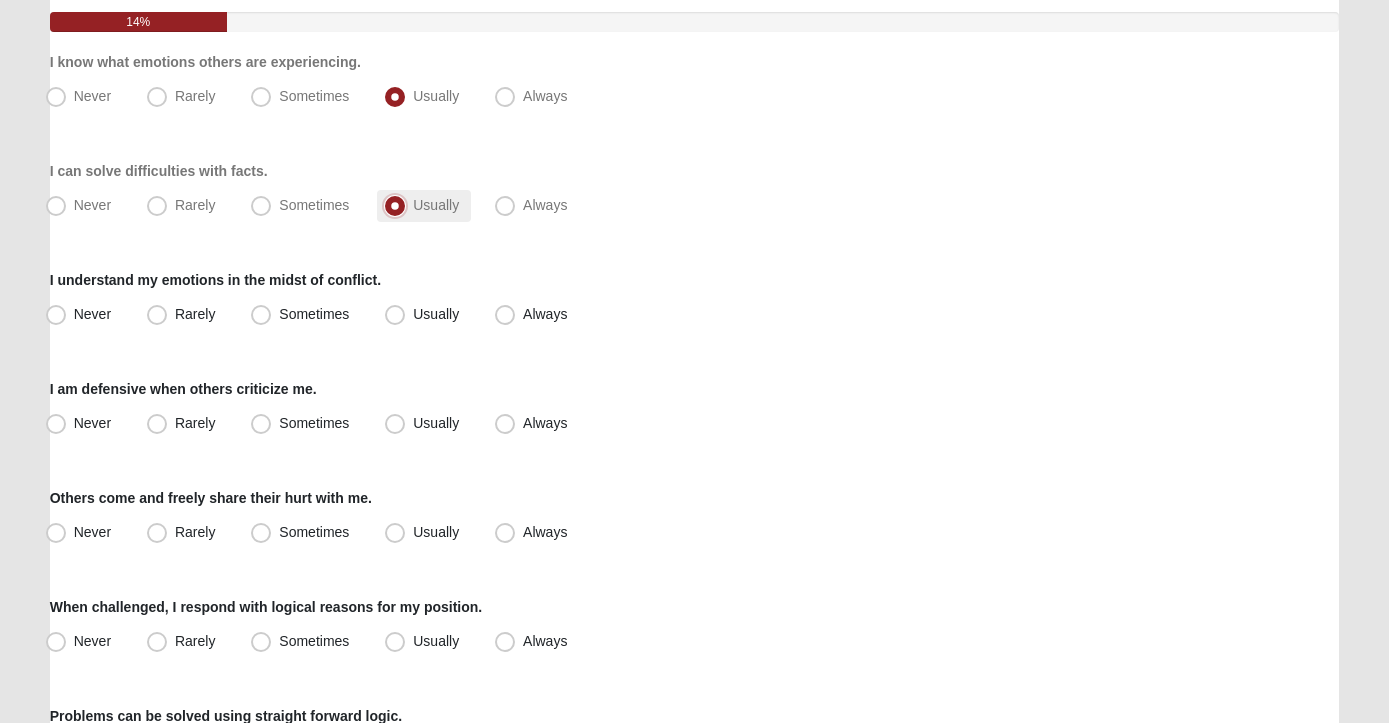 scroll, scrollTop: 243, scrollLeft: 0, axis: vertical 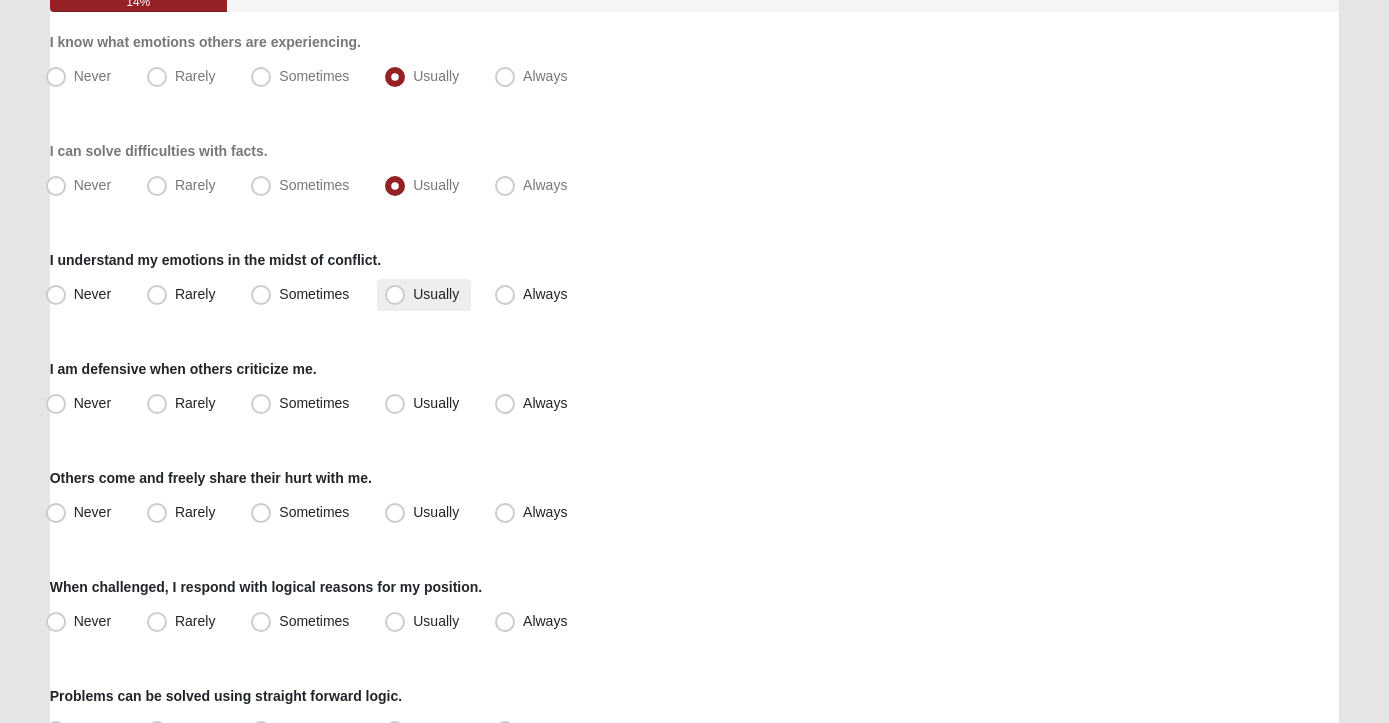 click on "Usually" at bounding box center [436, 294] 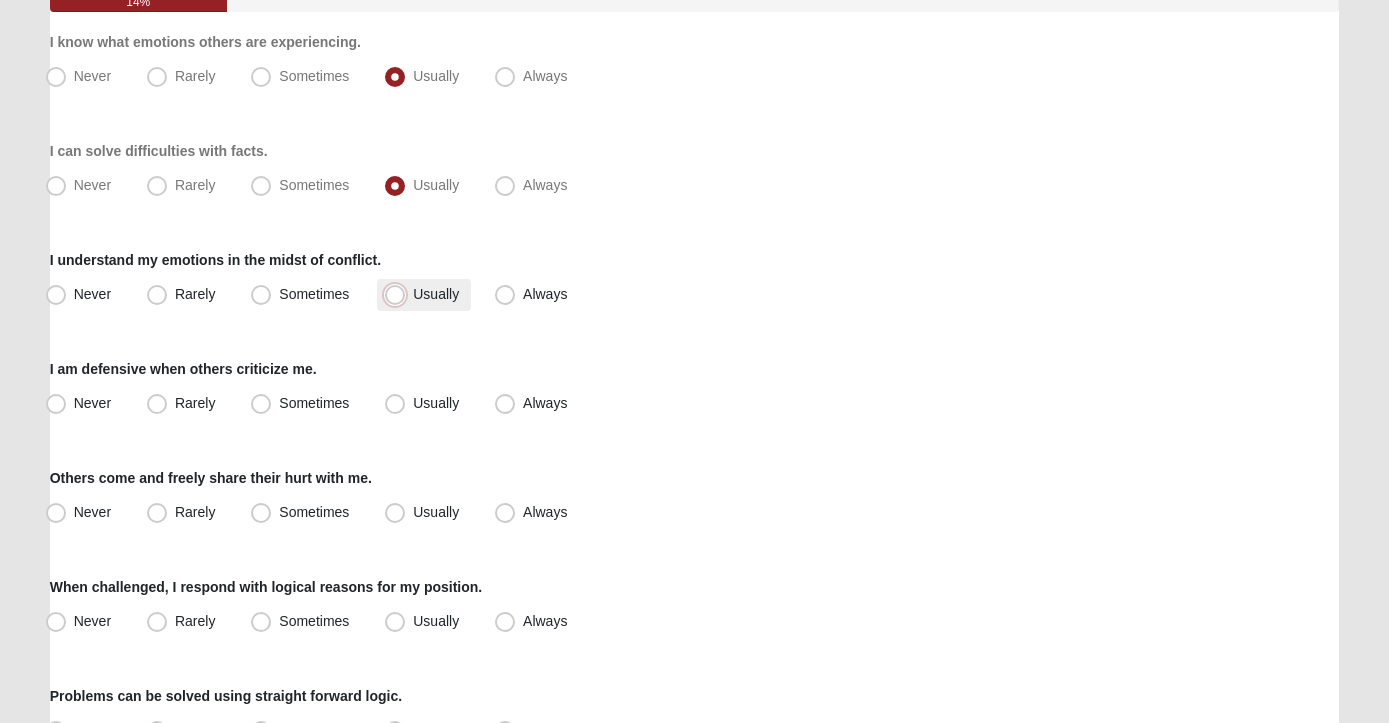click on "Usually" at bounding box center [399, 294] 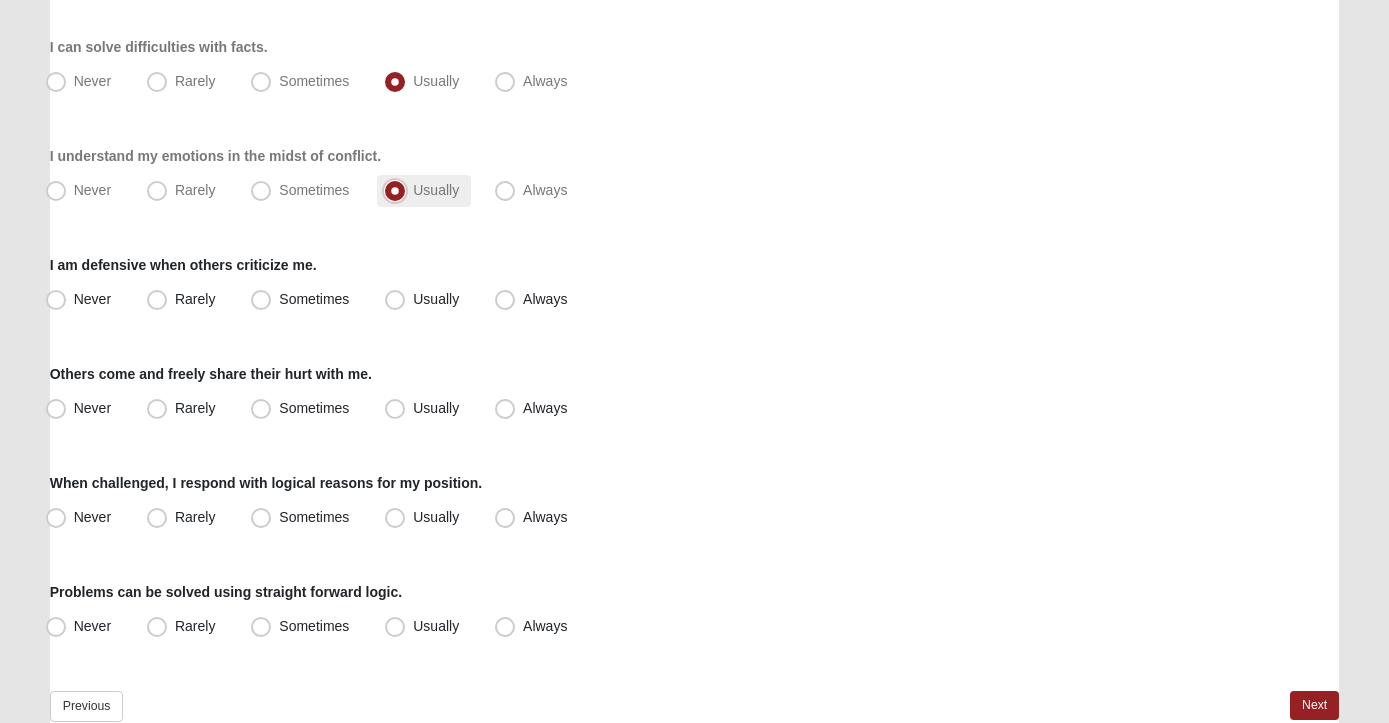 scroll, scrollTop: 357, scrollLeft: 0, axis: vertical 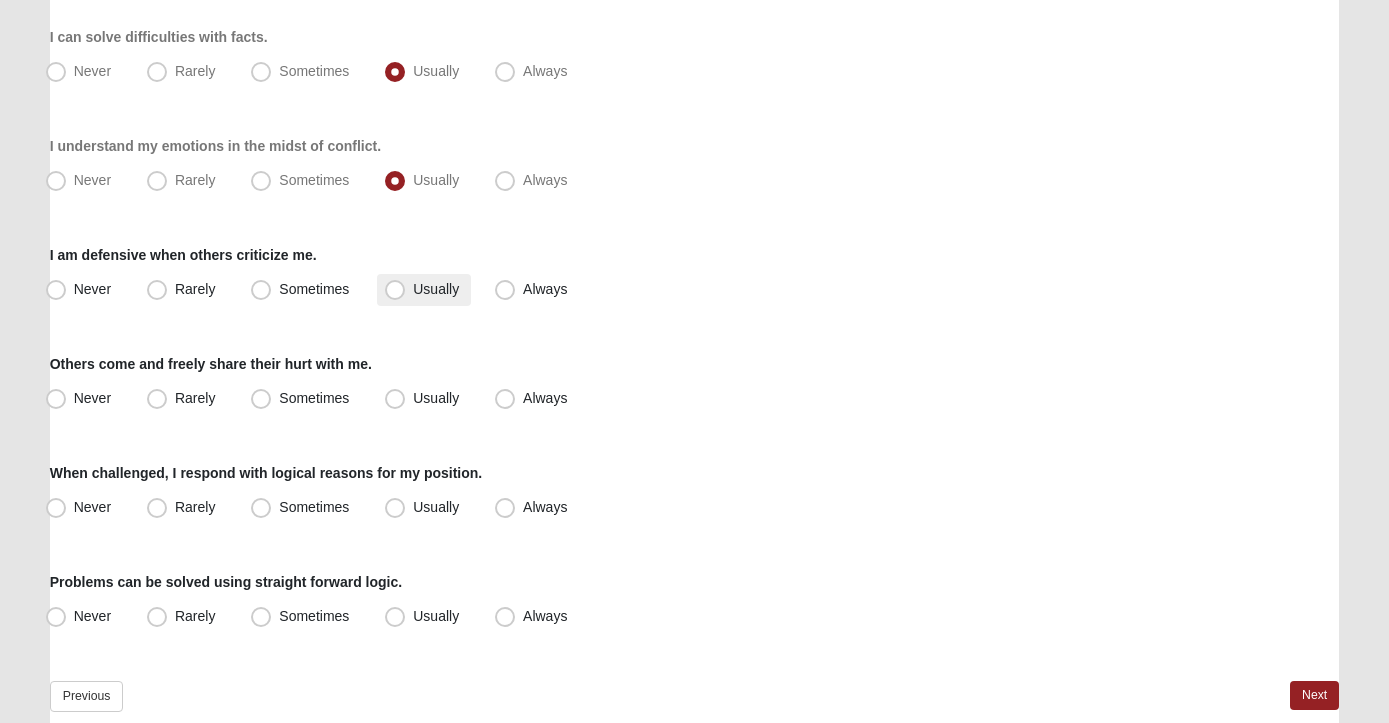 click on "Usually" at bounding box center (424, 290) 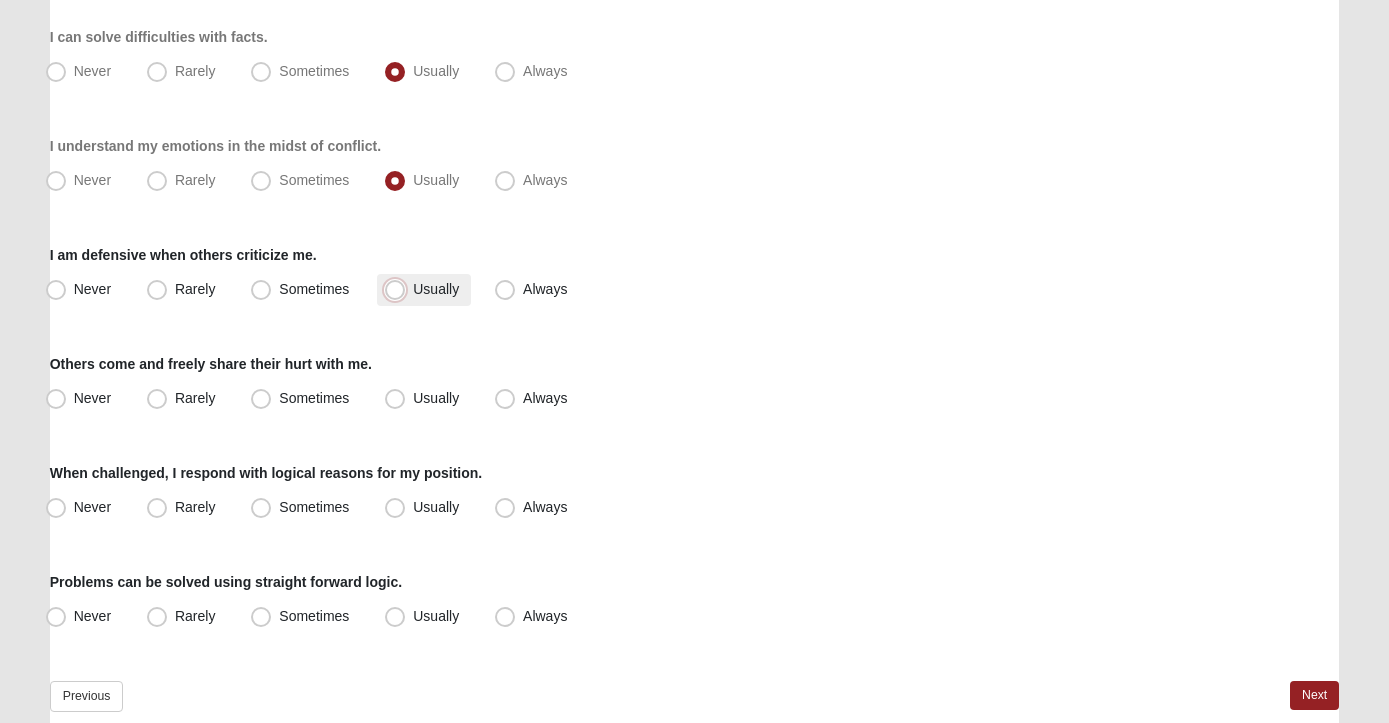 click on "Usually" at bounding box center [399, 289] 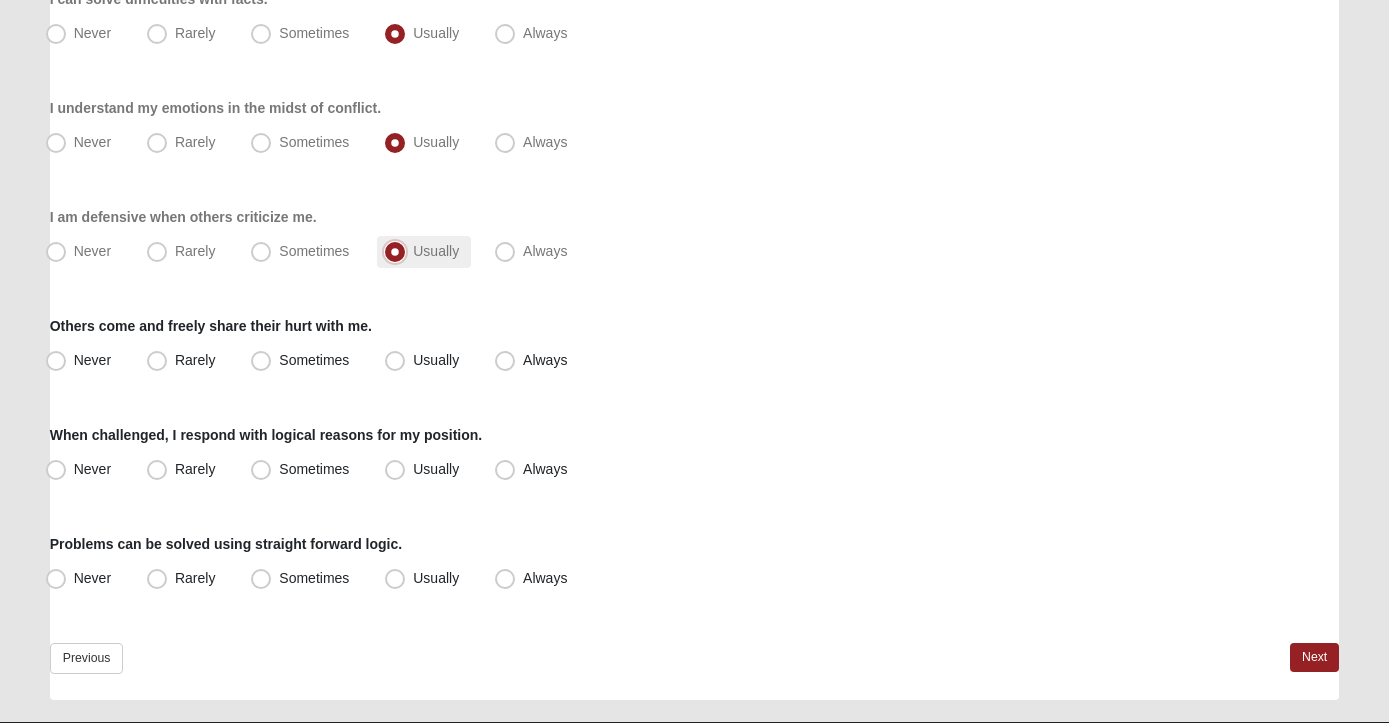 scroll, scrollTop: 396, scrollLeft: 0, axis: vertical 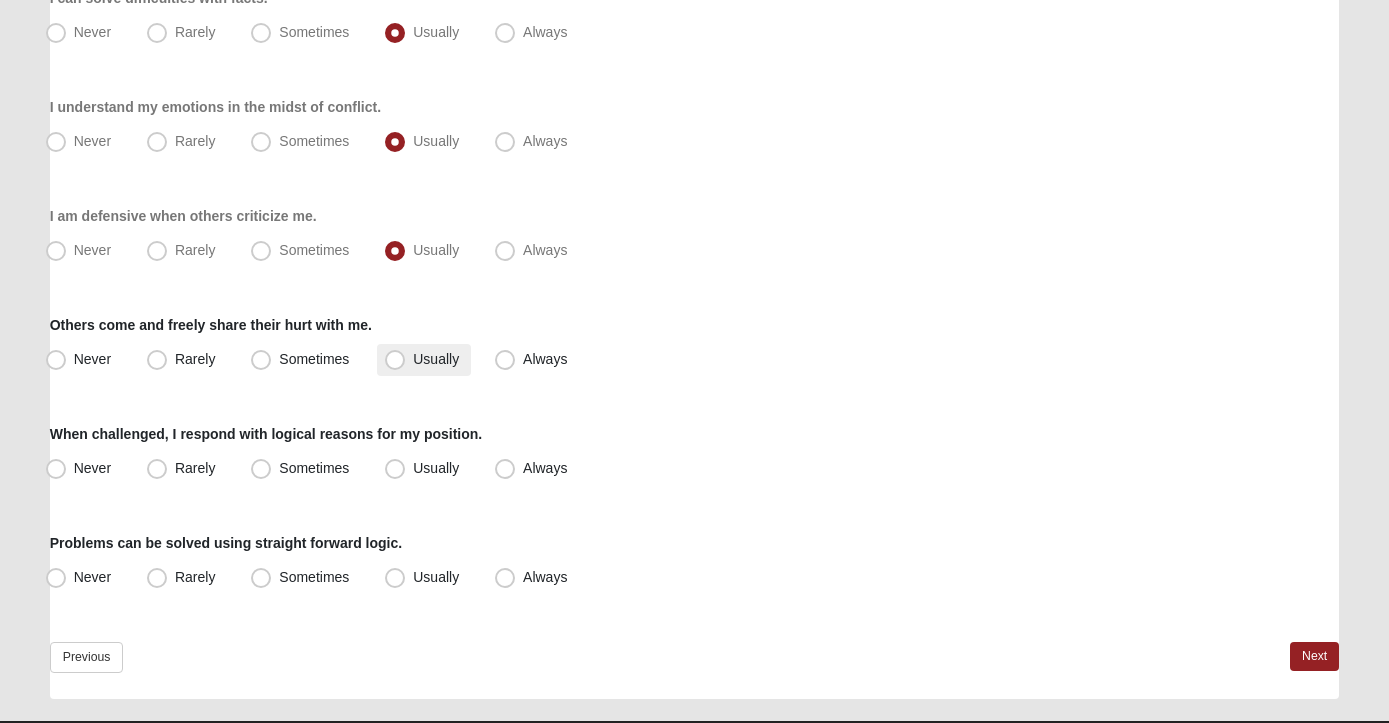click on "Usually" at bounding box center (436, 359) 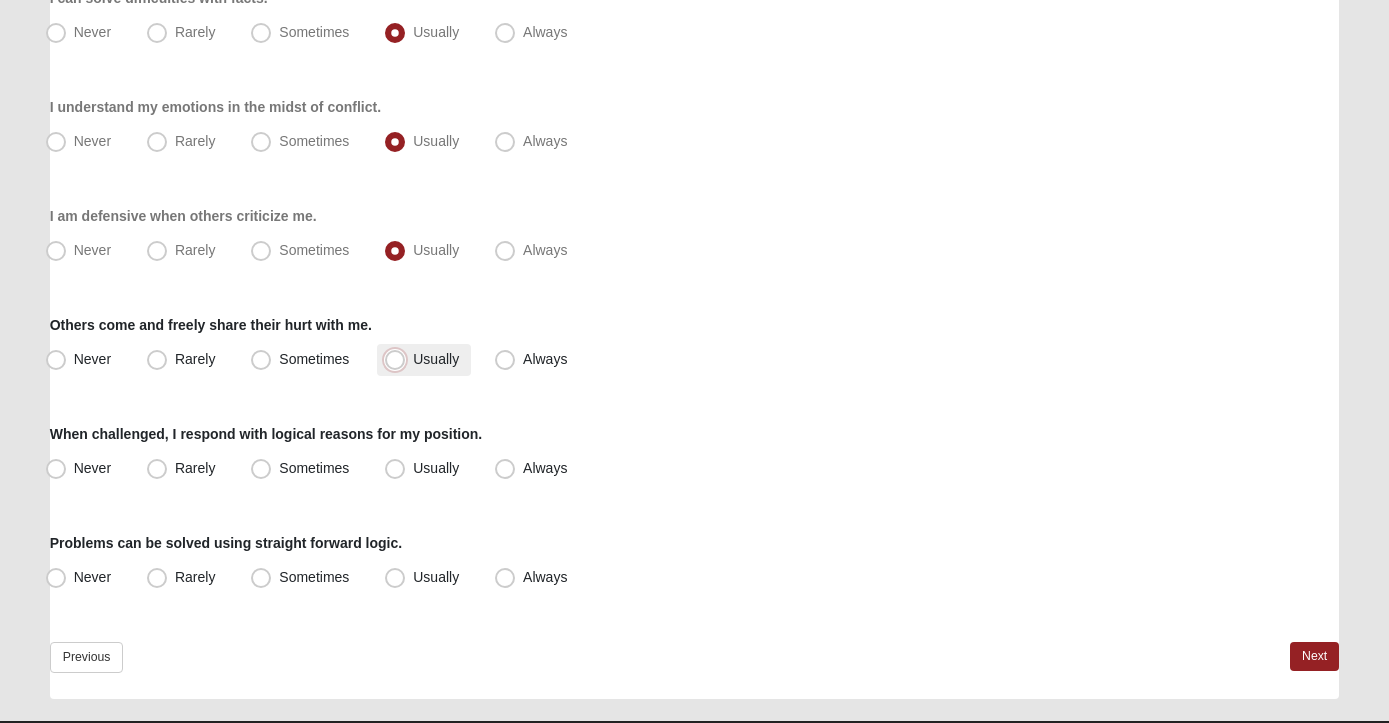 click on "Usually" at bounding box center (399, 359) 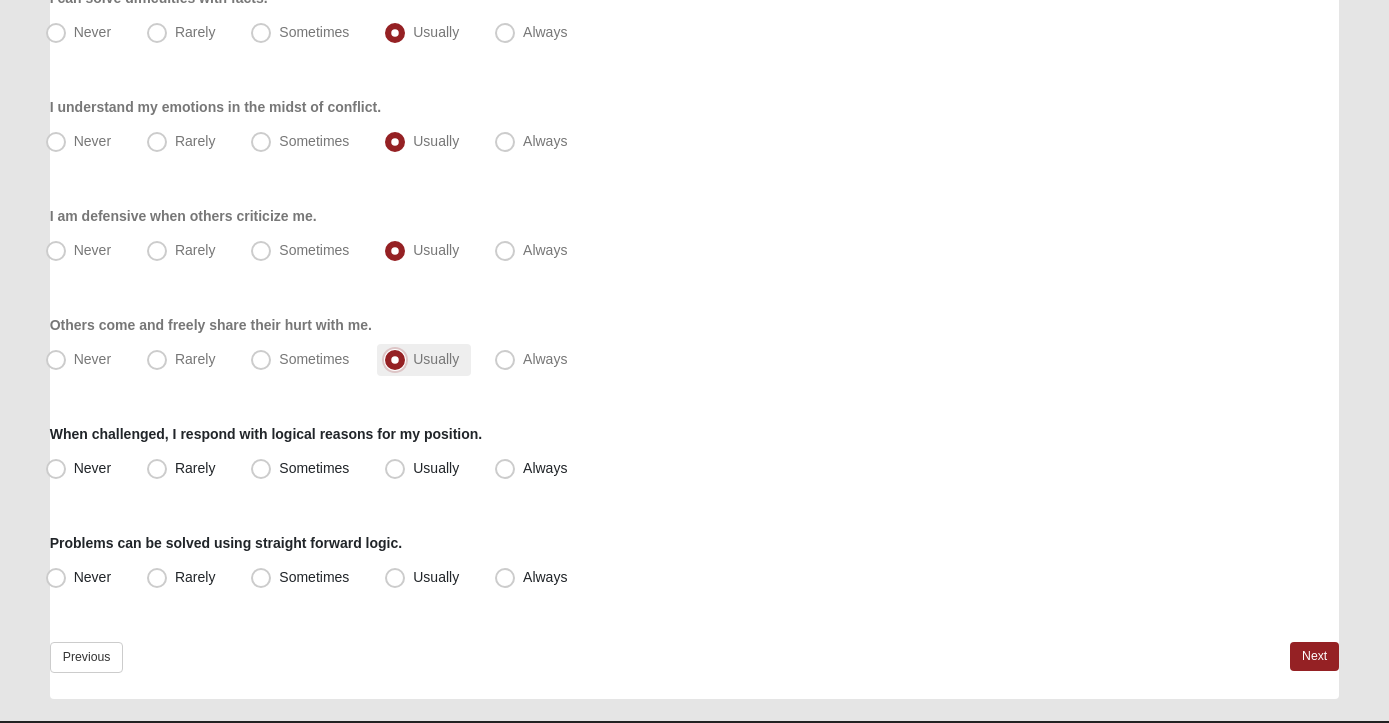 scroll, scrollTop: 445, scrollLeft: 0, axis: vertical 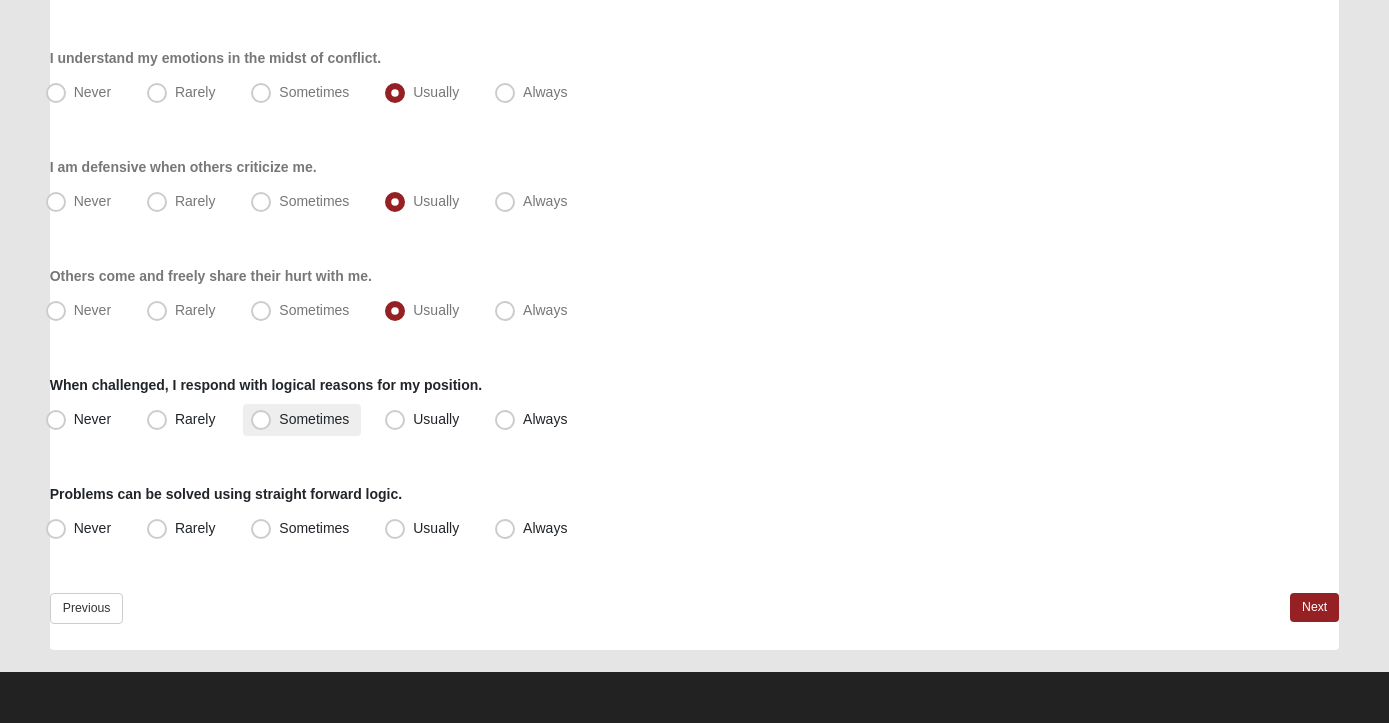 click on "Sometimes" at bounding box center (314, 419) 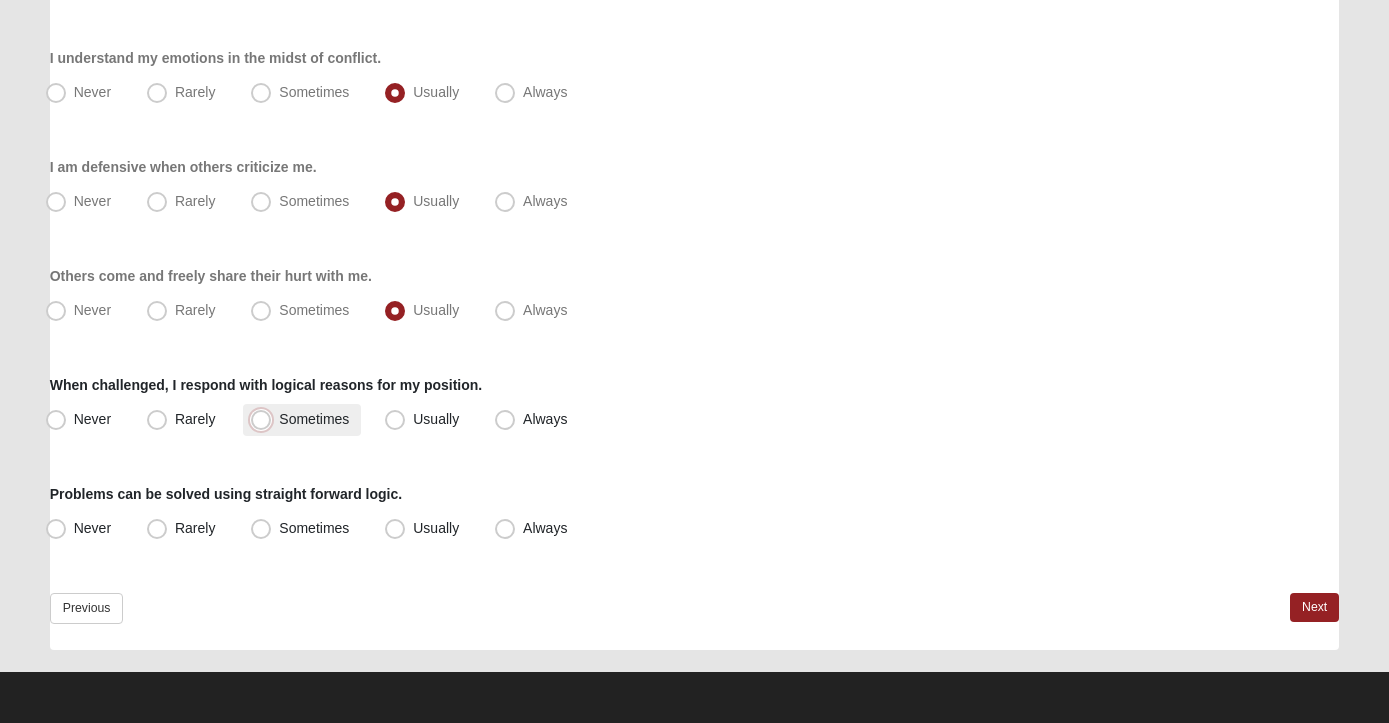 click on "Sometimes" at bounding box center (265, 419) 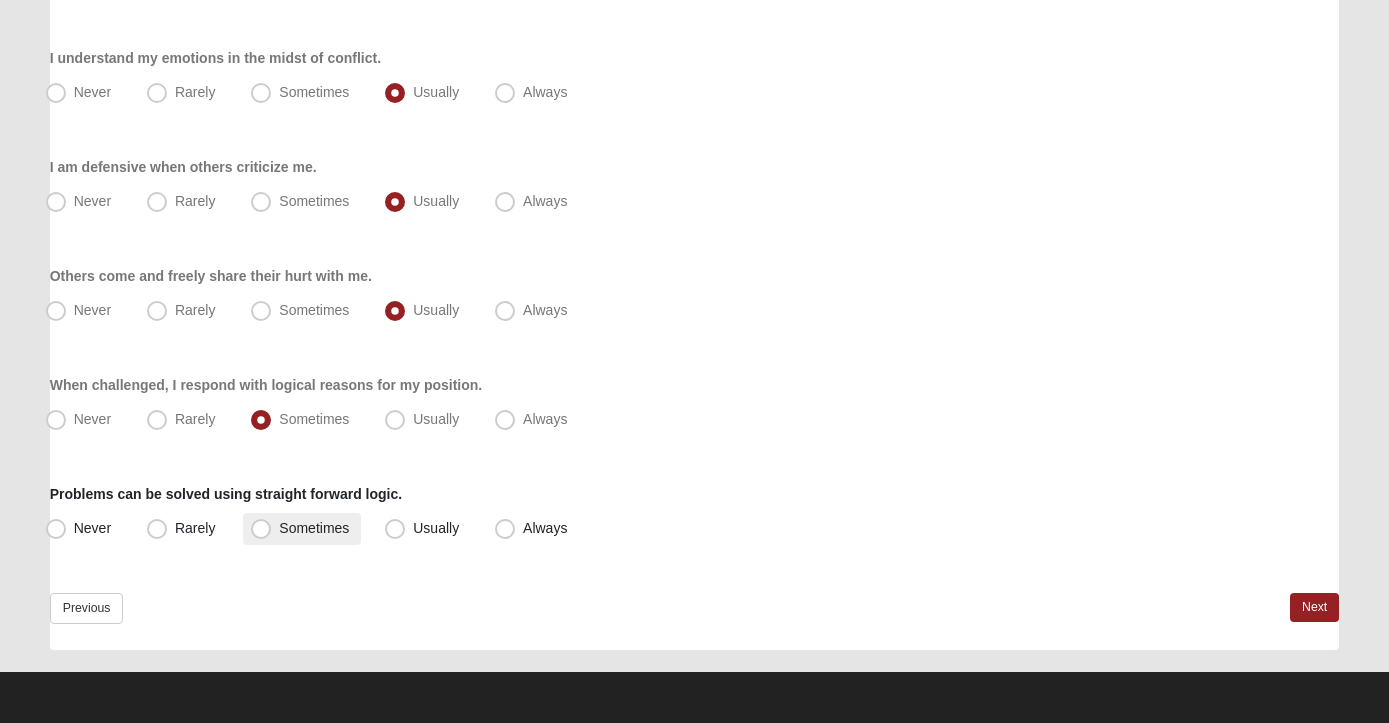 click on "Sometimes" at bounding box center [314, 528] 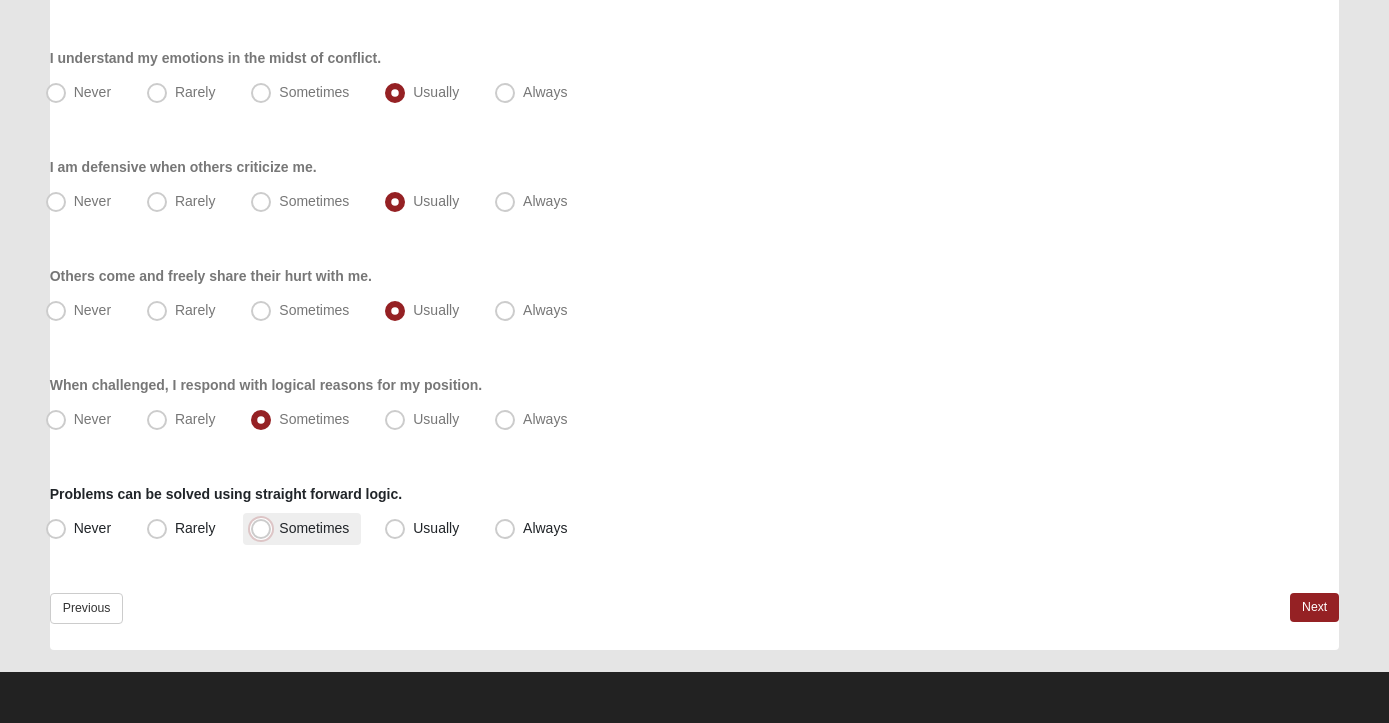 click on "Sometimes" at bounding box center [265, 528] 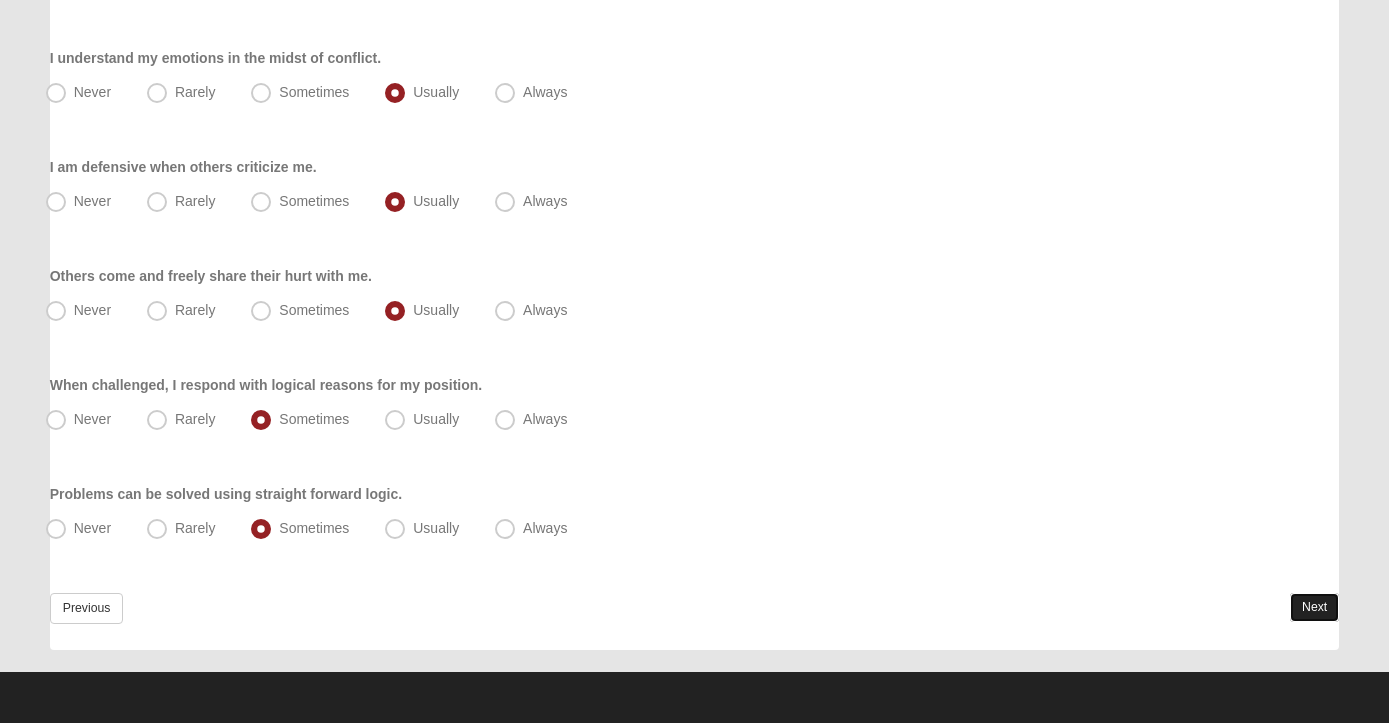 click on "Next" at bounding box center [1314, 607] 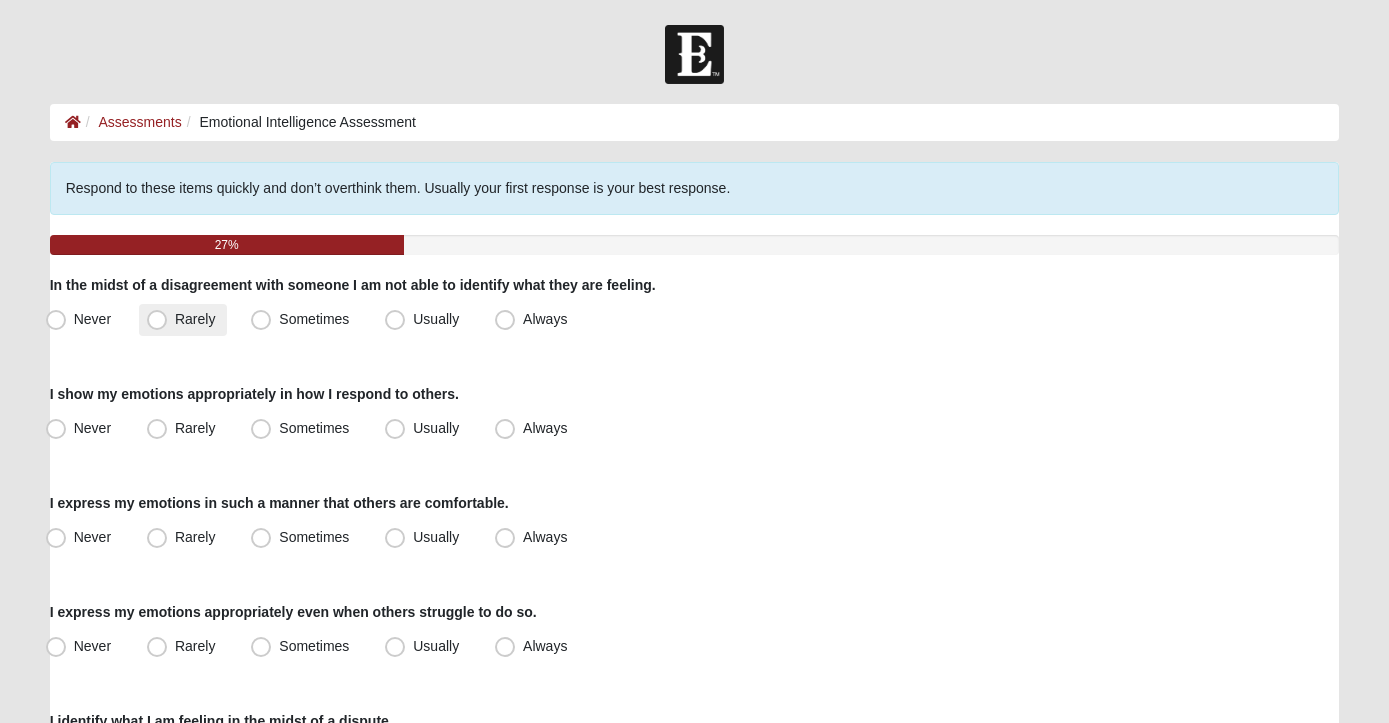 click on "Rarely" at bounding box center (195, 319) 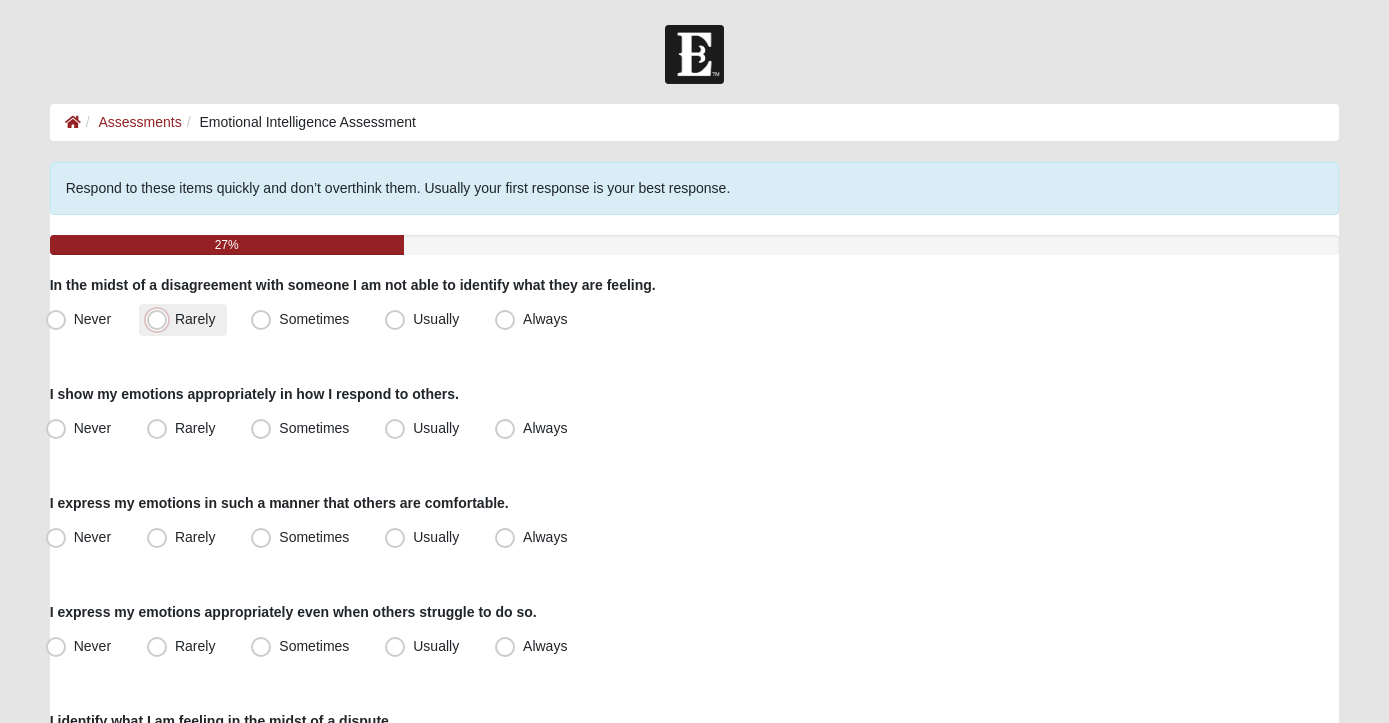 click on "Rarely" at bounding box center (161, 319) 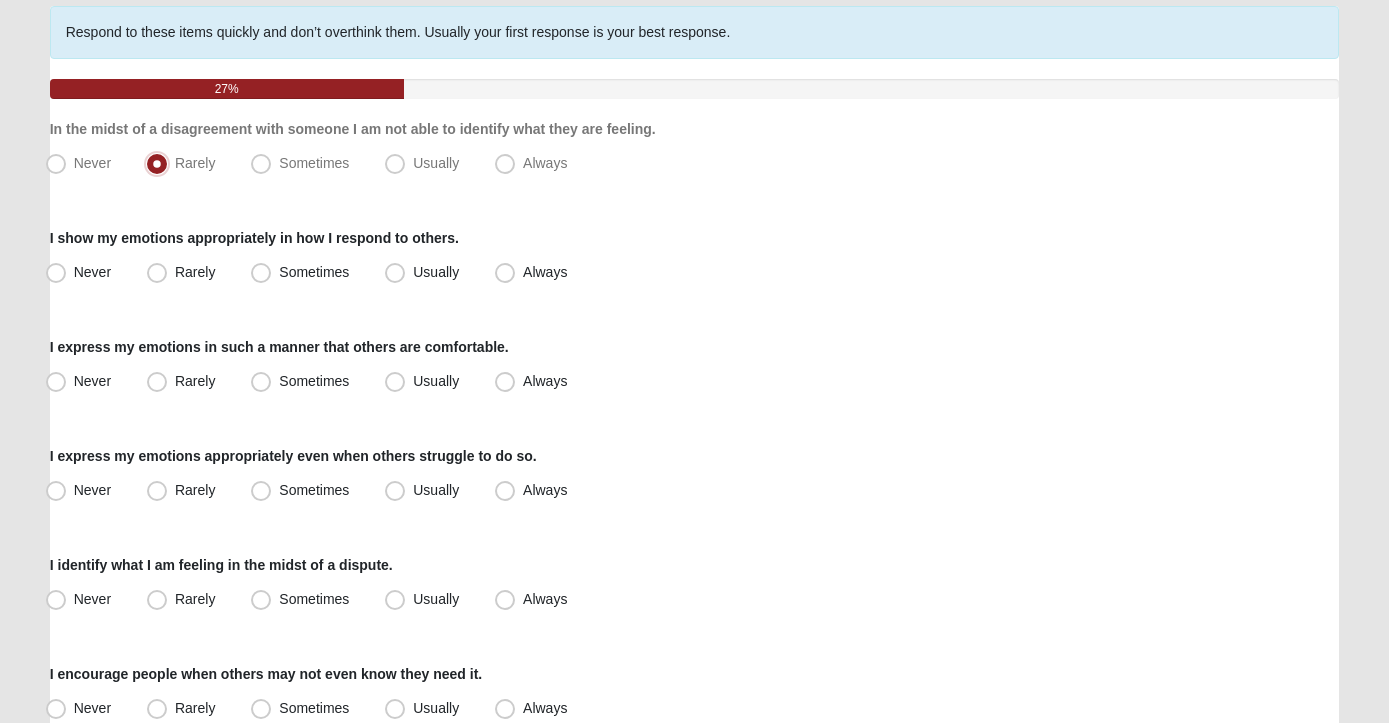 scroll, scrollTop: 158, scrollLeft: 0, axis: vertical 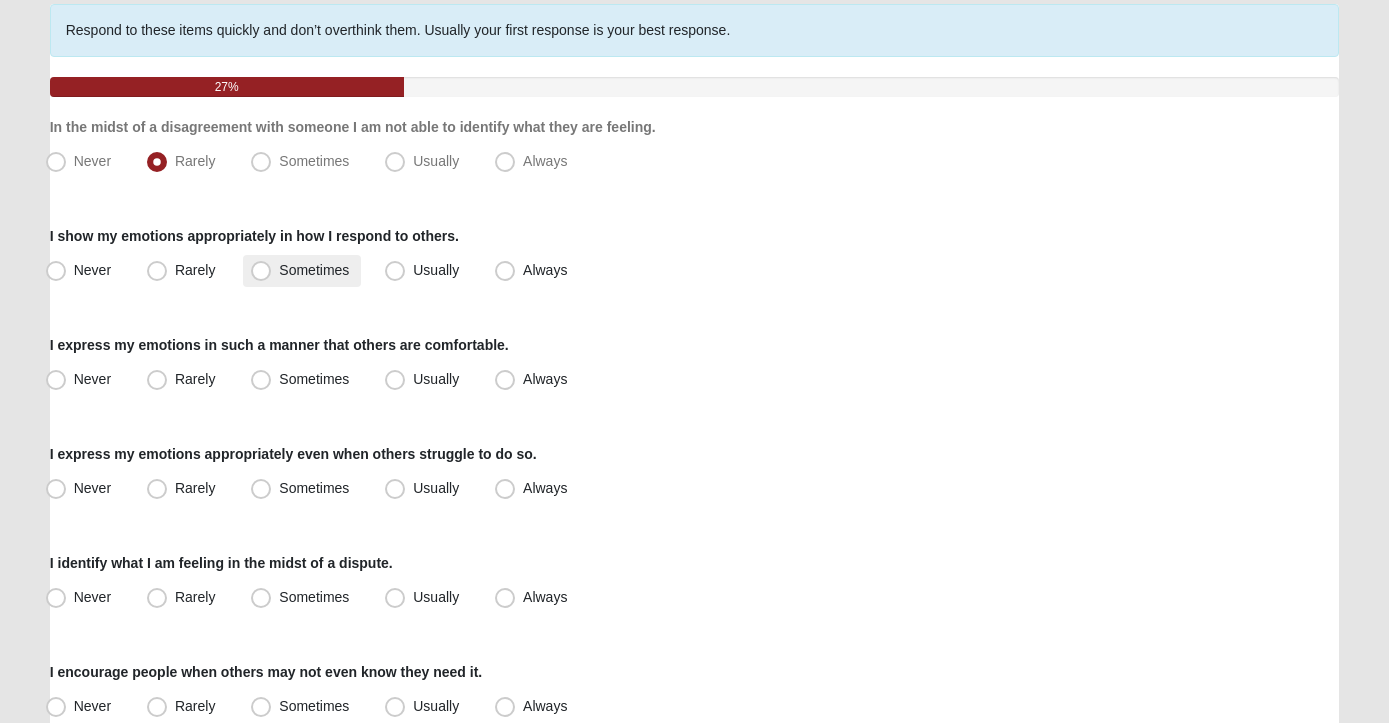 click on "Sometimes" at bounding box center [302, 271] 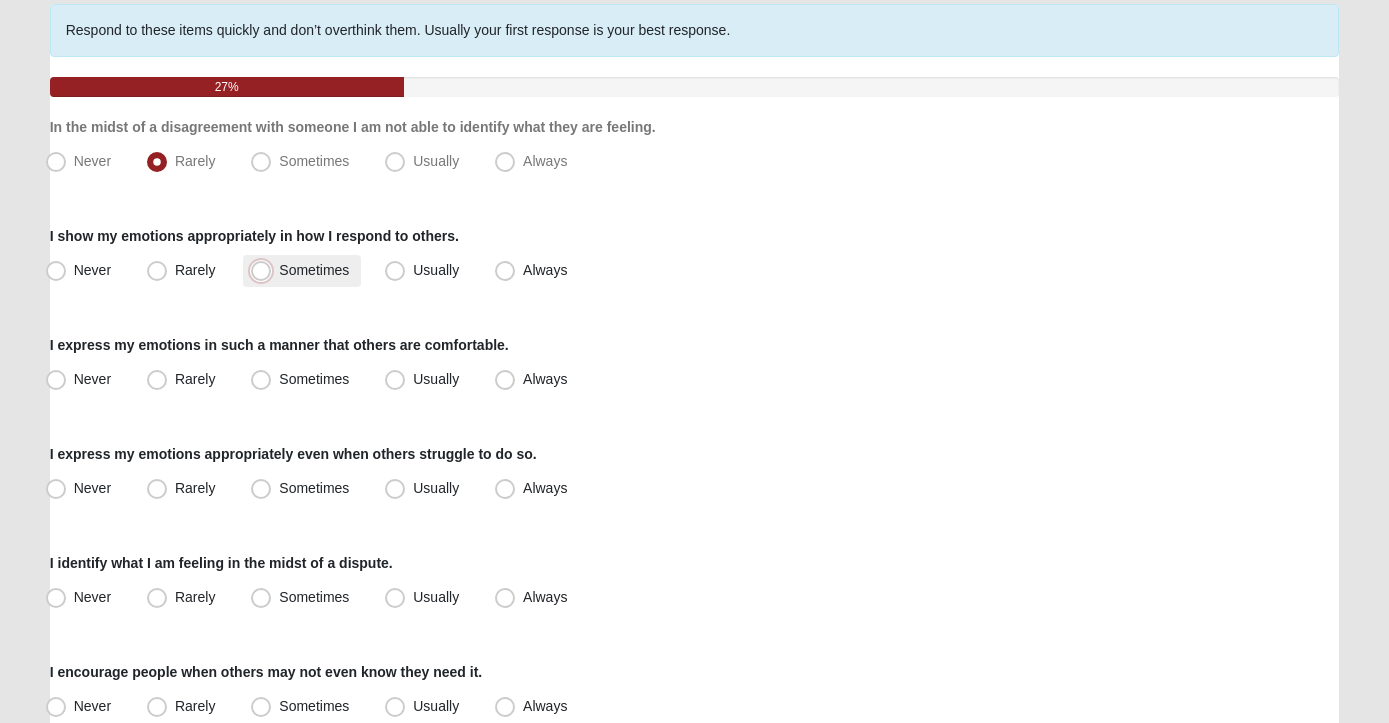 click on "Sometimes" at bounding box center [265, 270] 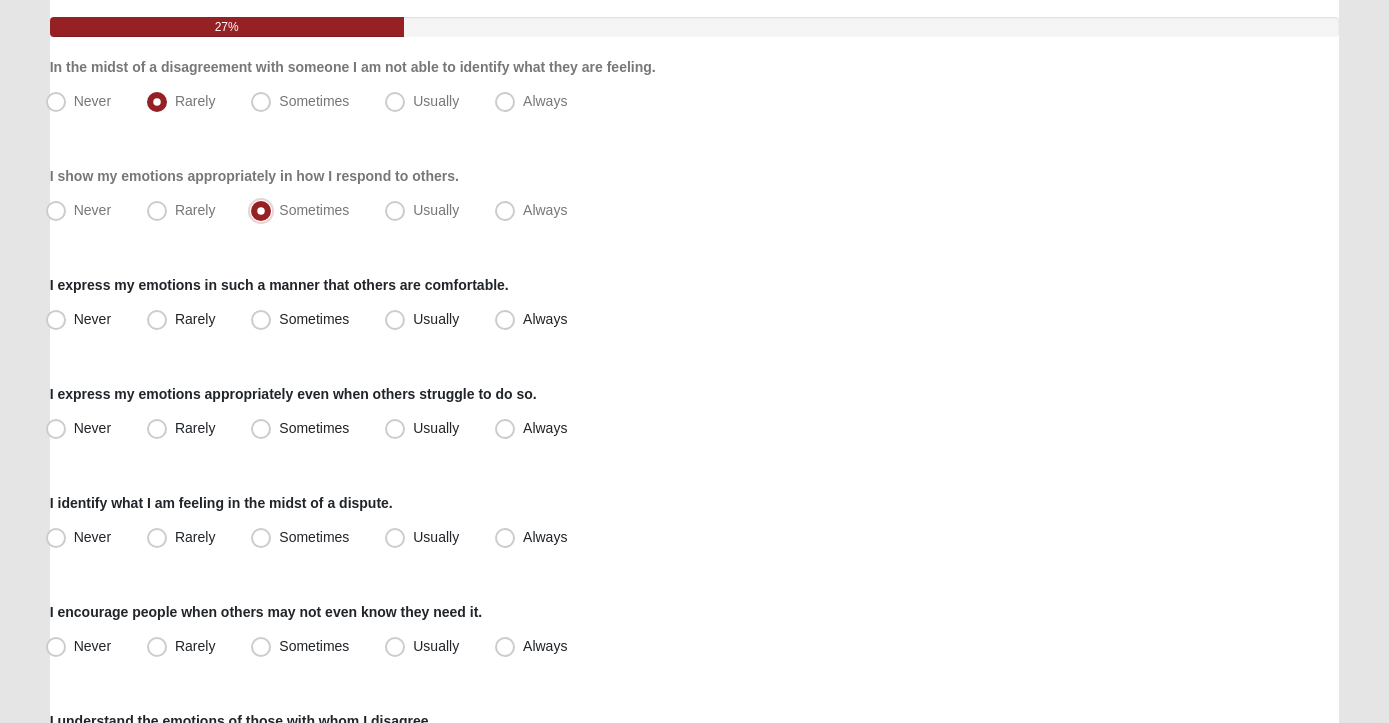 scroll, scrollTop: 244, scrollLeft: 0, axis: vertical 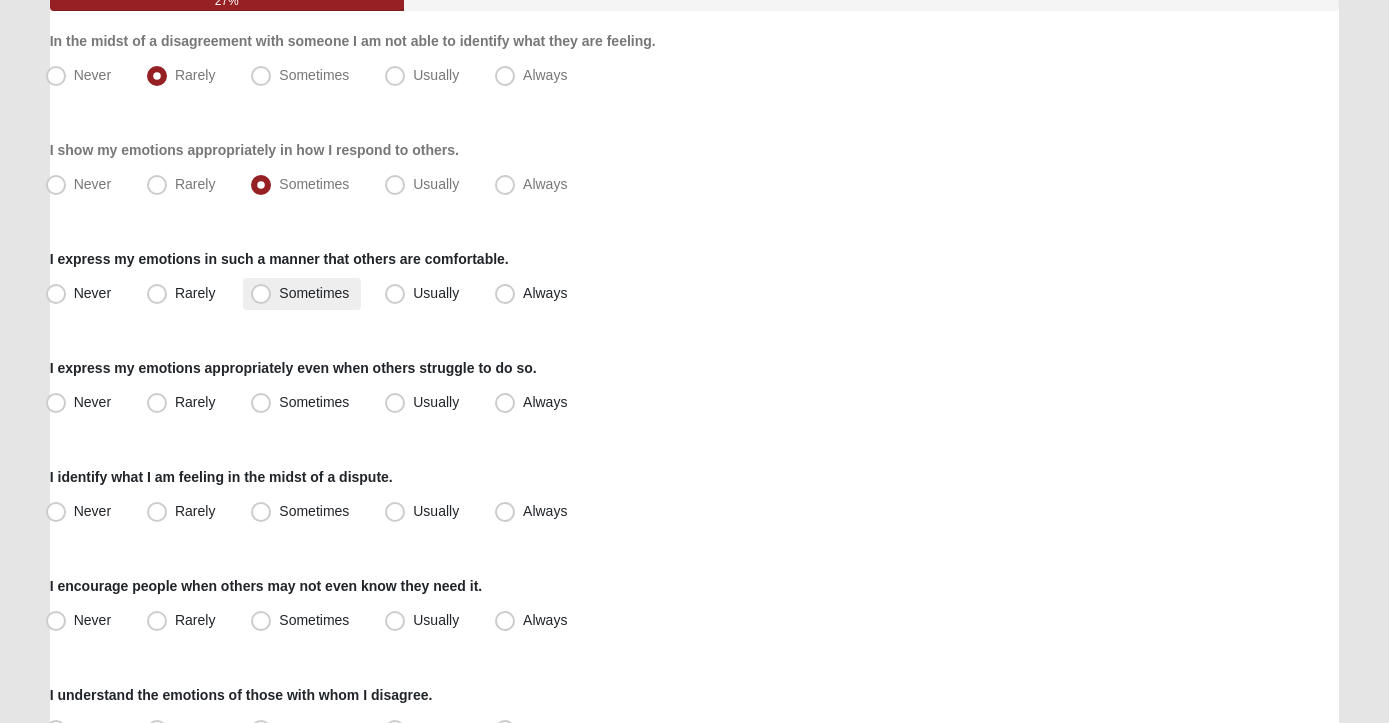 click on "Sometimes" at bounding box center (302, 294) 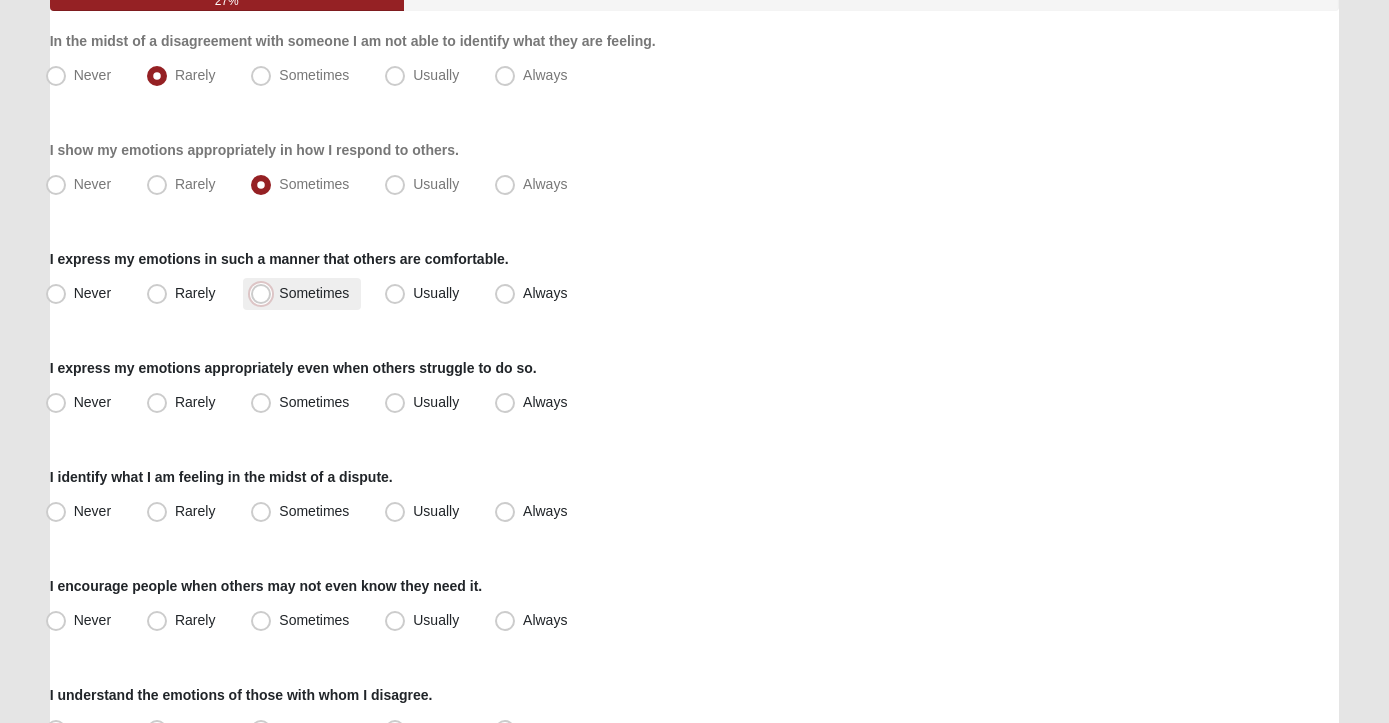 click on "Sometimes" at bounding box center [265, 293] 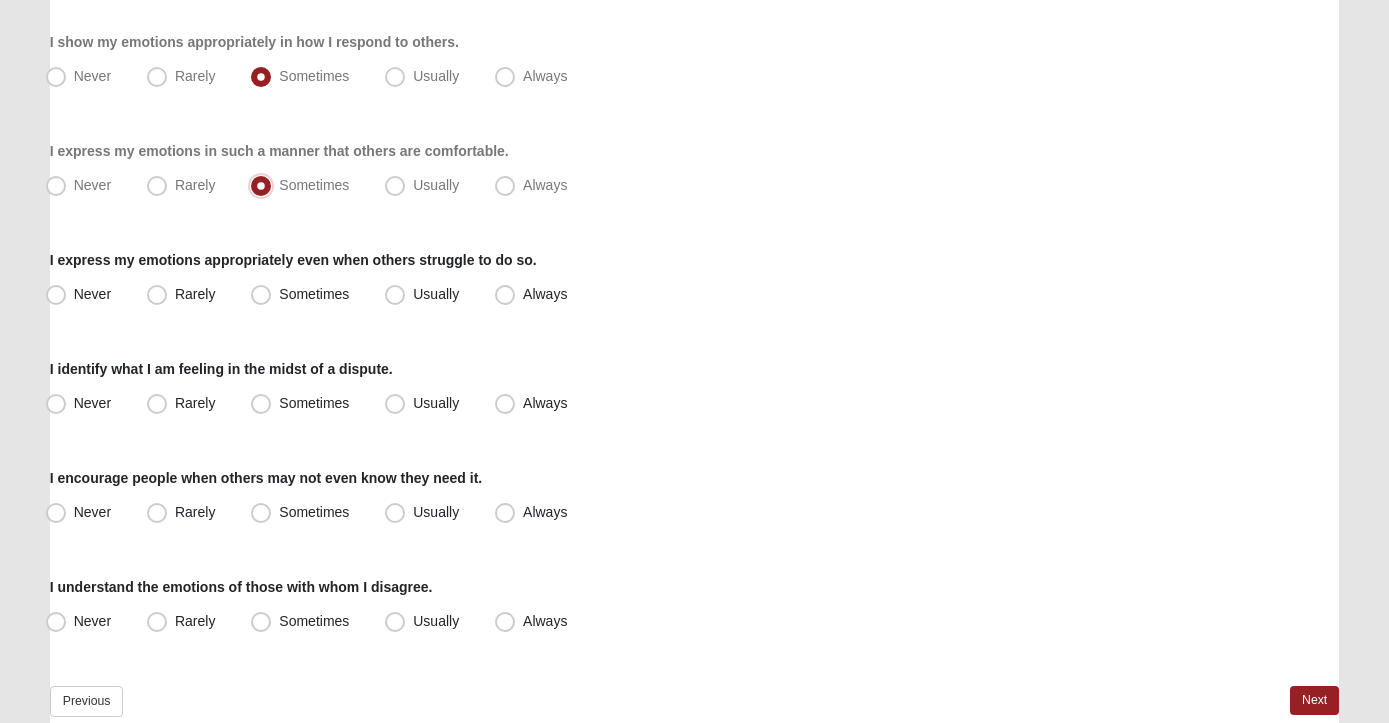 scroll, scrollTop: 351, scrollLeft: 0, axis: vertical 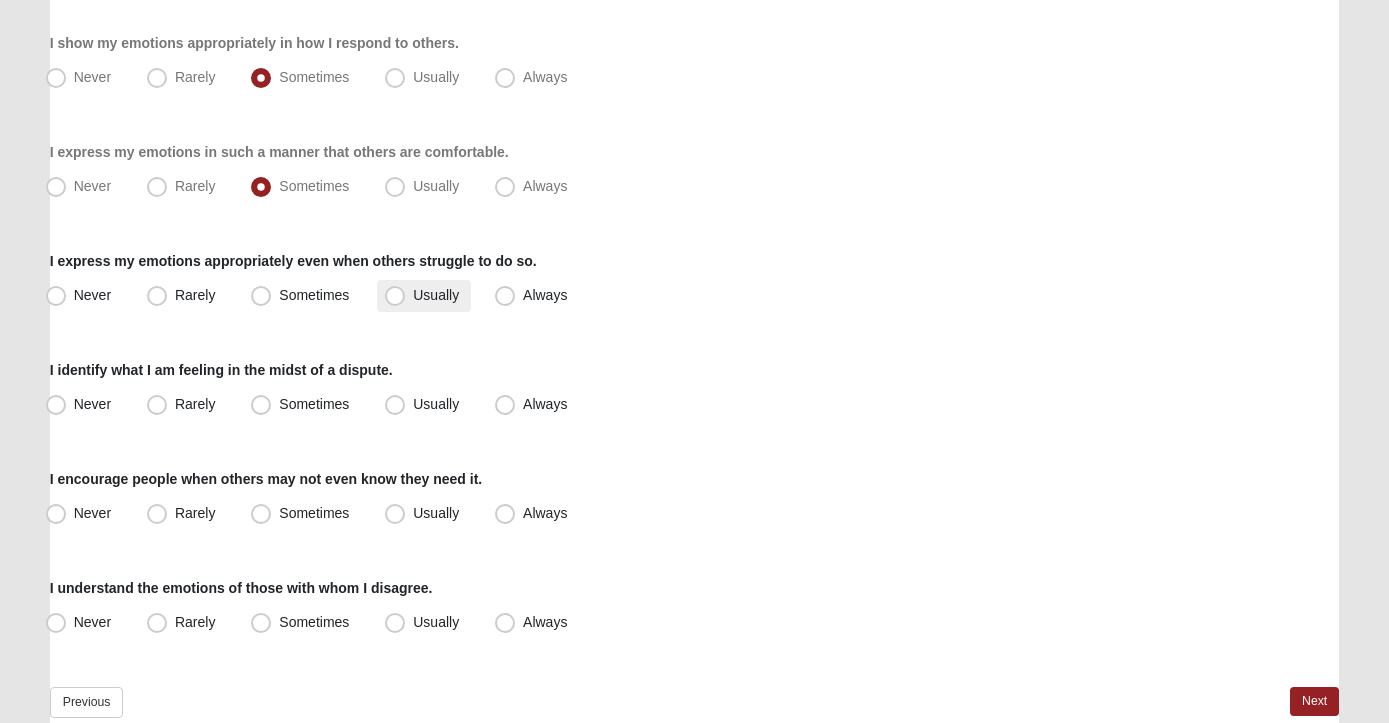 click on "Usually" at bounding box center (436, 295) 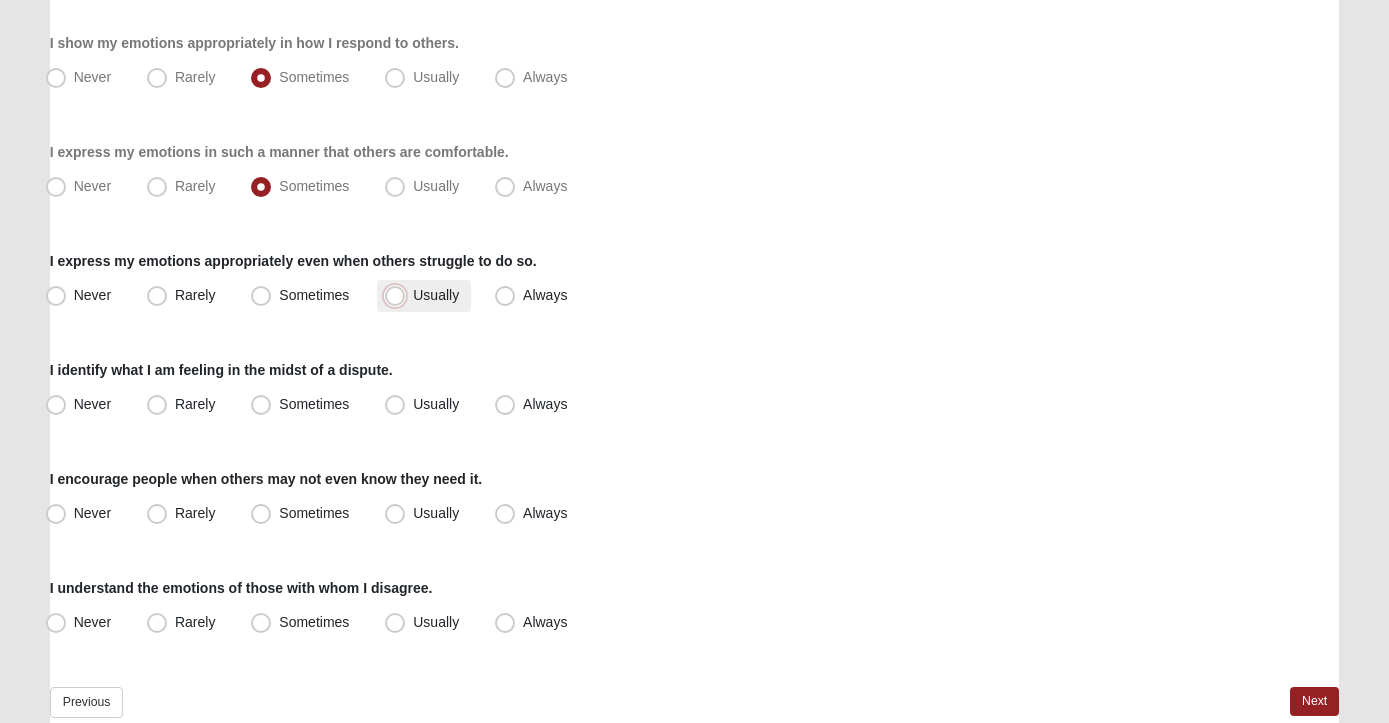 click on "Usually" at bounding box center [399, 295] 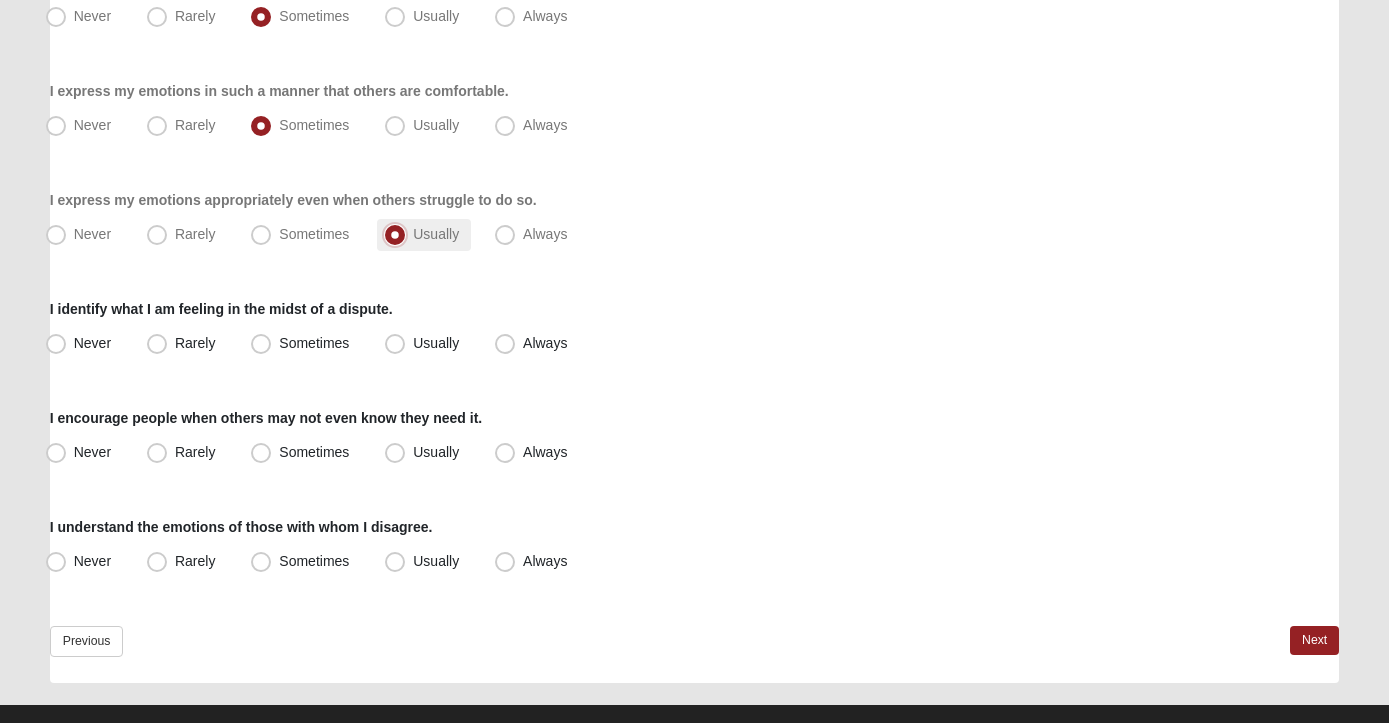 scroll, scrollTop: 445, scrollLeft: 0, axis: vertical 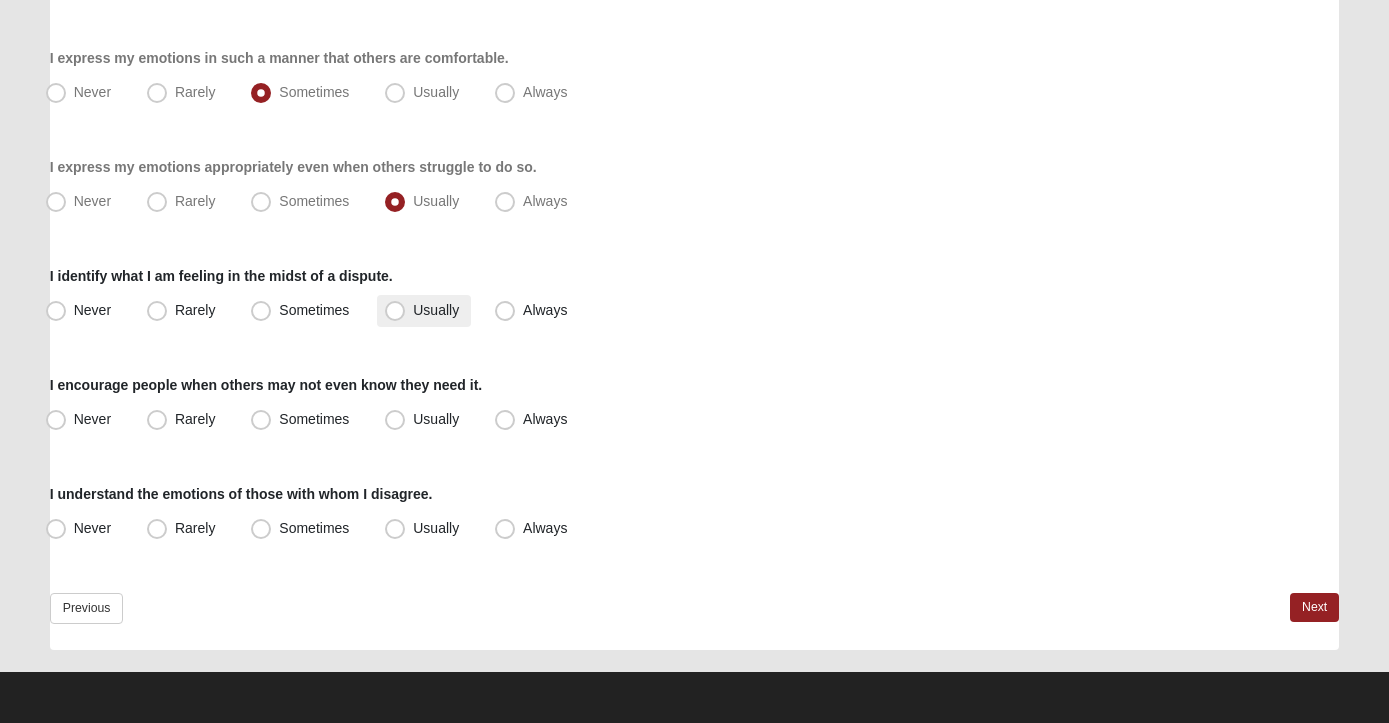 click on "Usually" at bounding box center (436, 310) 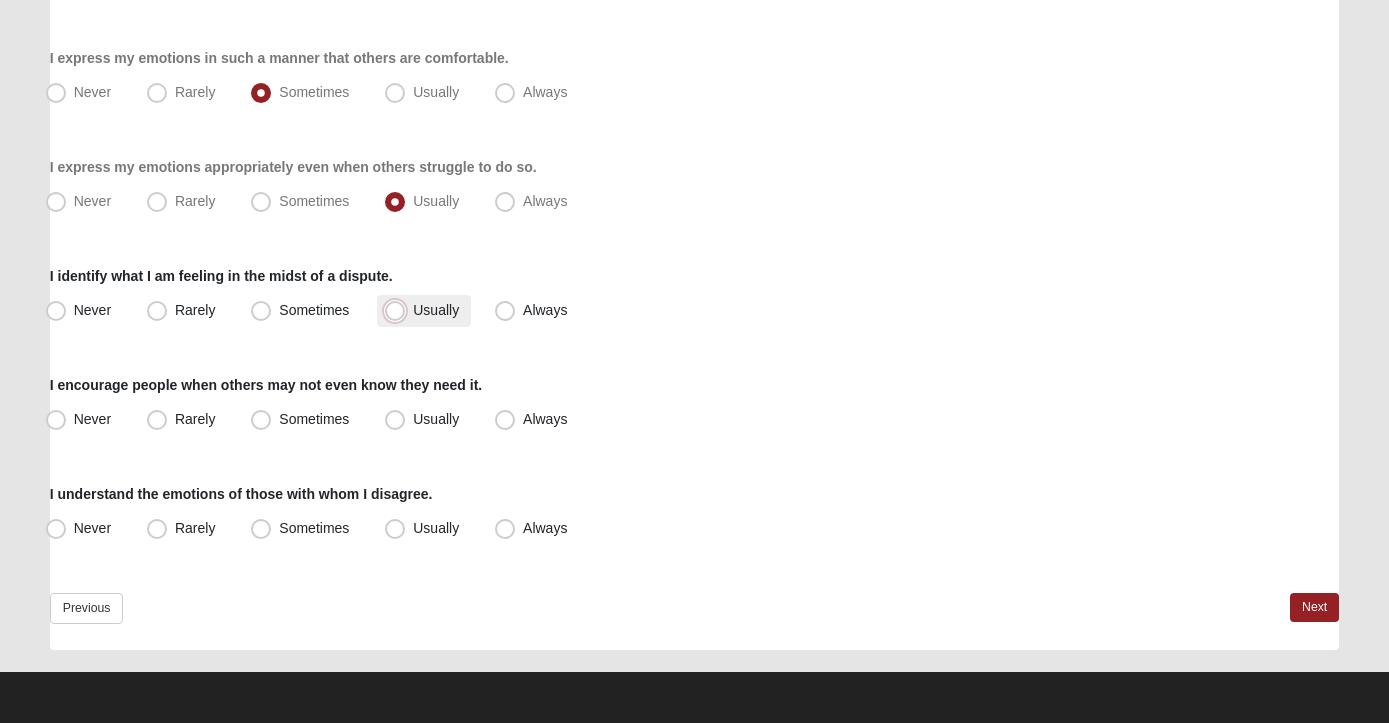 click on "Usually" at bounding box center (399, 310) 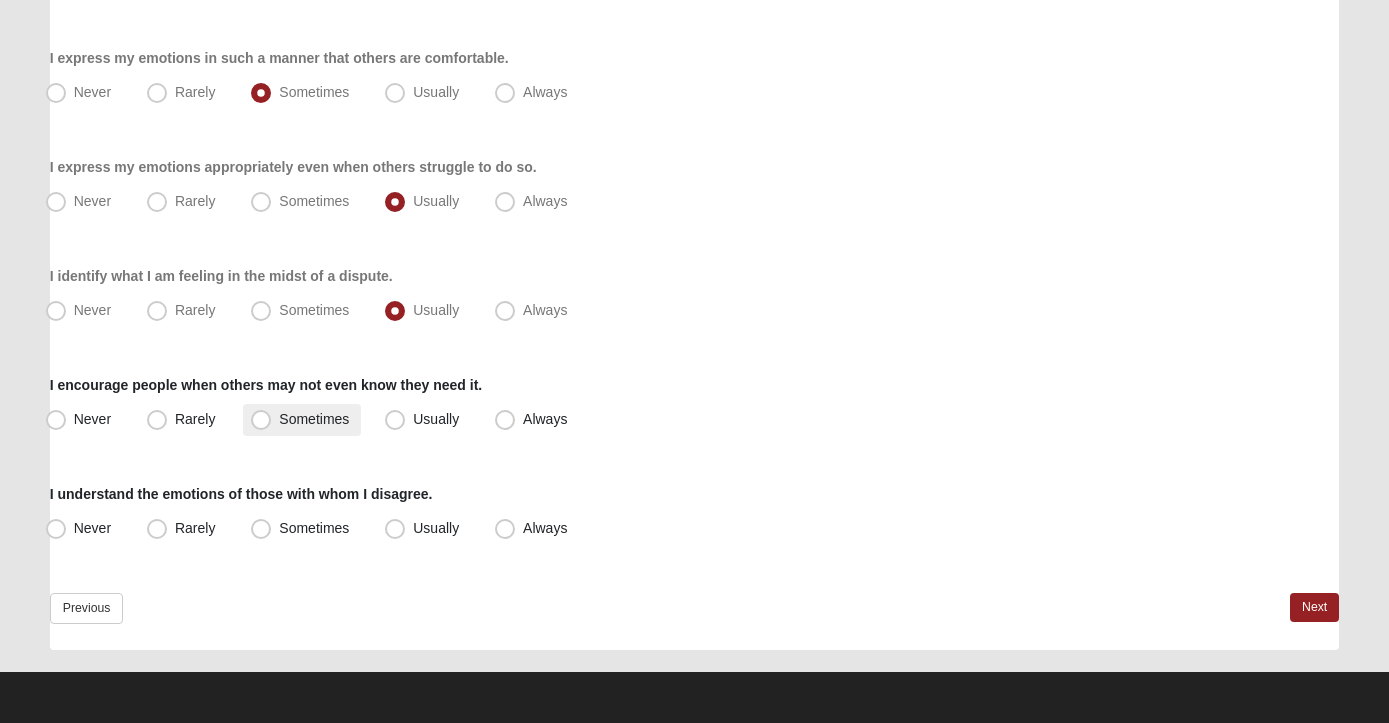 click on "Sometimes" at bounding box center [302, 420] 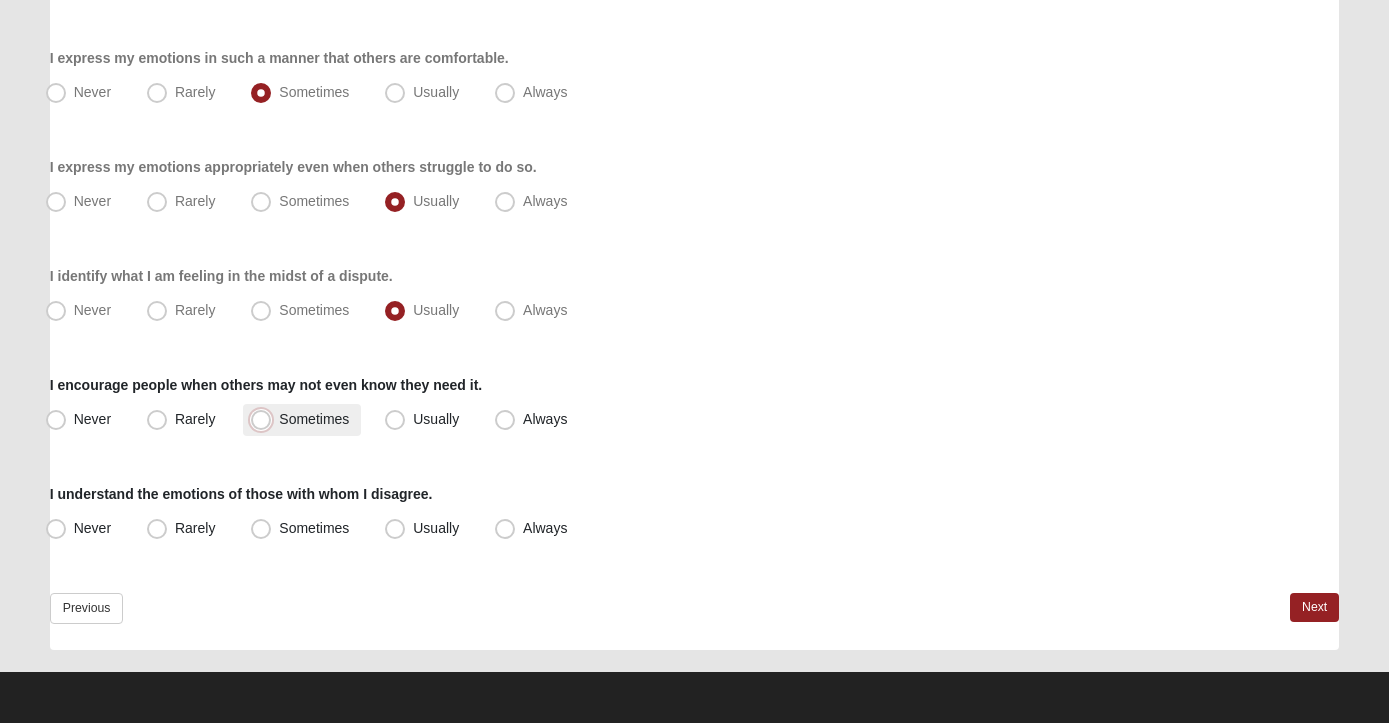 click on "Sometimes" at bounding box center [265, 419] 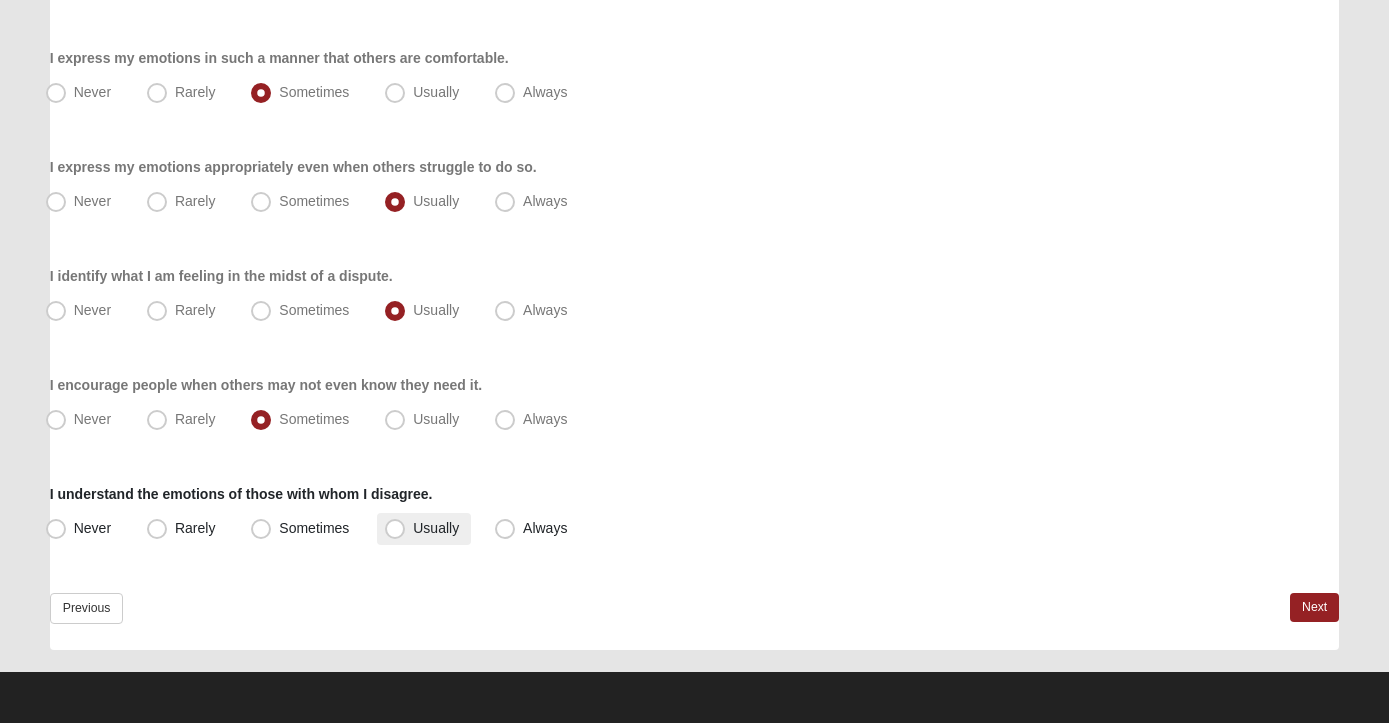 click on "Usually" at bounding box center [436, 528] 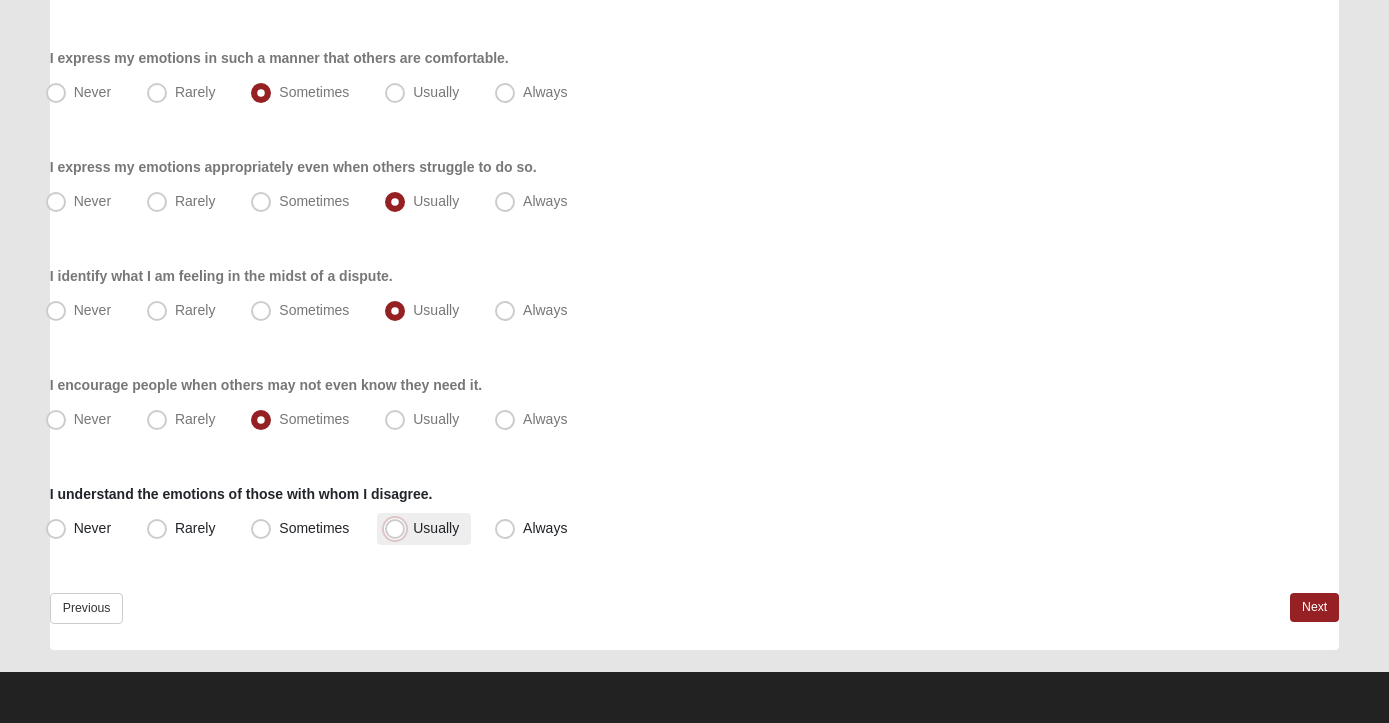 click on "Usually" at bounding box center [399, 528] 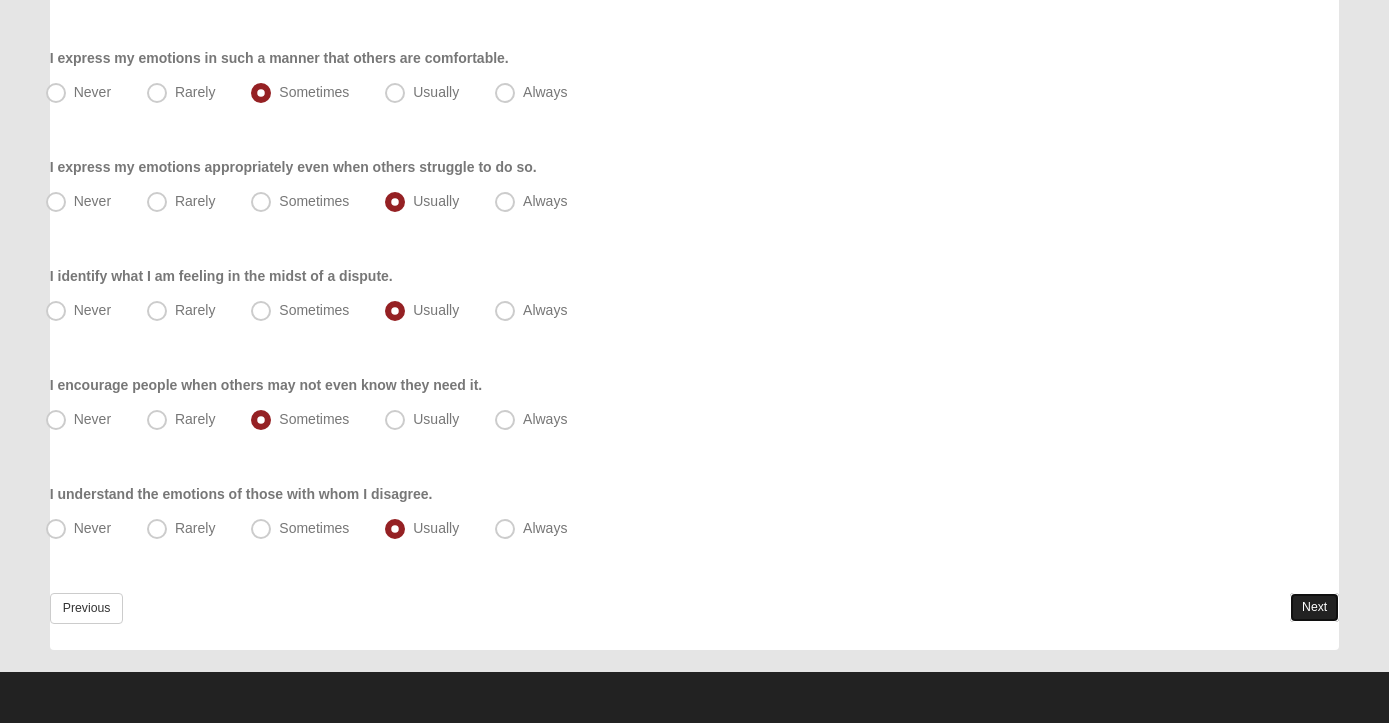 click on "Next" at bounding box center (1314, 607) 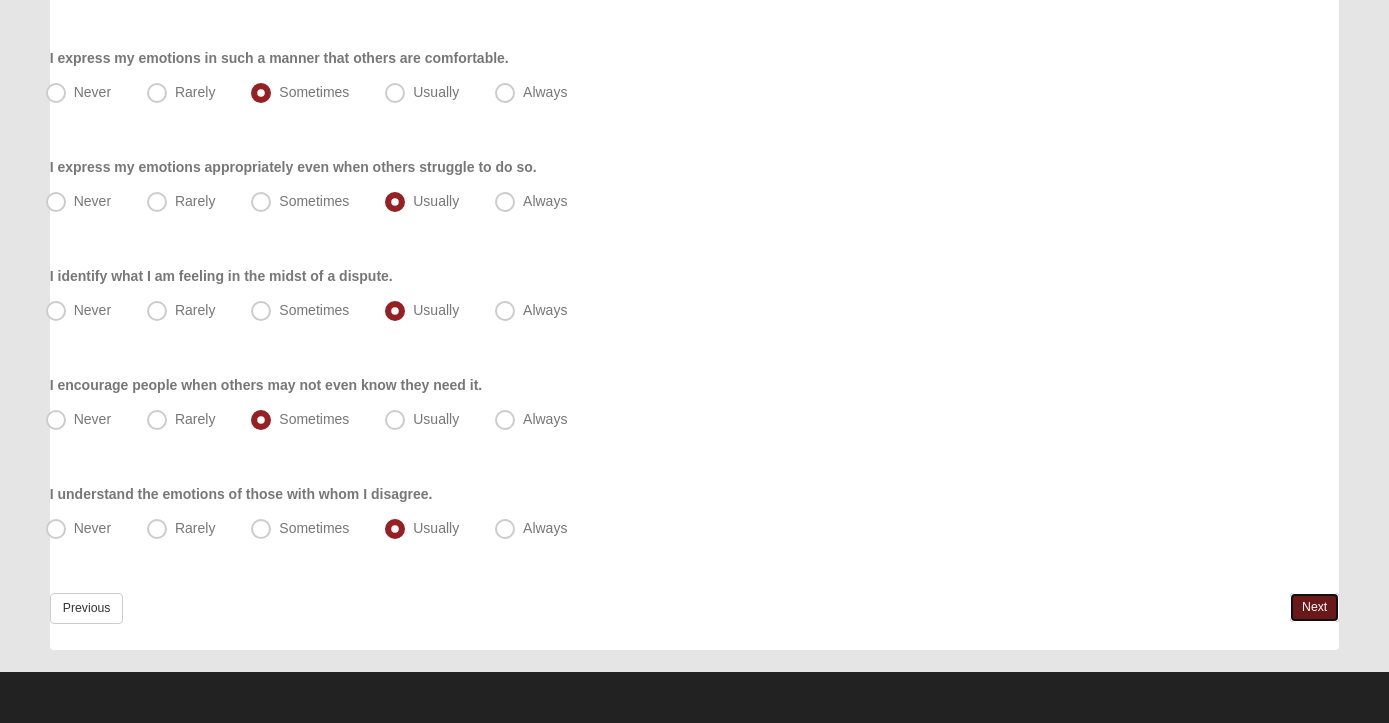scroll, scrollTop: 0, scrollLeft: 0, axis: both 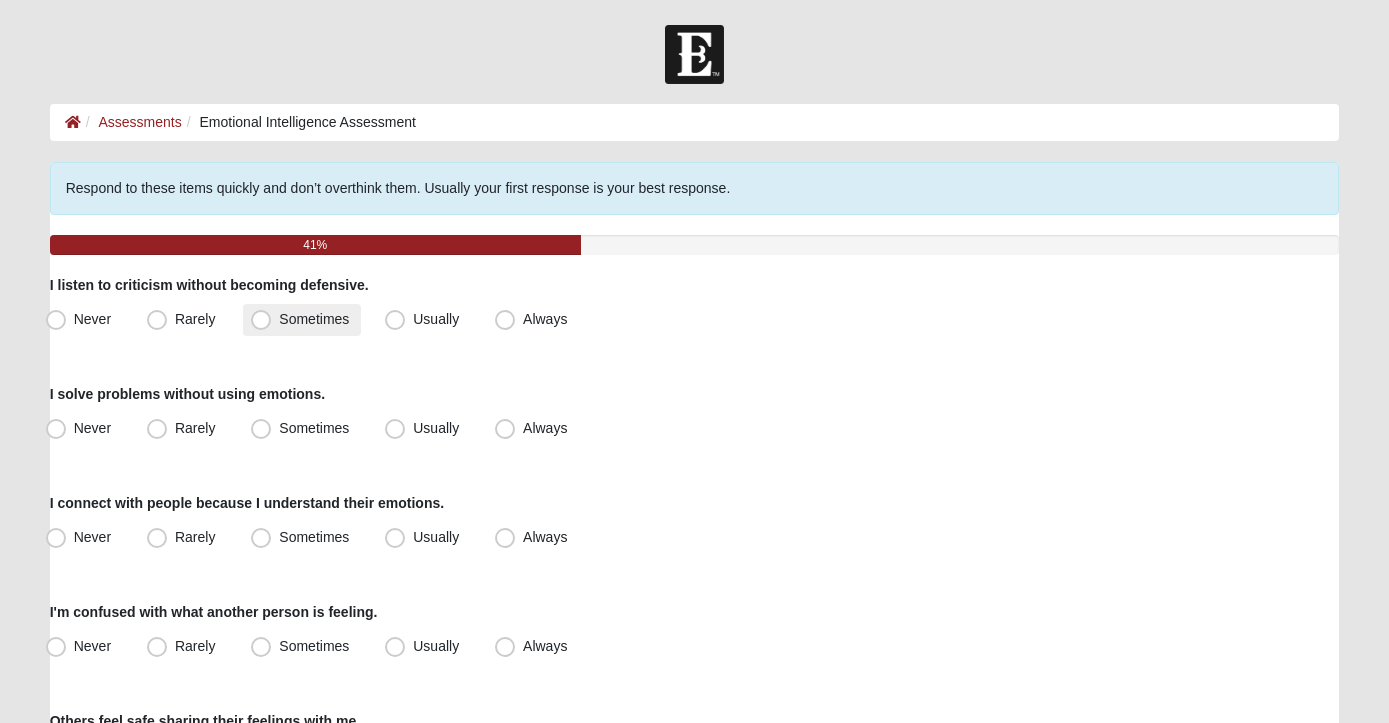 click on "Sometimes" at bounding box center (302, 320) 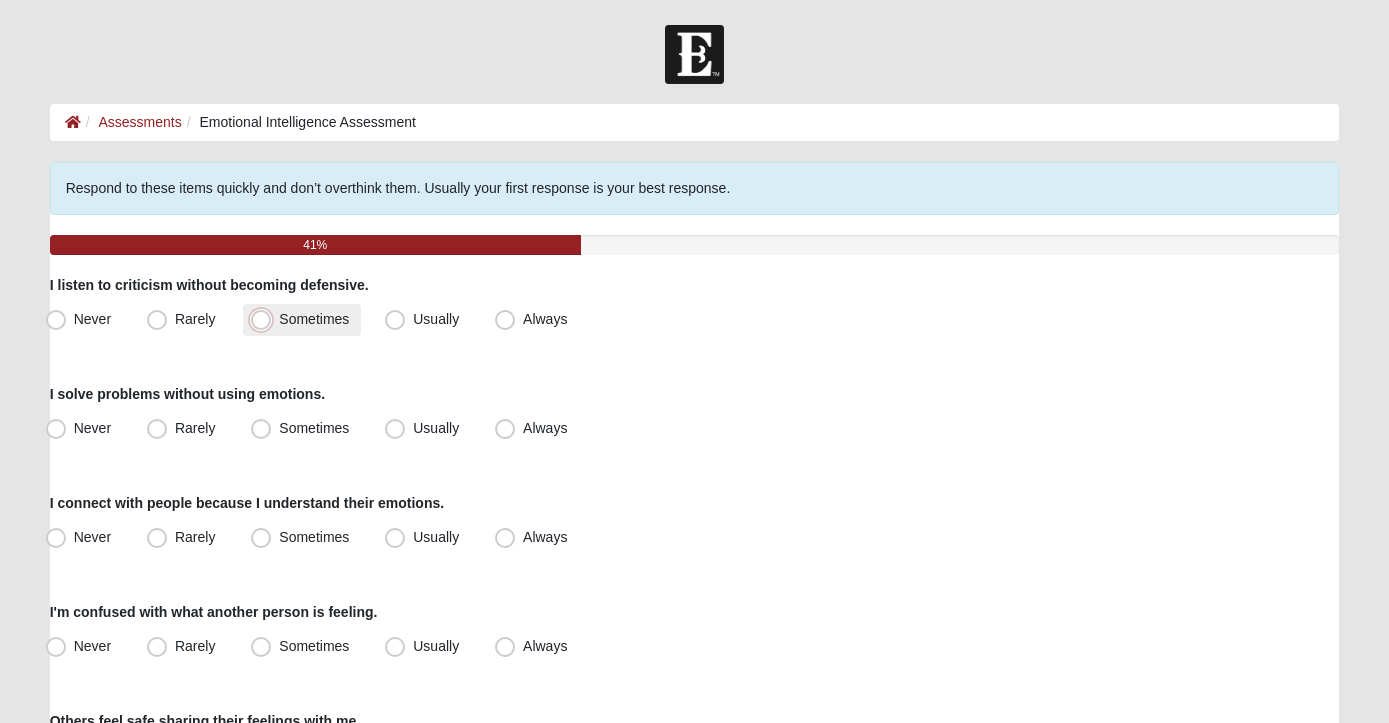 click on "Sometimes" at bounding box center [265, 319] 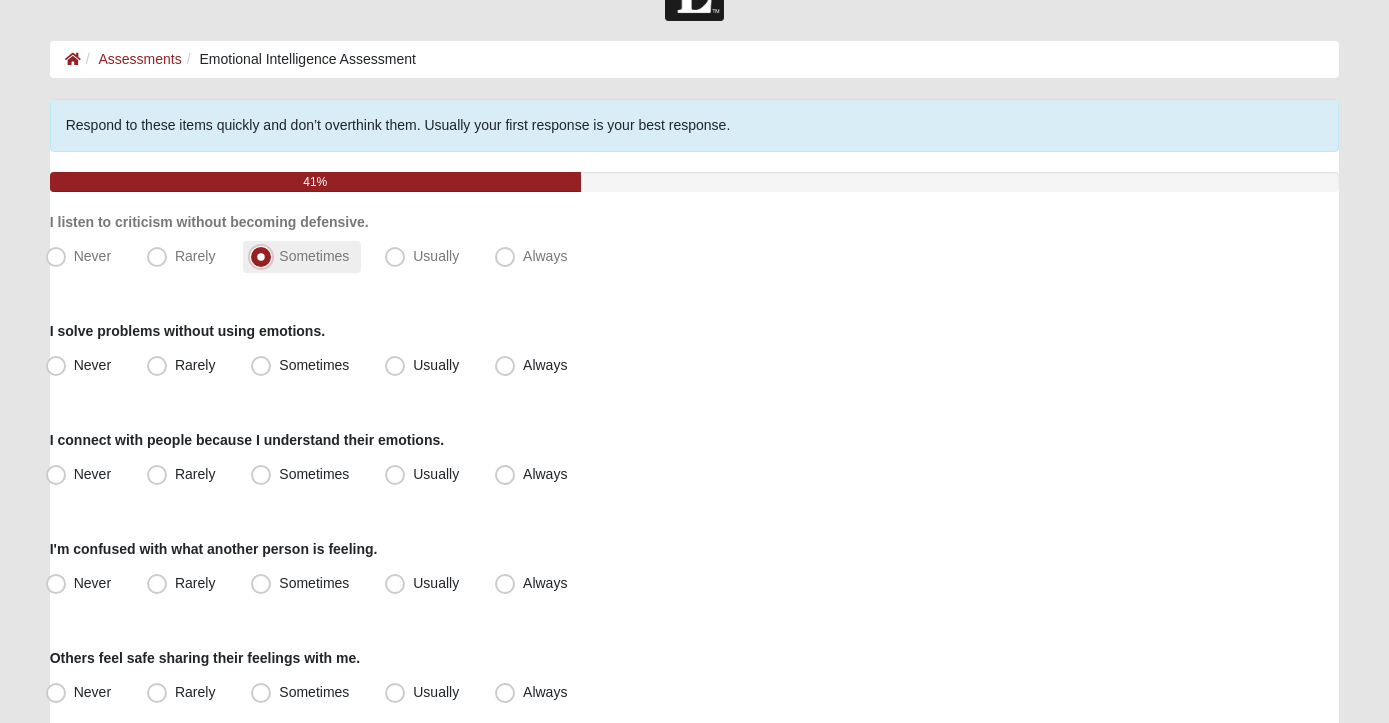 scroll, scrollTop: 66, scrollLeft: 0, axis: vertical 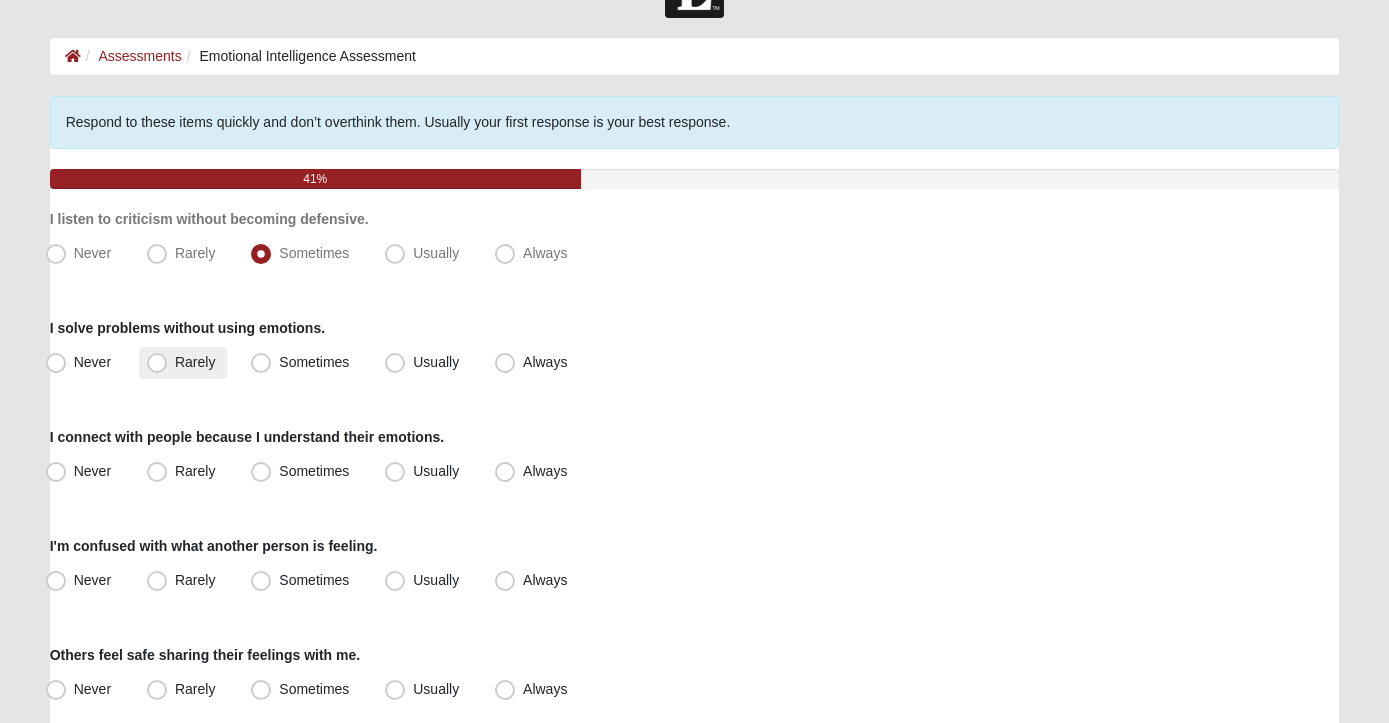 click on "Rarely" at bounding box center (195, 362) 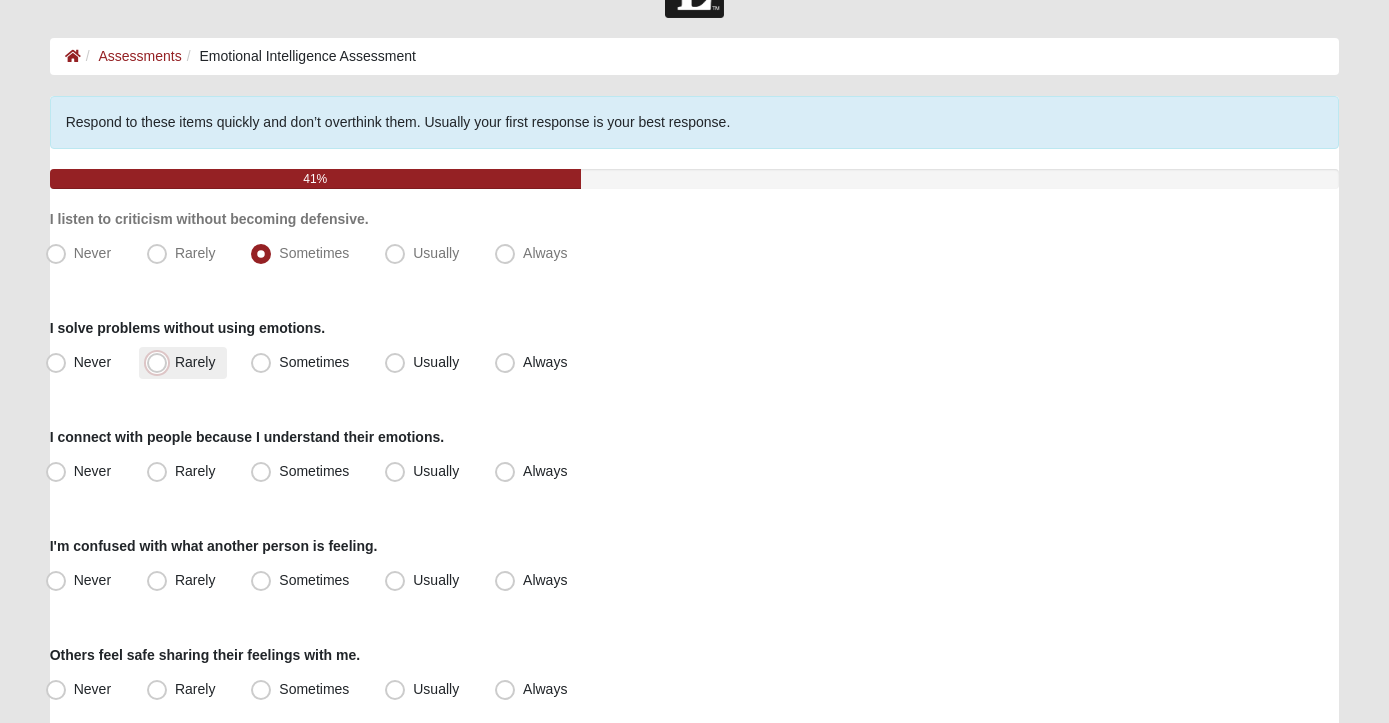 click on "Rarely" at bounding box center (161, 362) 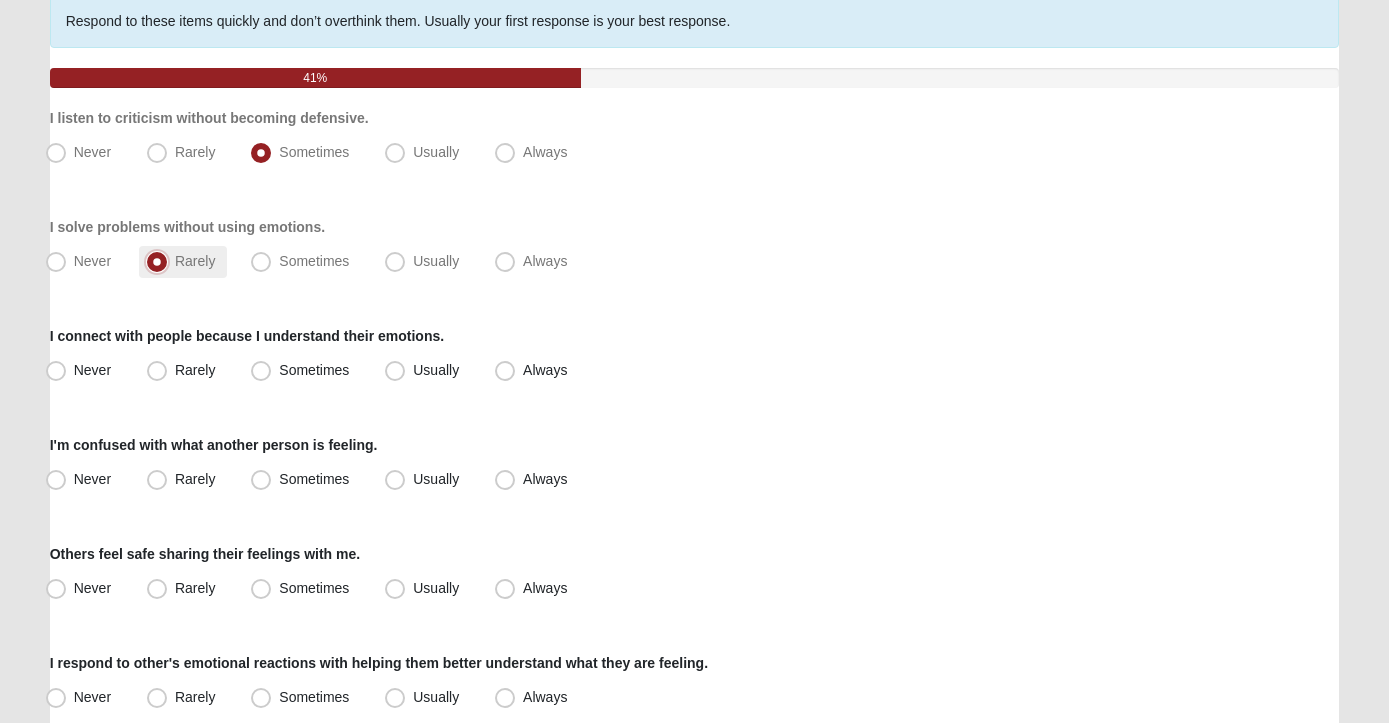 scroll, scrollTop: 201, scrollLeft: 0, axis: vertical 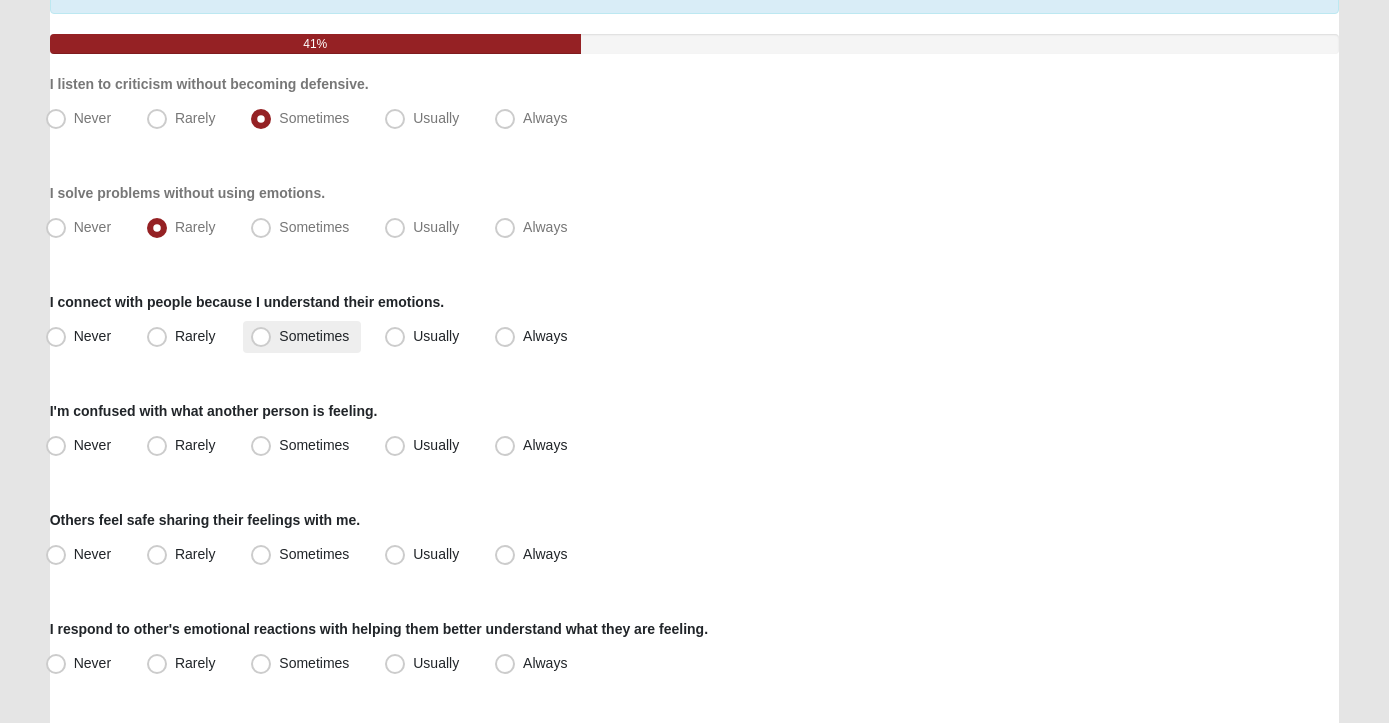 click on "Sometimes" at bounding box center (314, 336) 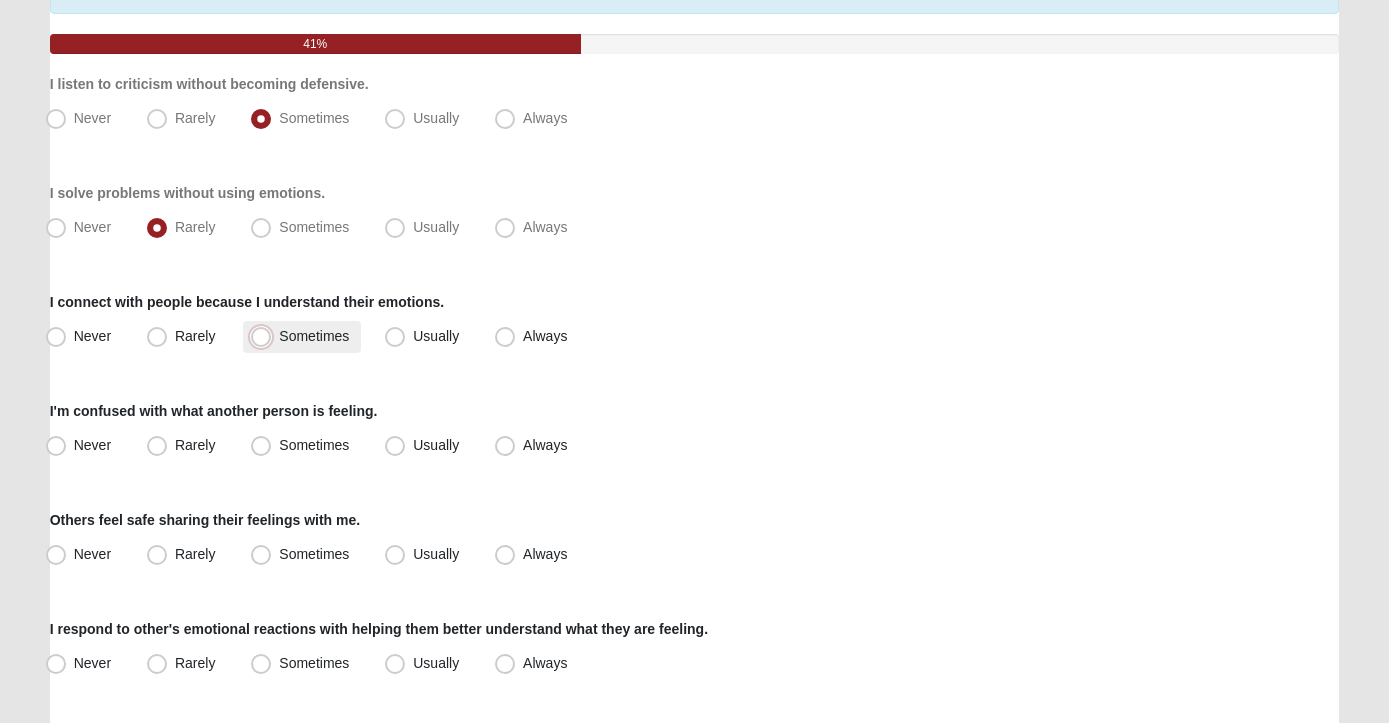 click on "Sometimes" at bounding box center [265, 336] 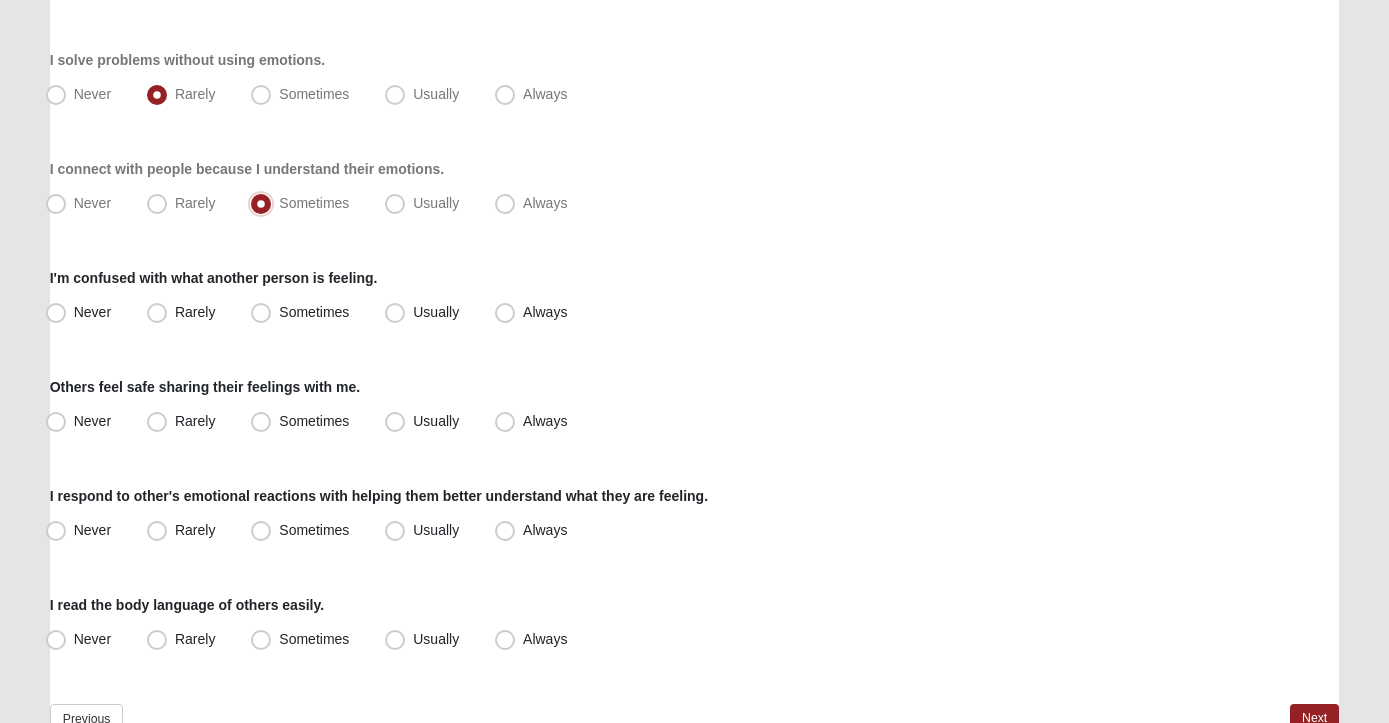 scroll, scrollTop: 355, scrollLeft: 0, axis: vertical 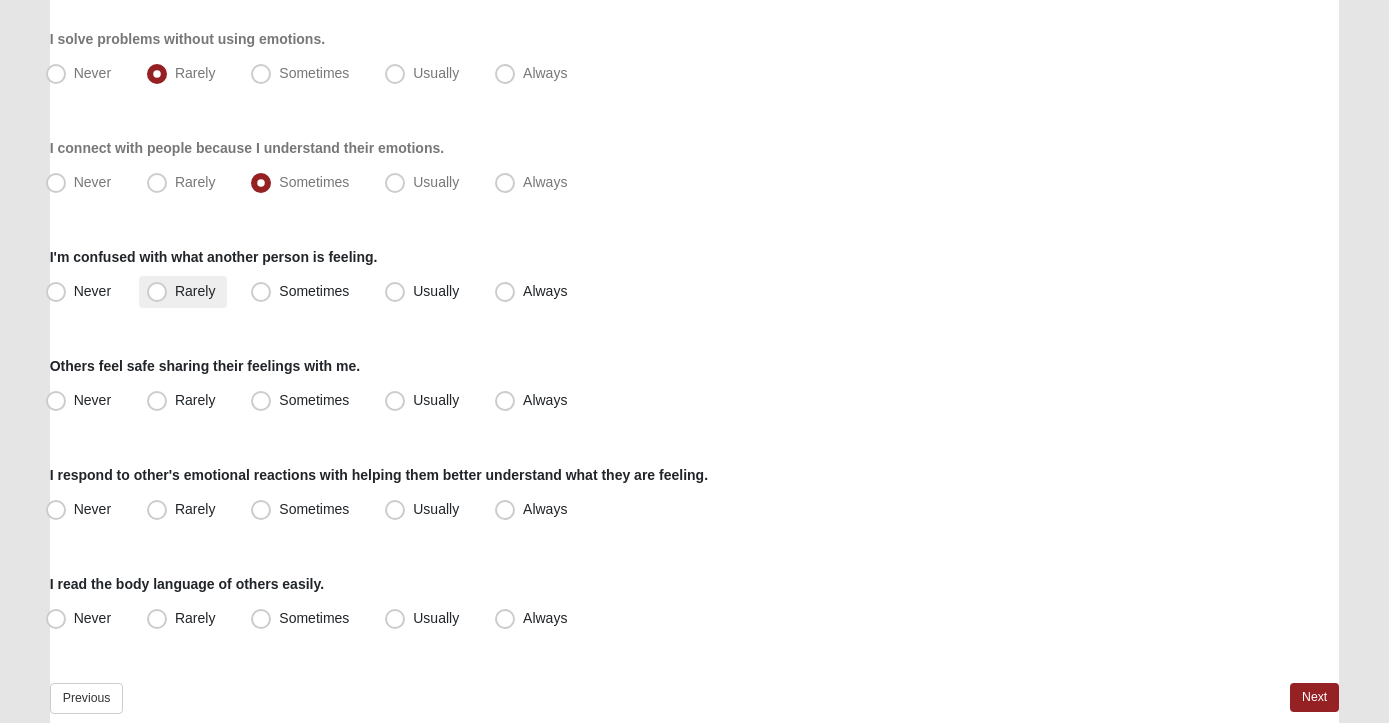 click on "Rarely" at bounding box center [195, 291] 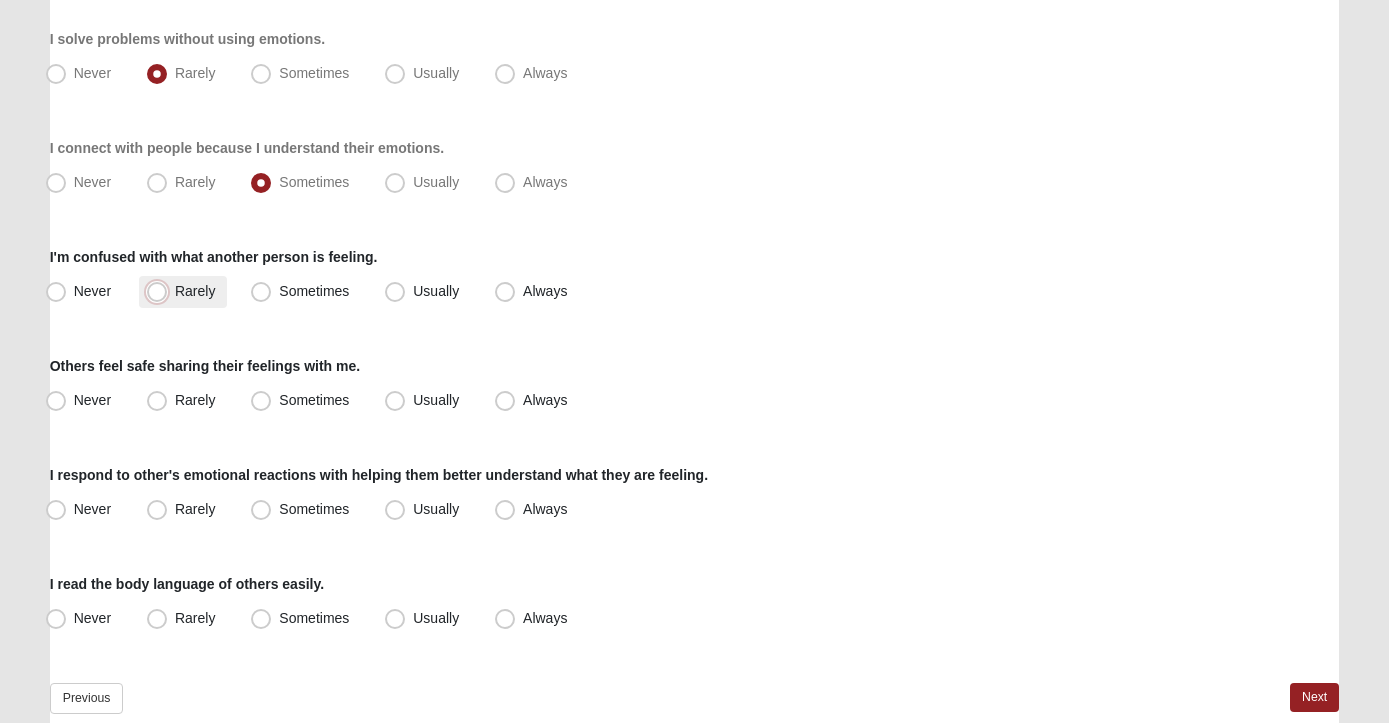 click on "Rarely" at bounding box center [161, 291] 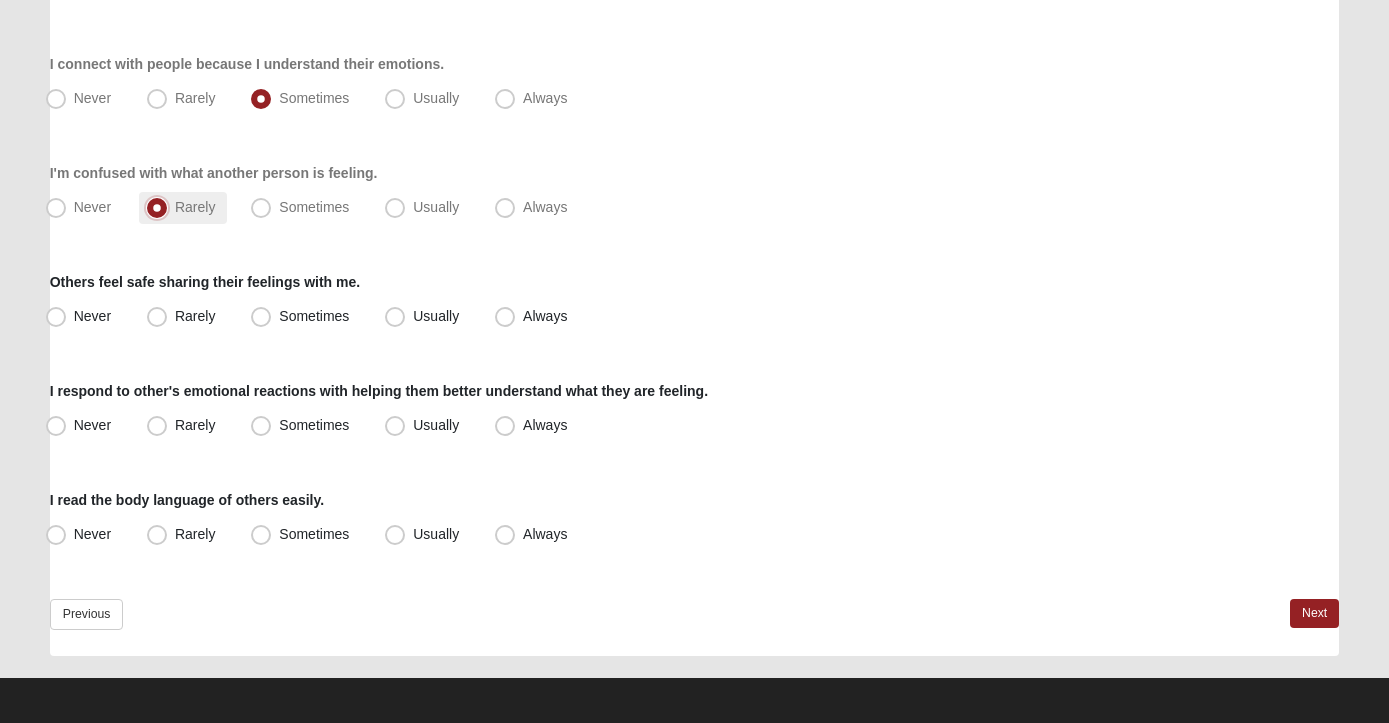 scroll, scrollTop: 445, scrollLeft: 0, axis: vertical 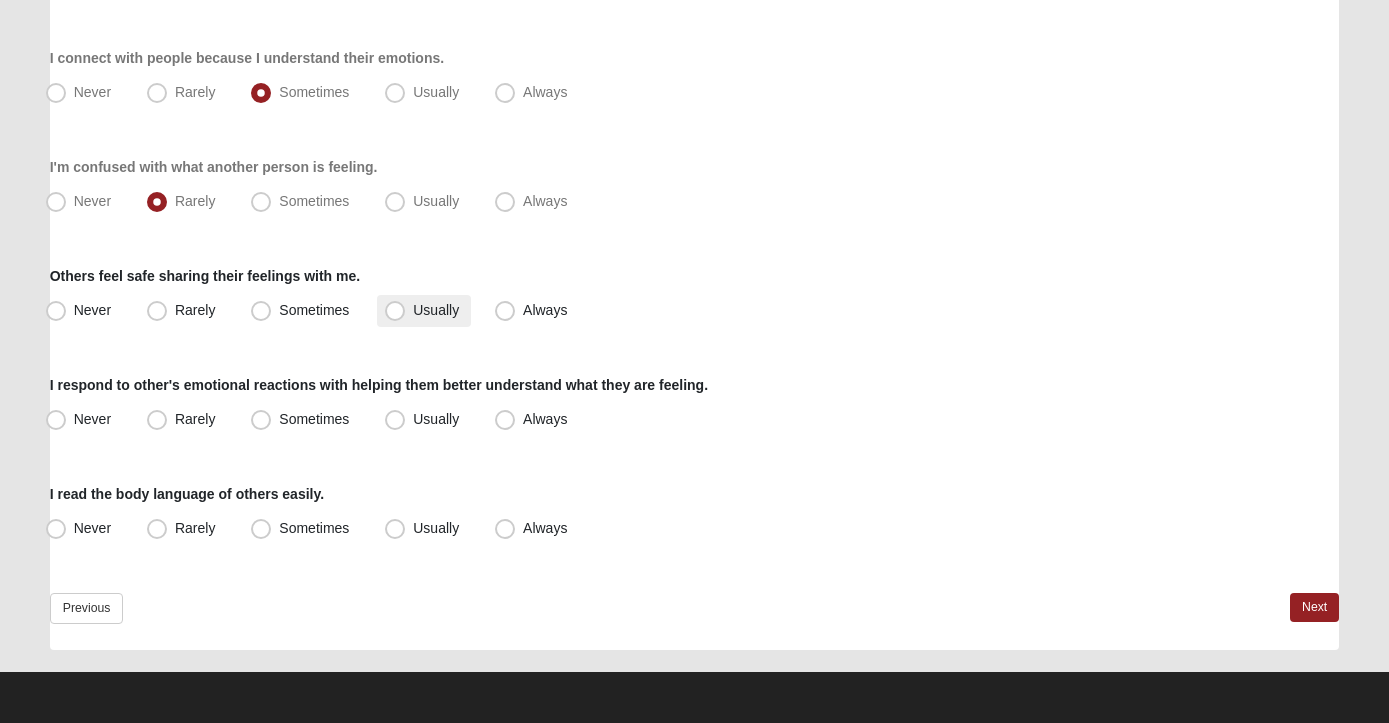 click on "Usually" at bounding box center (436, 310) 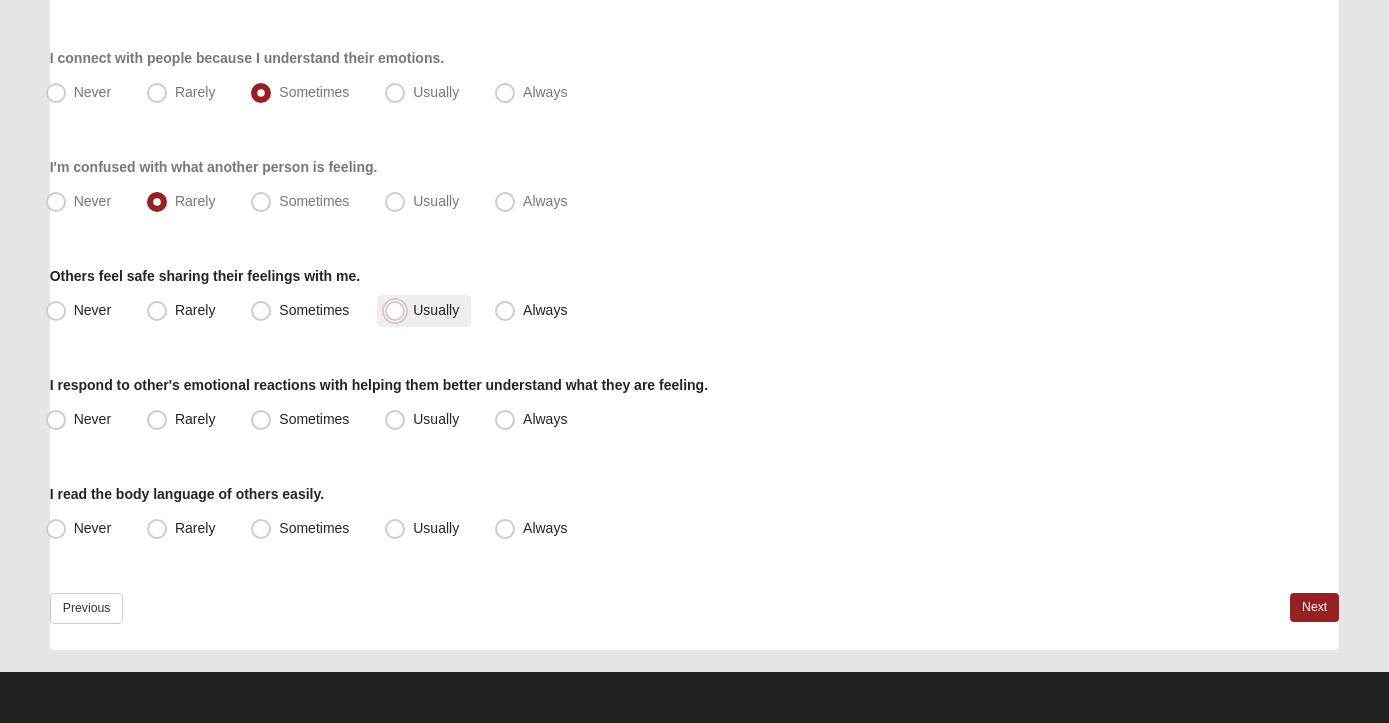 click on "Usually" at bounding box center (399, 310) 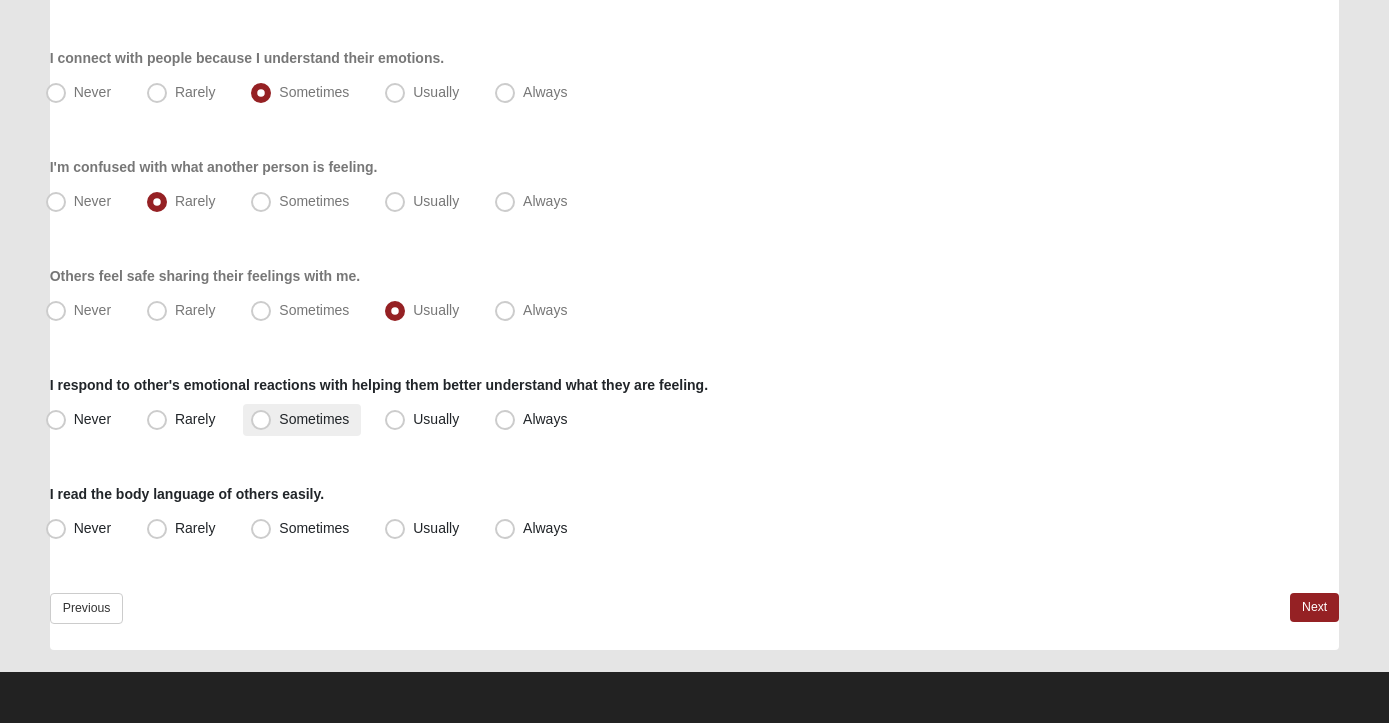 click on "Sometimes" at bounding box center (302, 420) 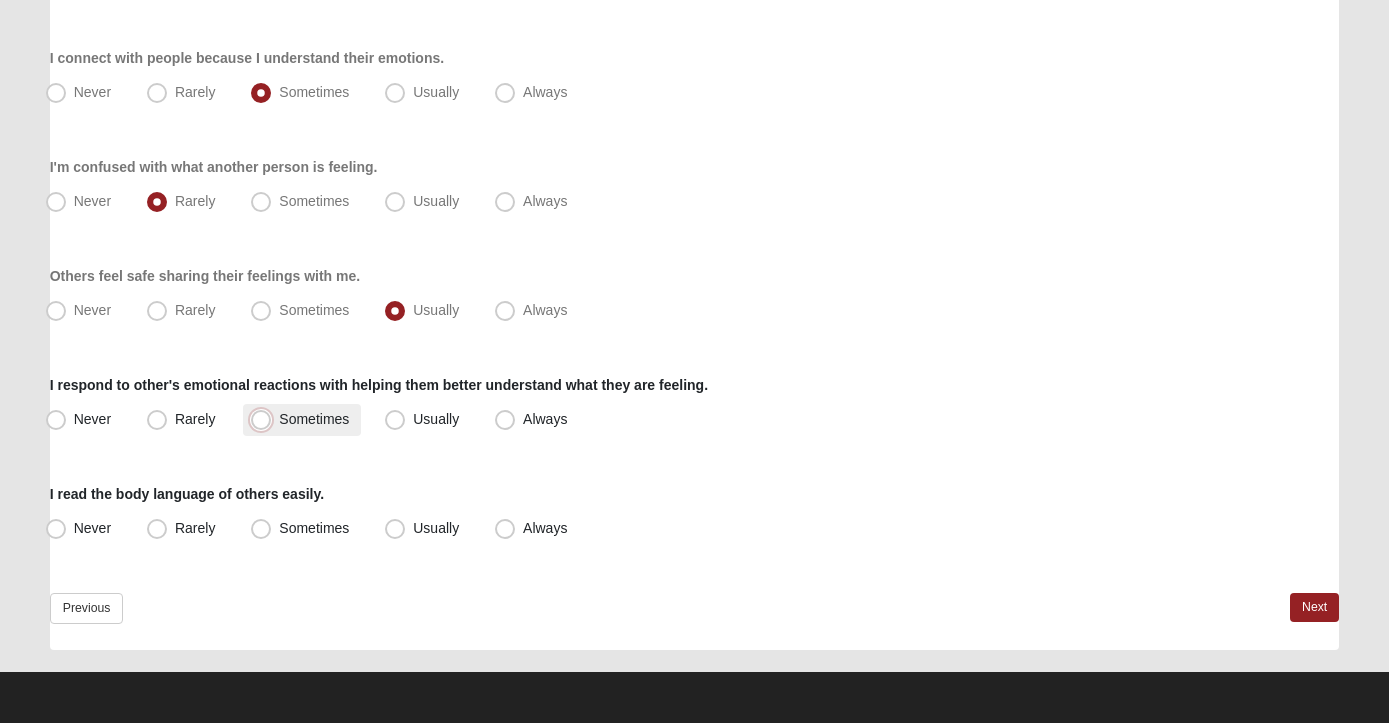 click on "Sometimes" at bounding box center [265, 419] 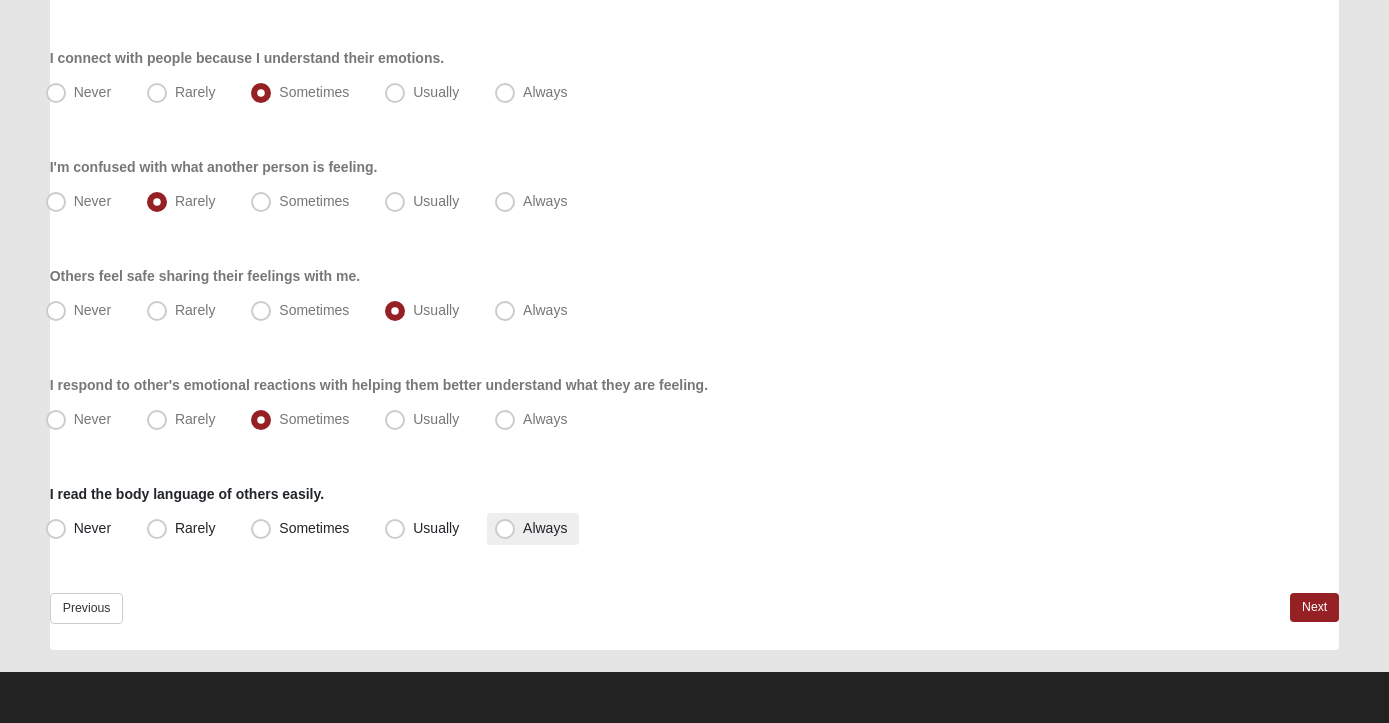 click on "Always" at bounding box center [545, 528] 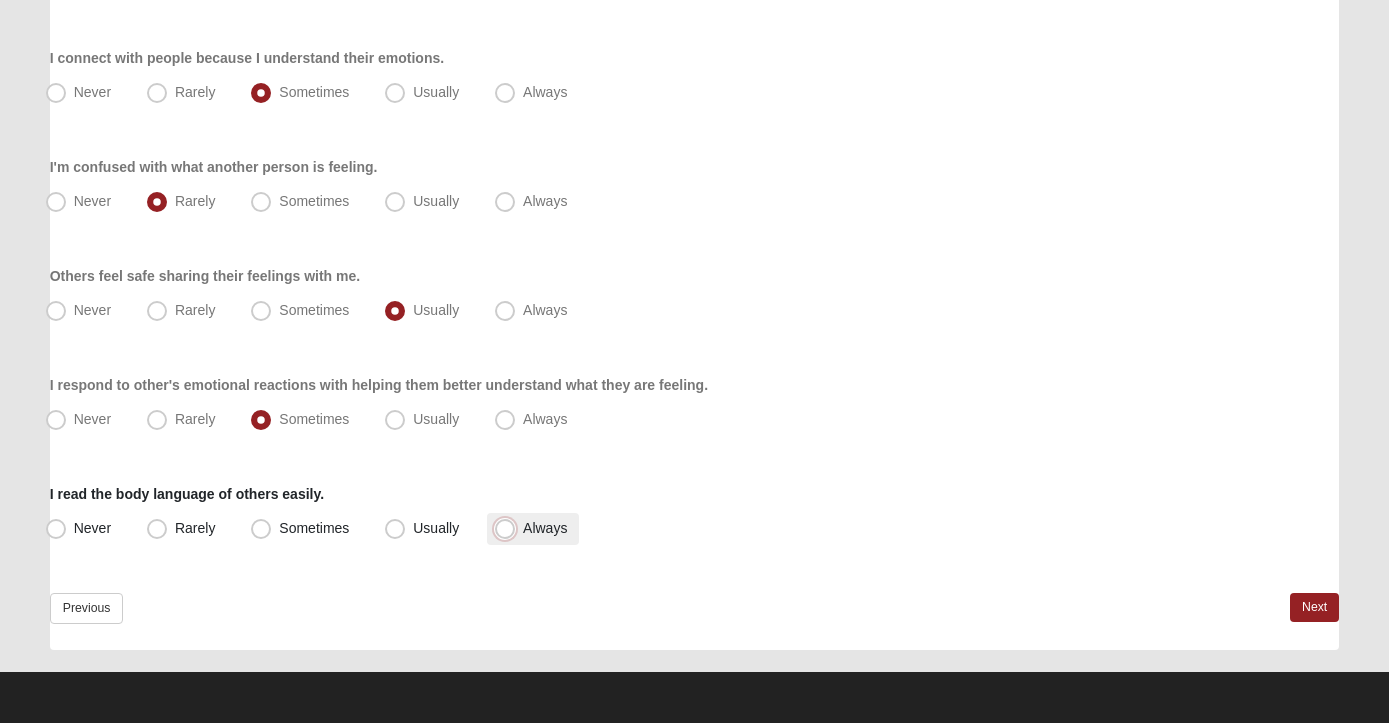 click on "Always" at bounding box center (509, 528) 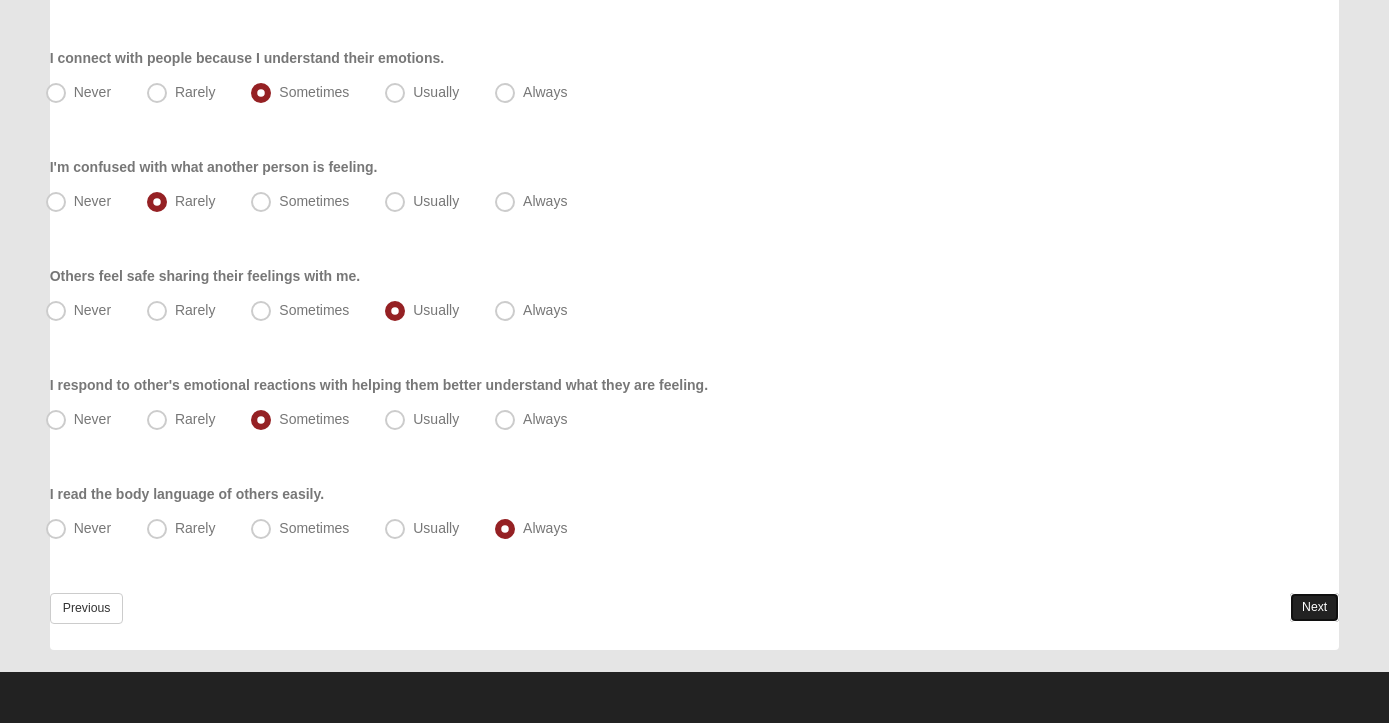 click on "Next" at bounding box center [1314, 607] 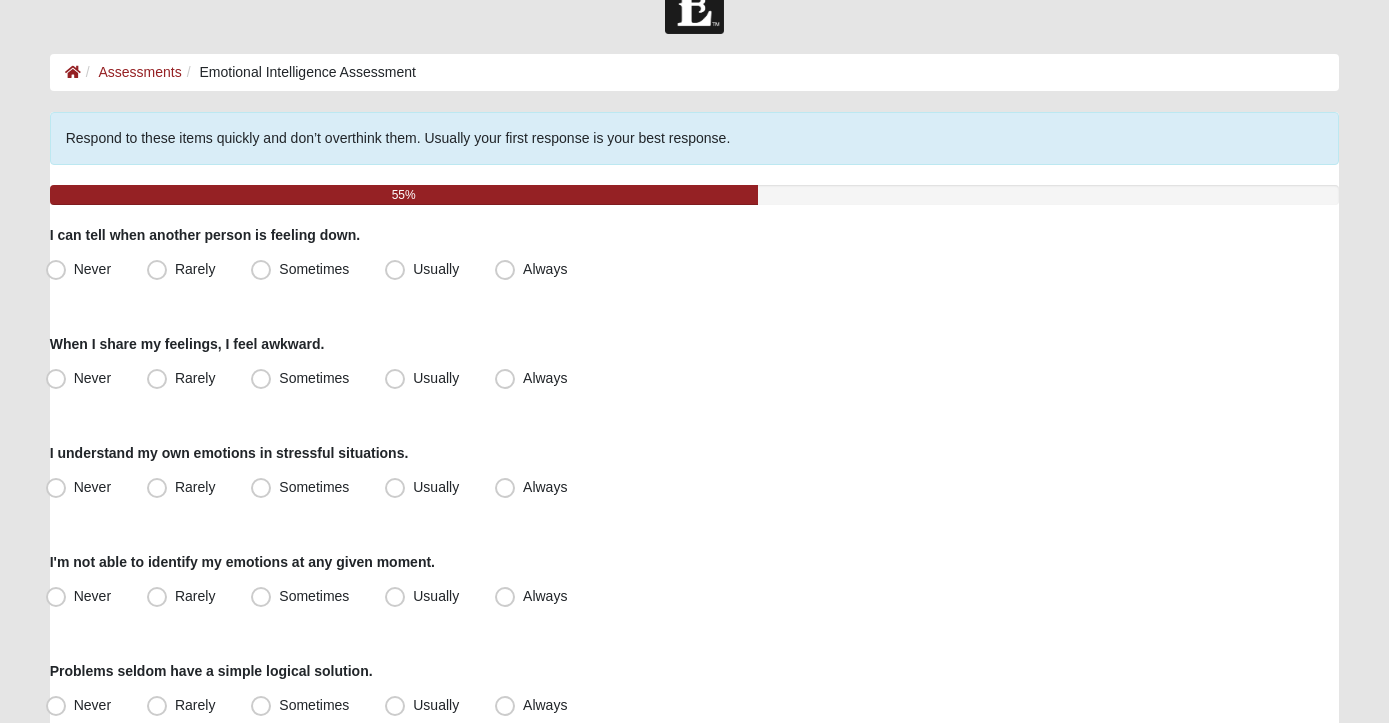 scroll, scrollTop: 52, scrollLeft: 0, axis: vertical 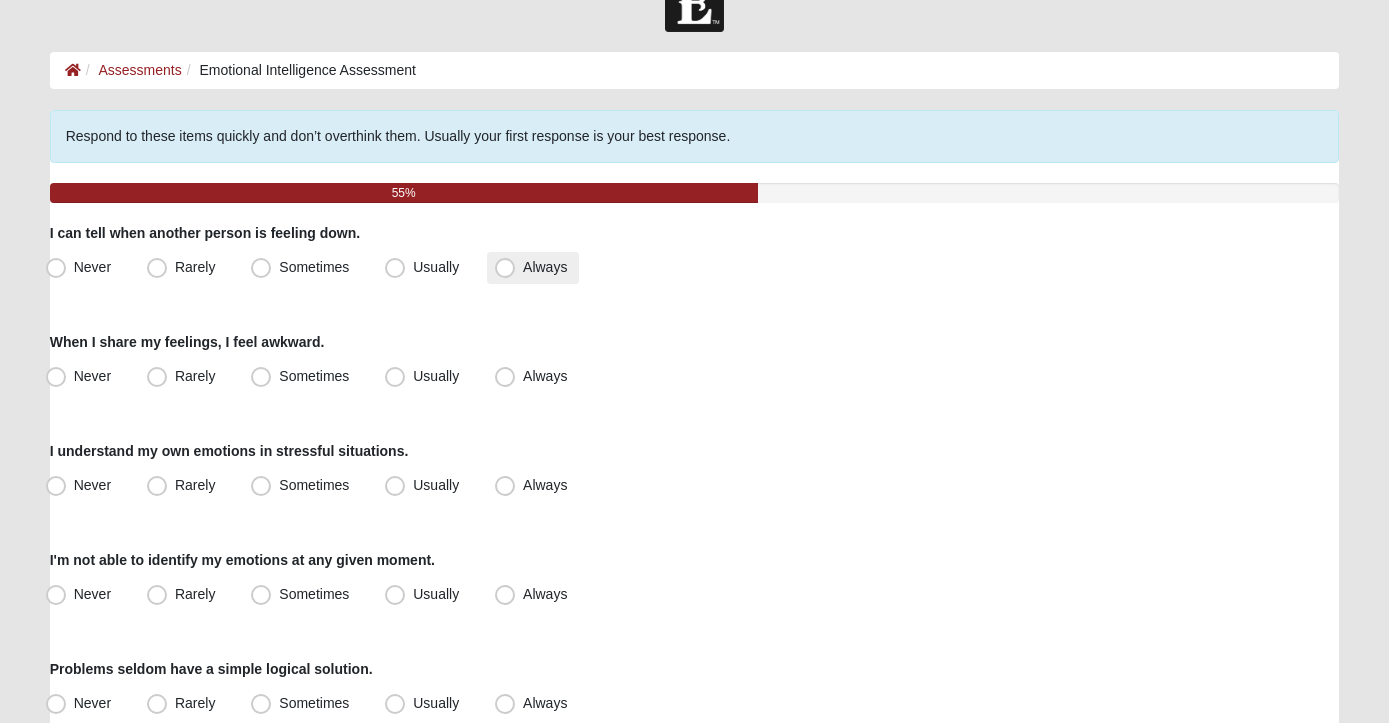 click on "Always" at bounding box center [545, 267] 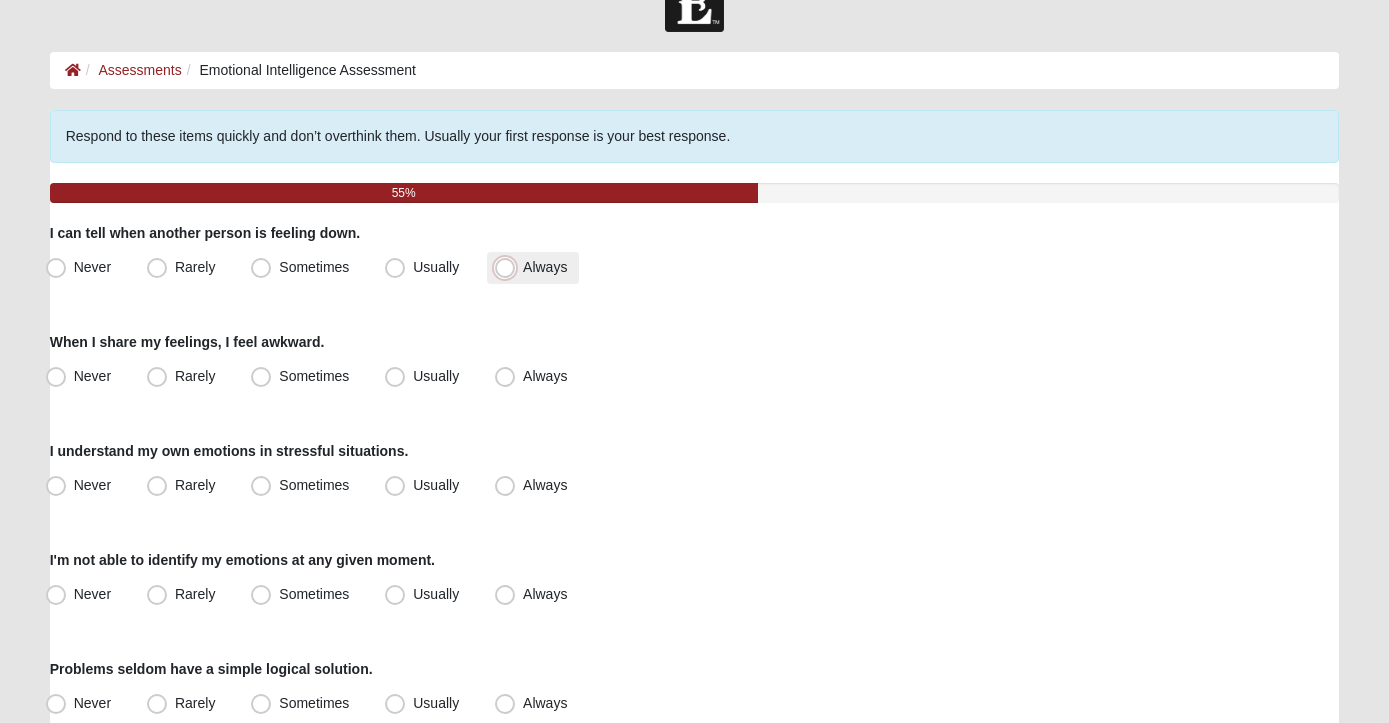 click on "Always" at bounding box center [509, 267] 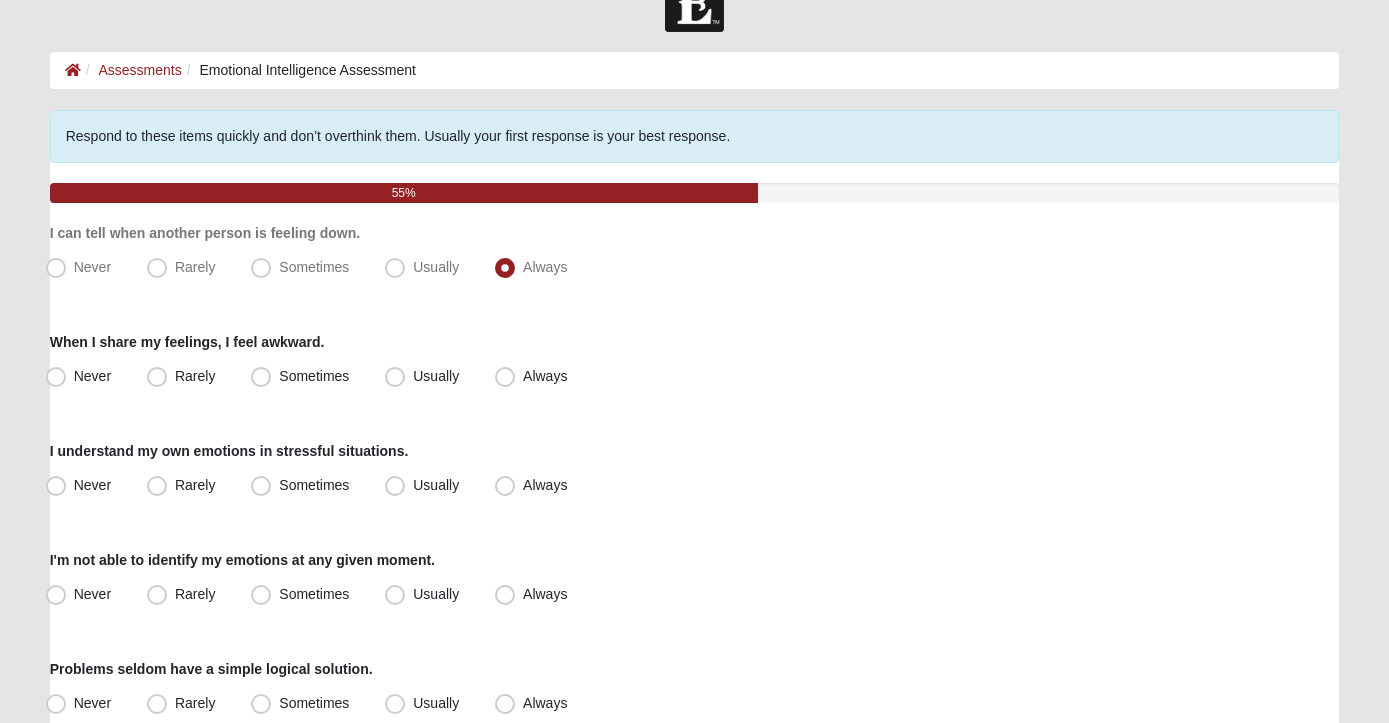 click on "Respond to these items quickly and don’t overthink them. Usually your first response is your best response.
55%
I can tell when another person is feeling down.
Never
Rarely
Sometimes
Usually
Always
When I share my feelings, I feel awkward.
Never
Rarely
Sometimes" at bounding box center [695, 576] 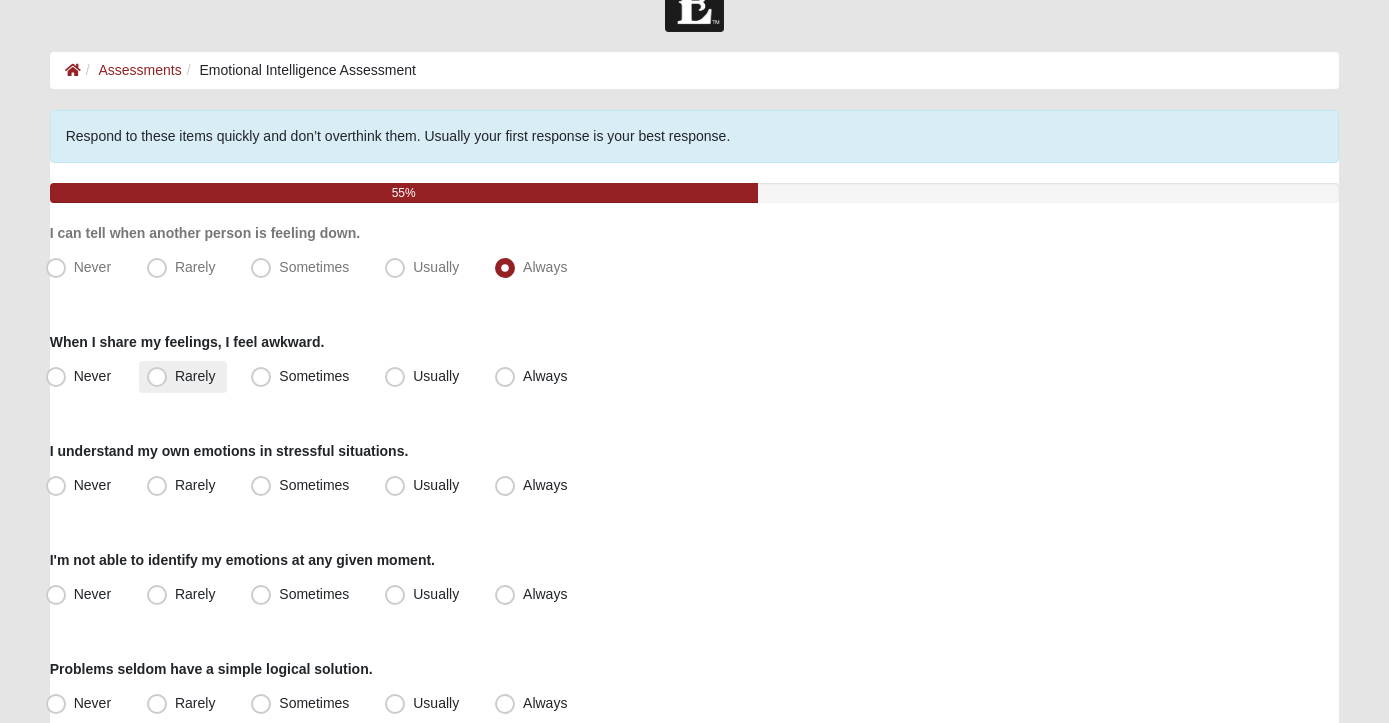 click on "Rarely" at bounding box center [195, 376] 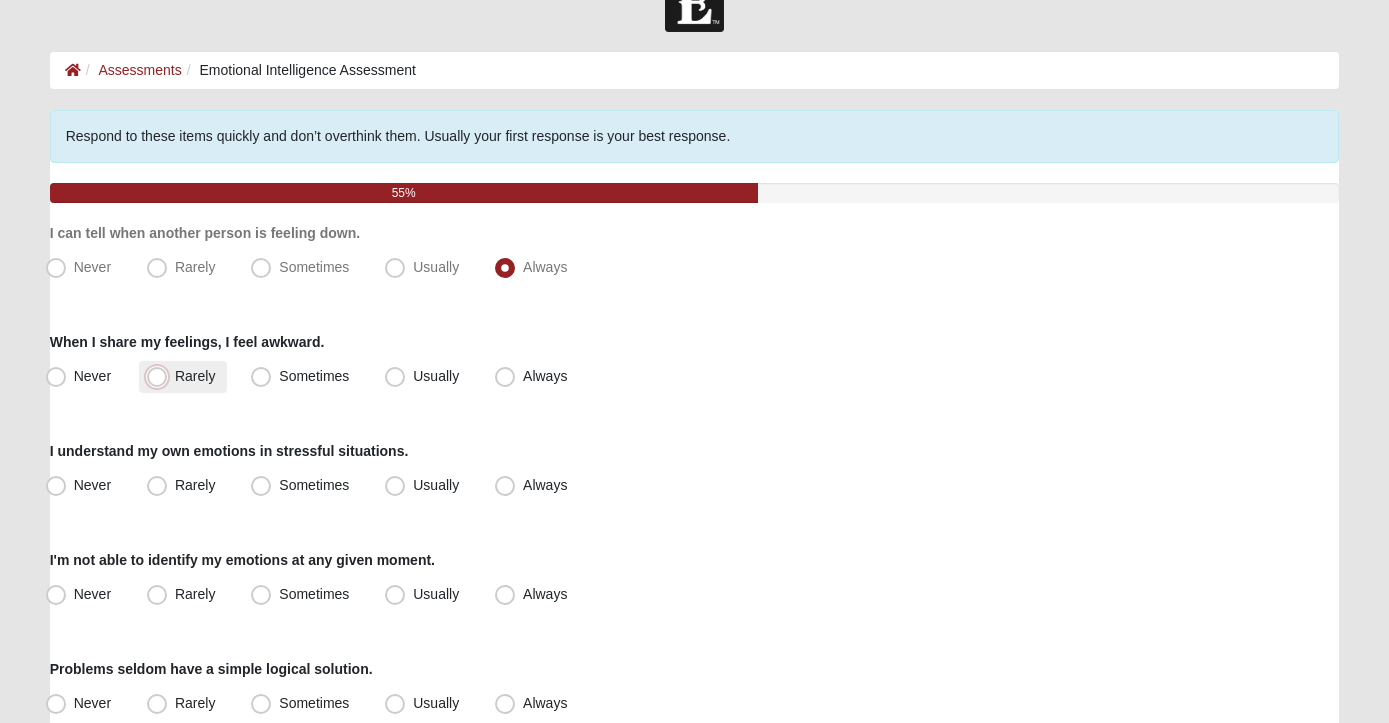 click on "Rarely" at bounding box center (161, 376) 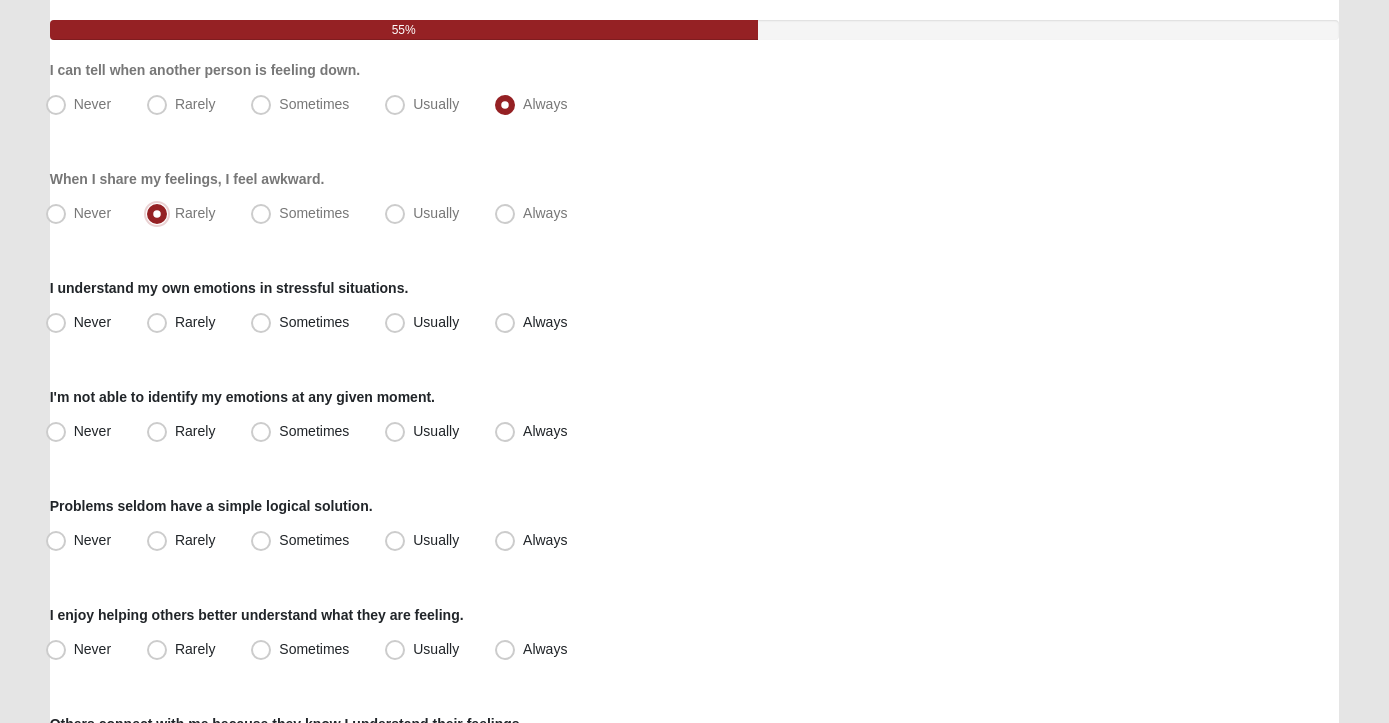 scroll, scrollTop: 225, scrollLeft: 0, axis: vertical 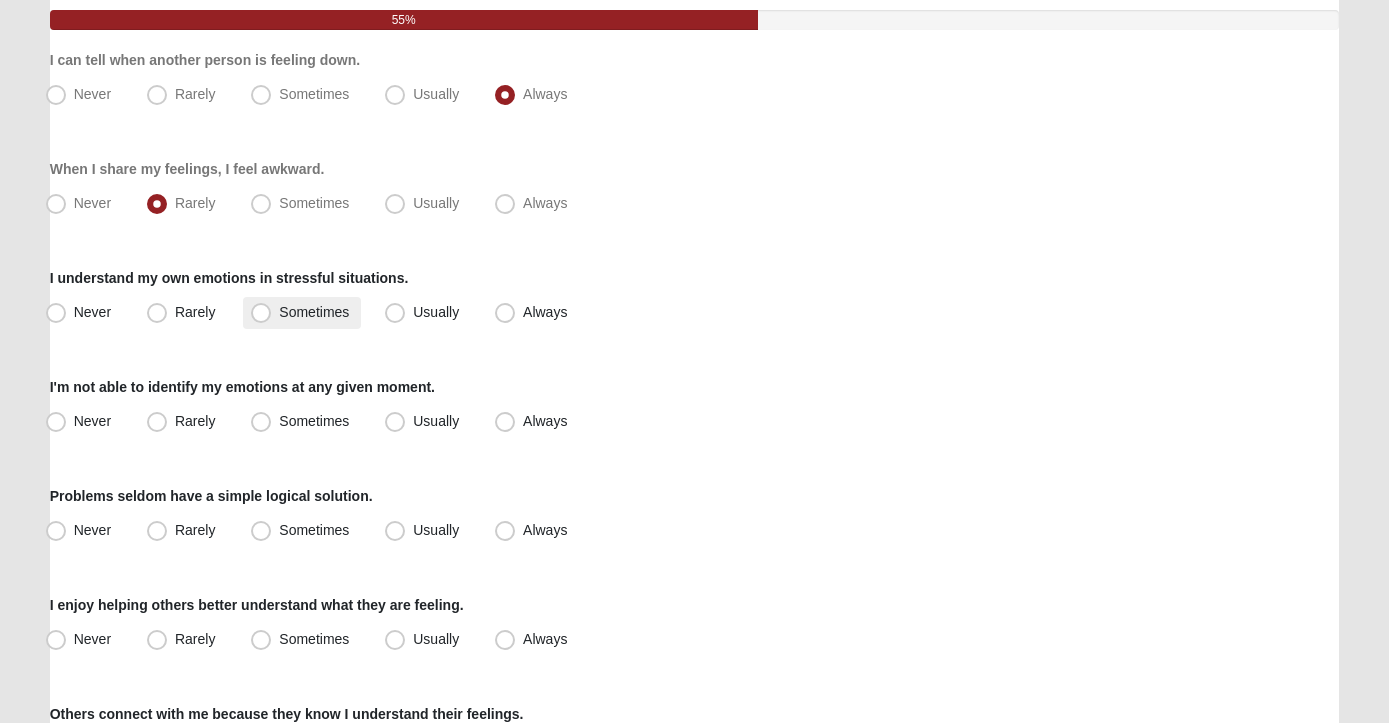 click on "Sometimes" at bounding box center (314, 312) 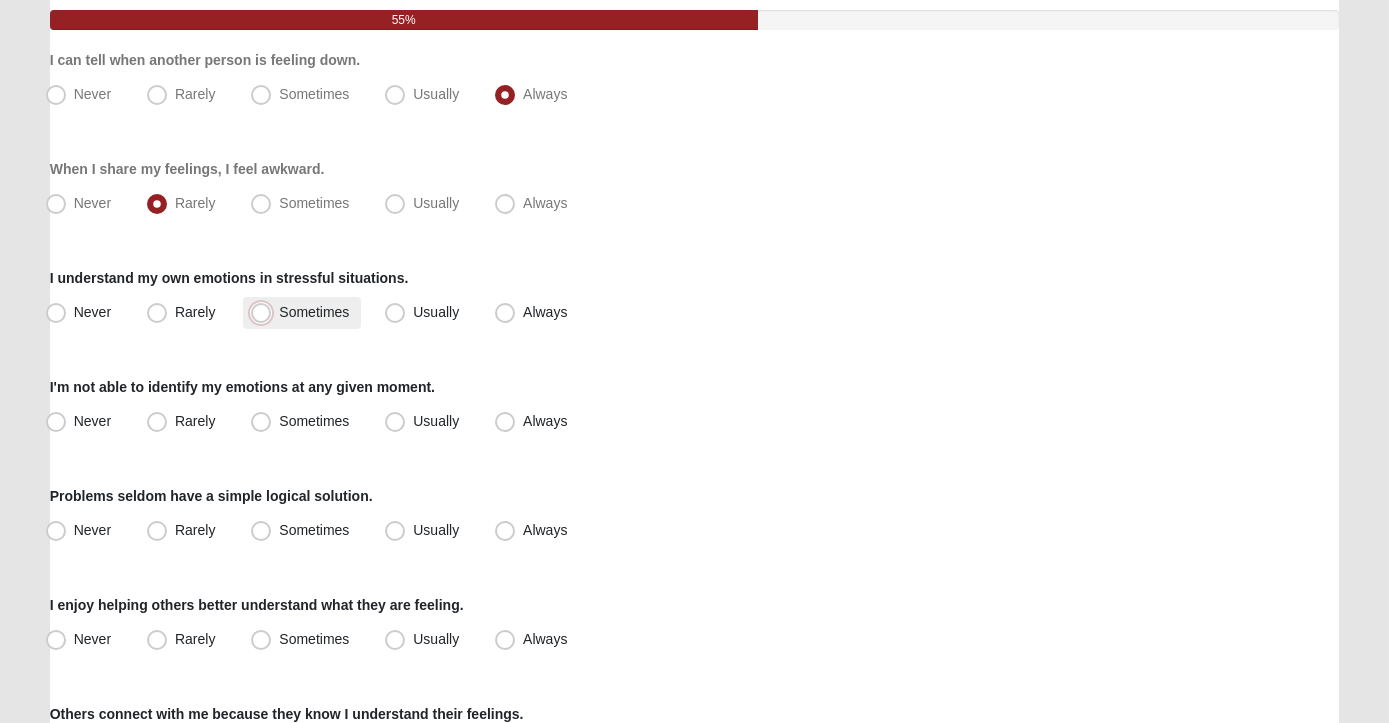 click on "Sometimes" at bounding box center (265, 312) 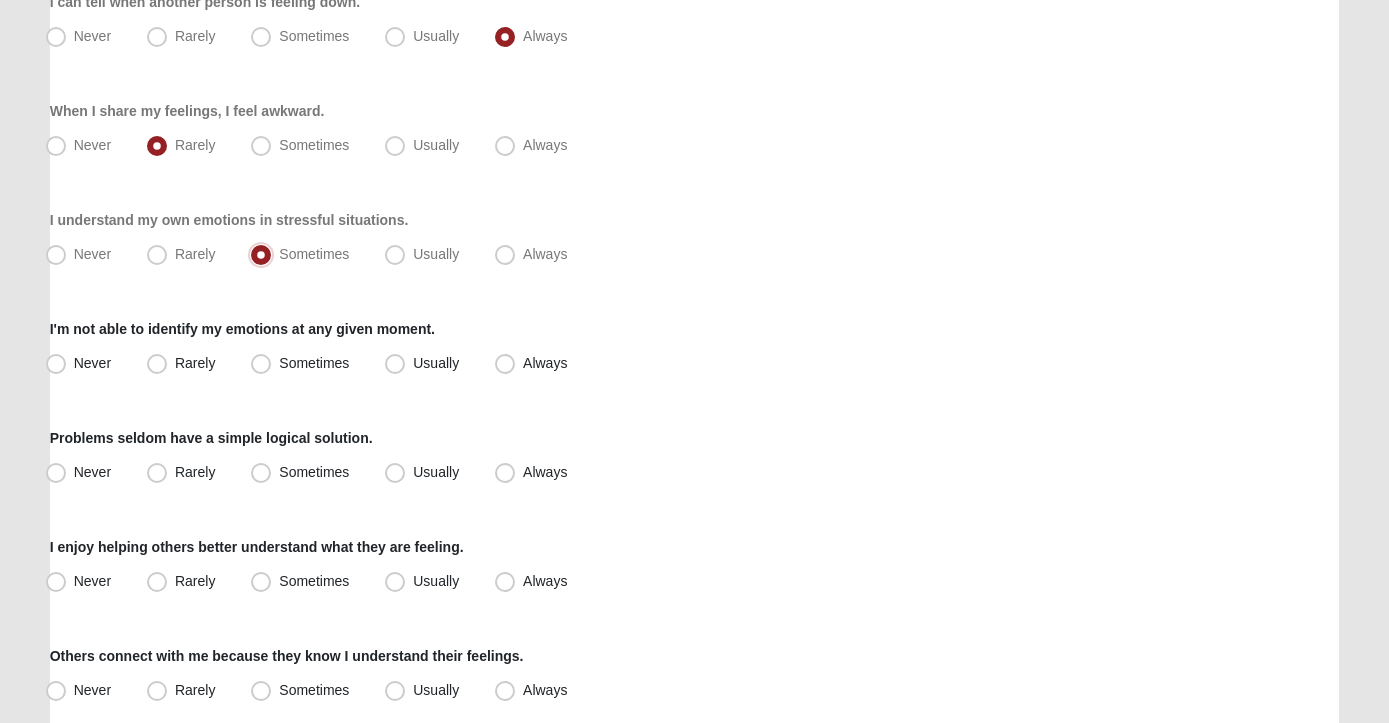 scroll, scrollTop: 285, scrollLeft: 0, axis: vertical 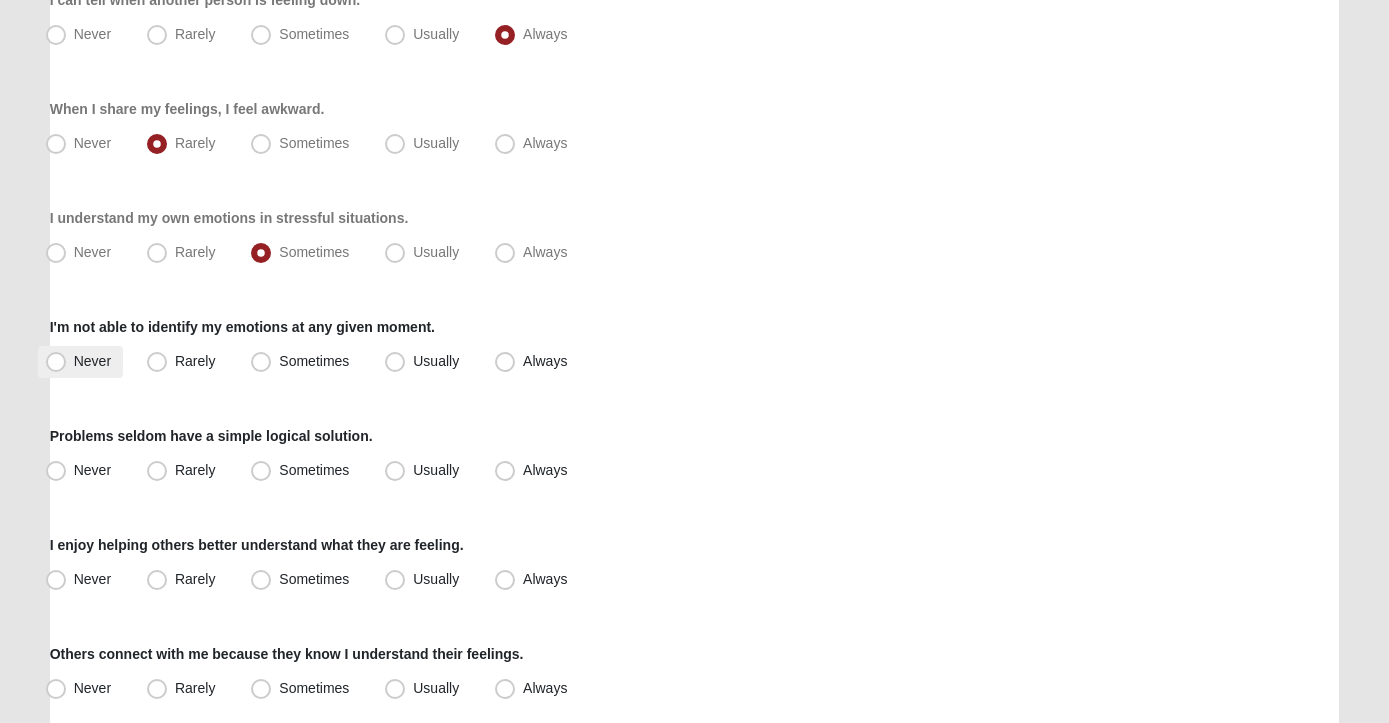click on "Never" at bounding box center (80, 362) 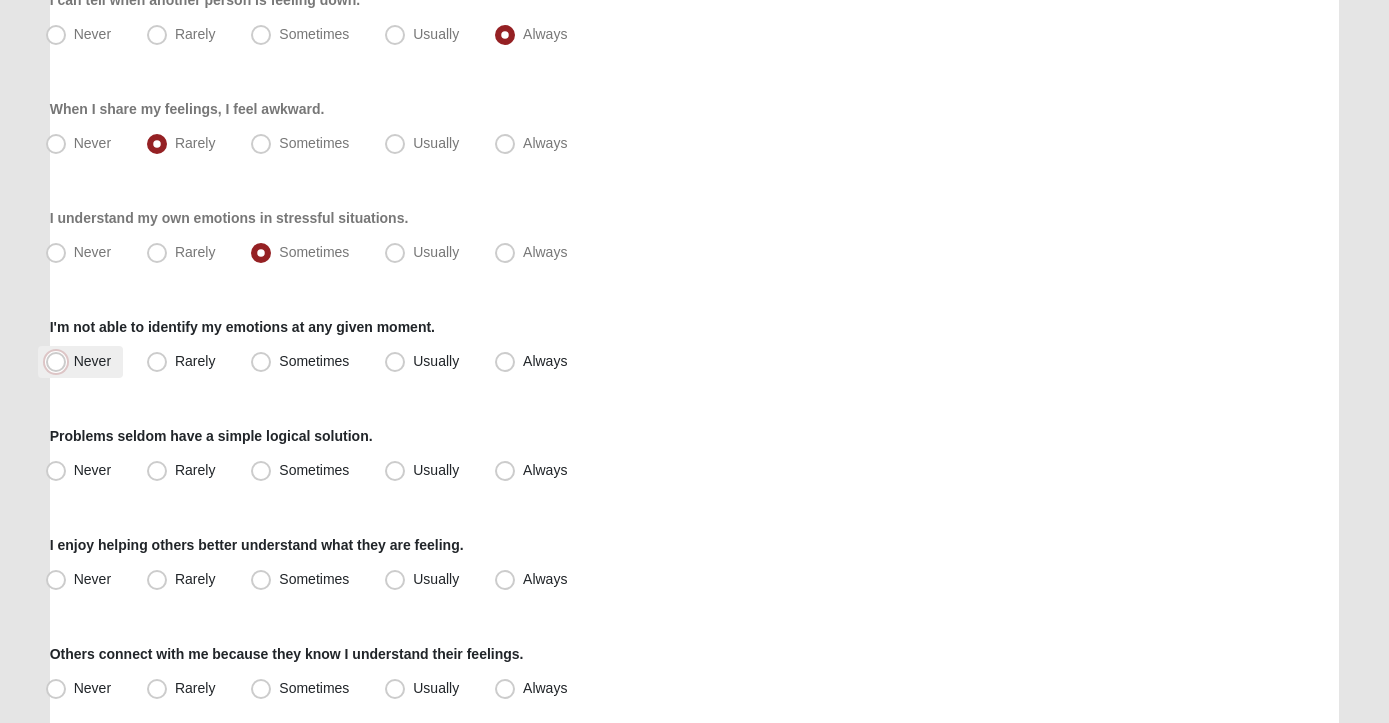 click on "Never" at bounding box center (60, 361) 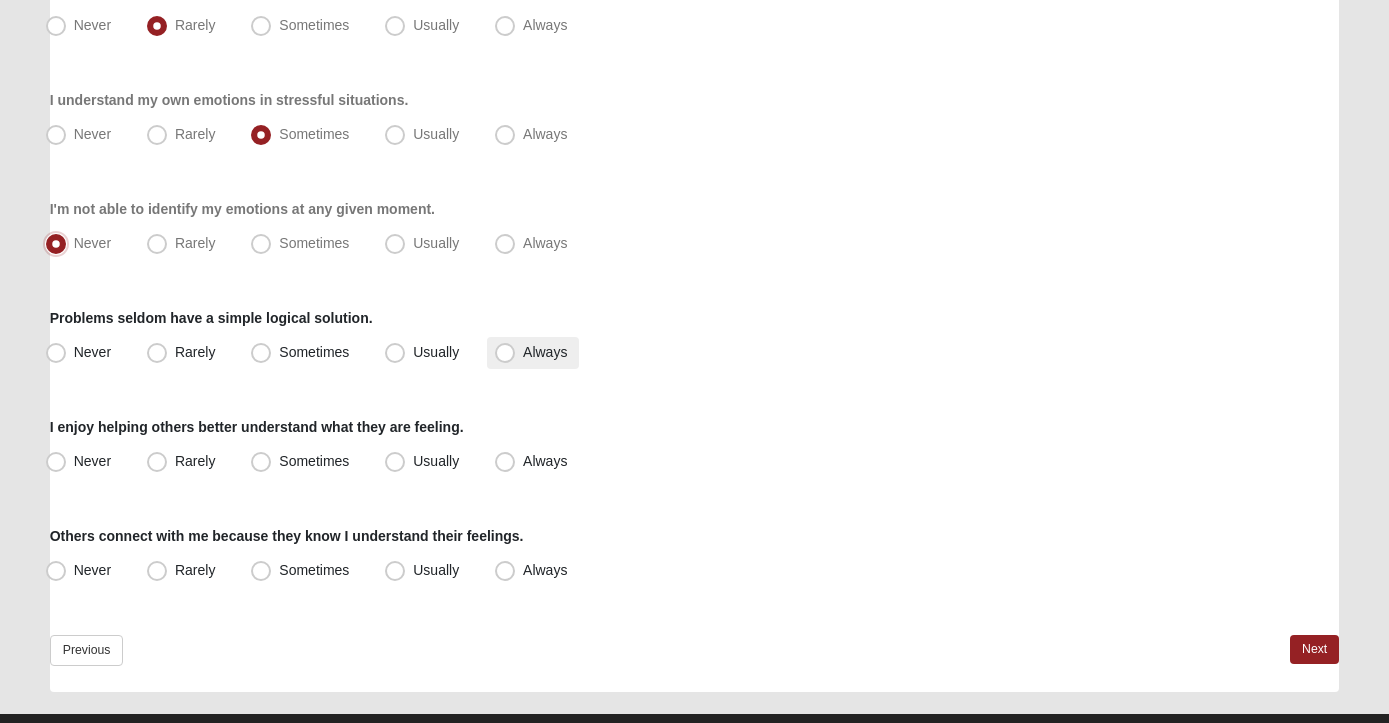 scroll, scrollTop: 445, scrollLeft: 0, axis: vertical 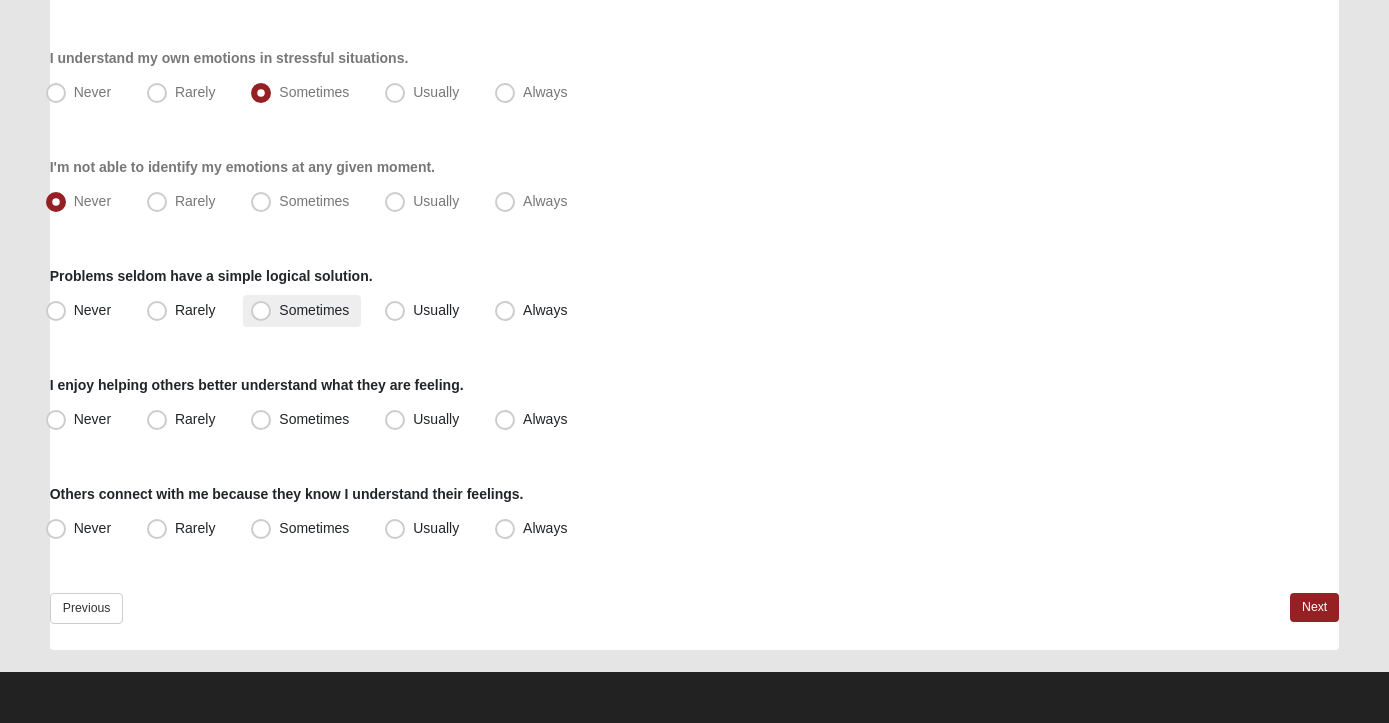 click on "Sometimes" at bounding box center (302, 311) 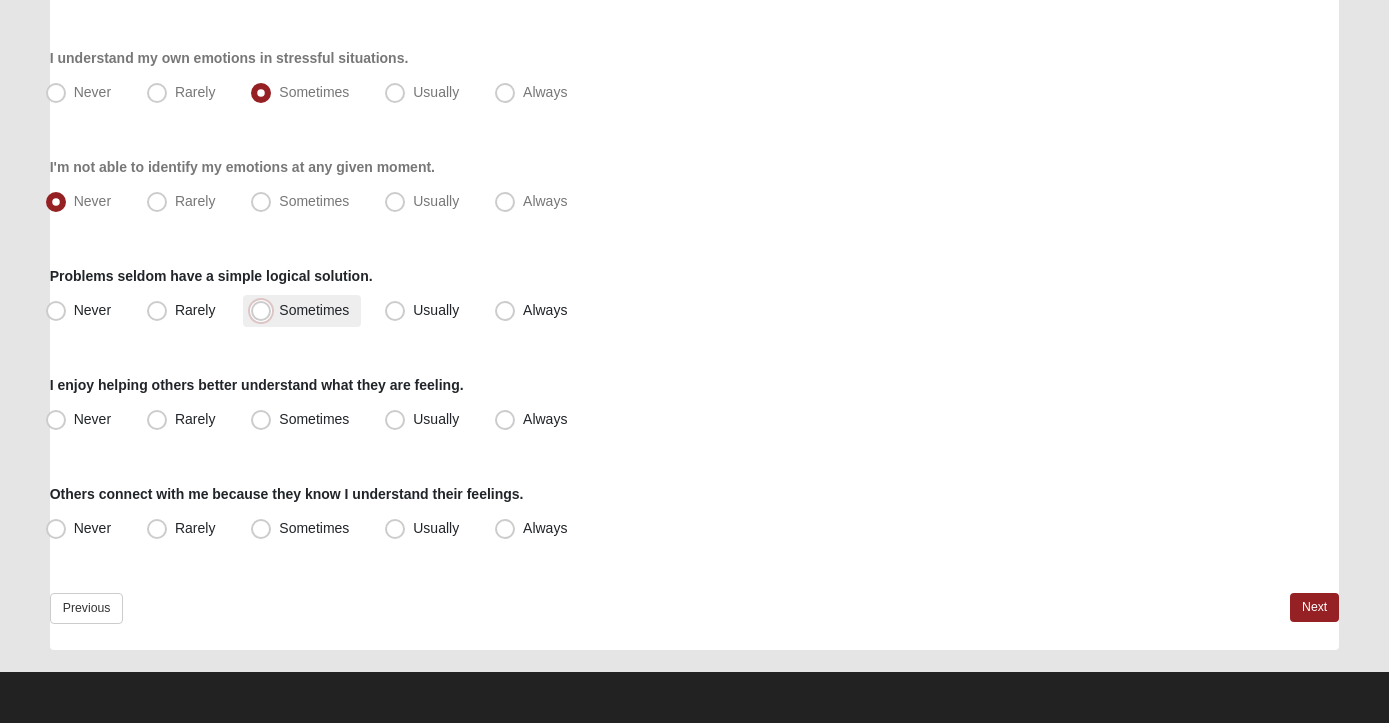 click on "Sometimes" at bounding box center (265, 310) 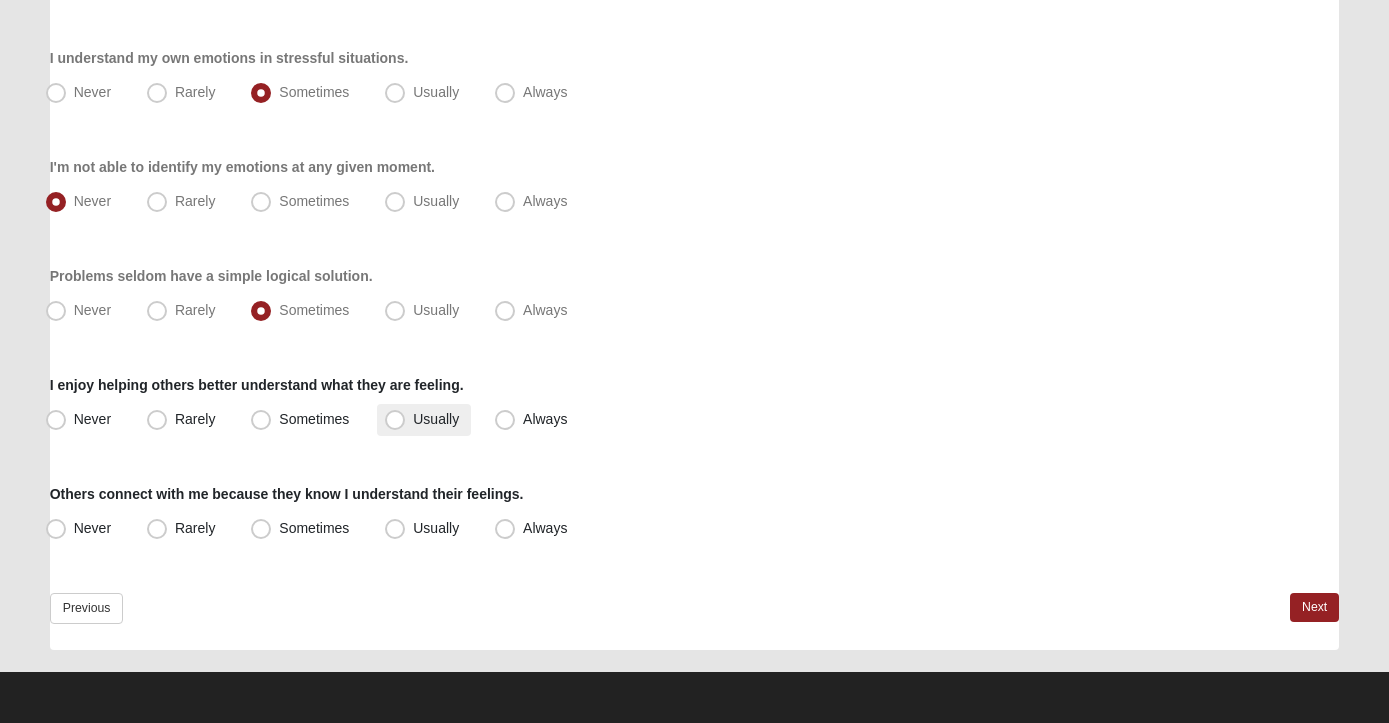 click on "Usually" at bounding box center (436, 419) 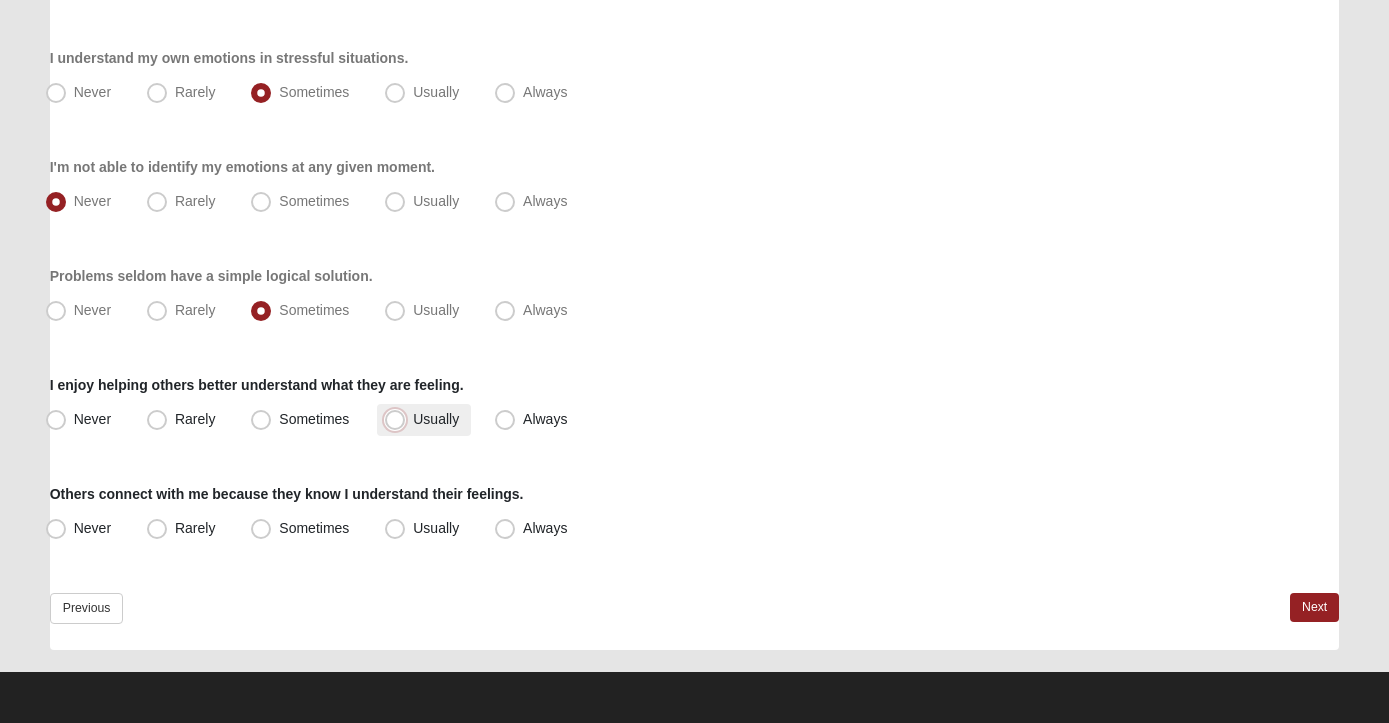 click on "Usually" at bounding box center (399, 419) 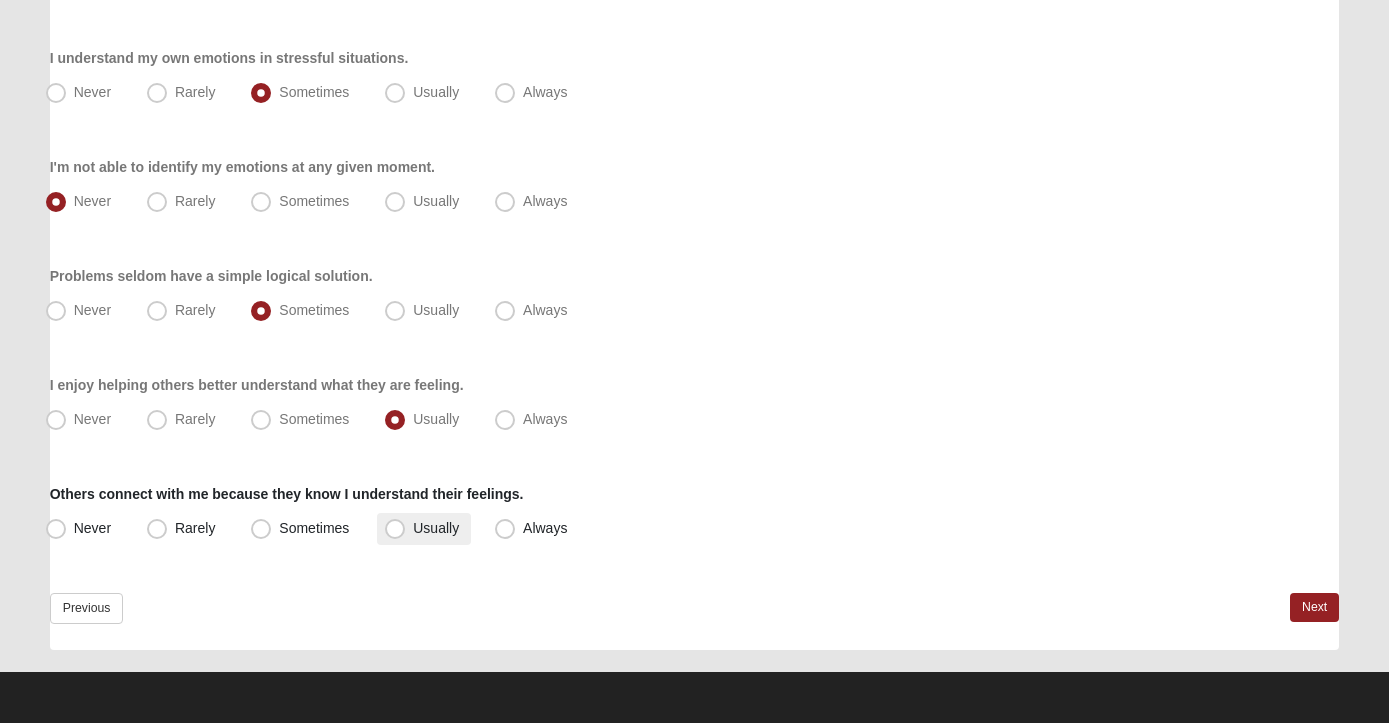click on "Usually" at bounding box center (436, 528) 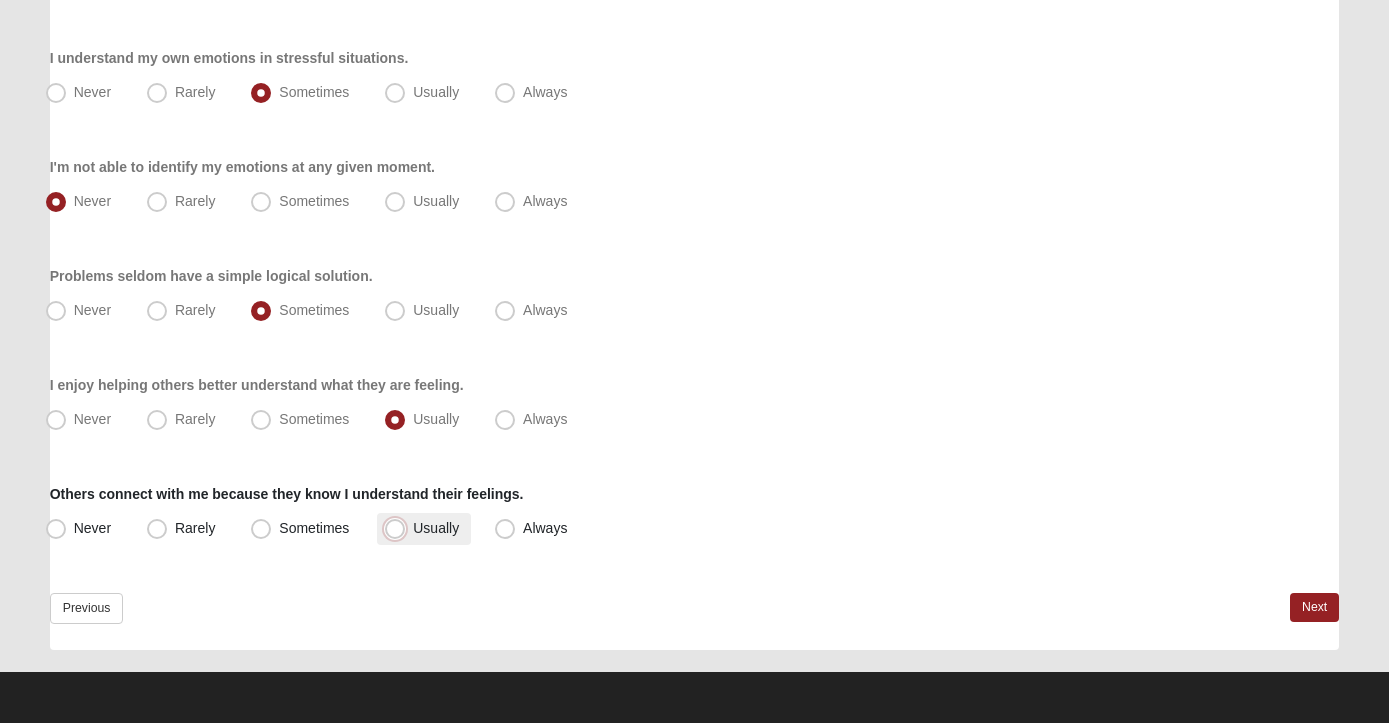 click on "Usually" at bounding box center [399, 528] 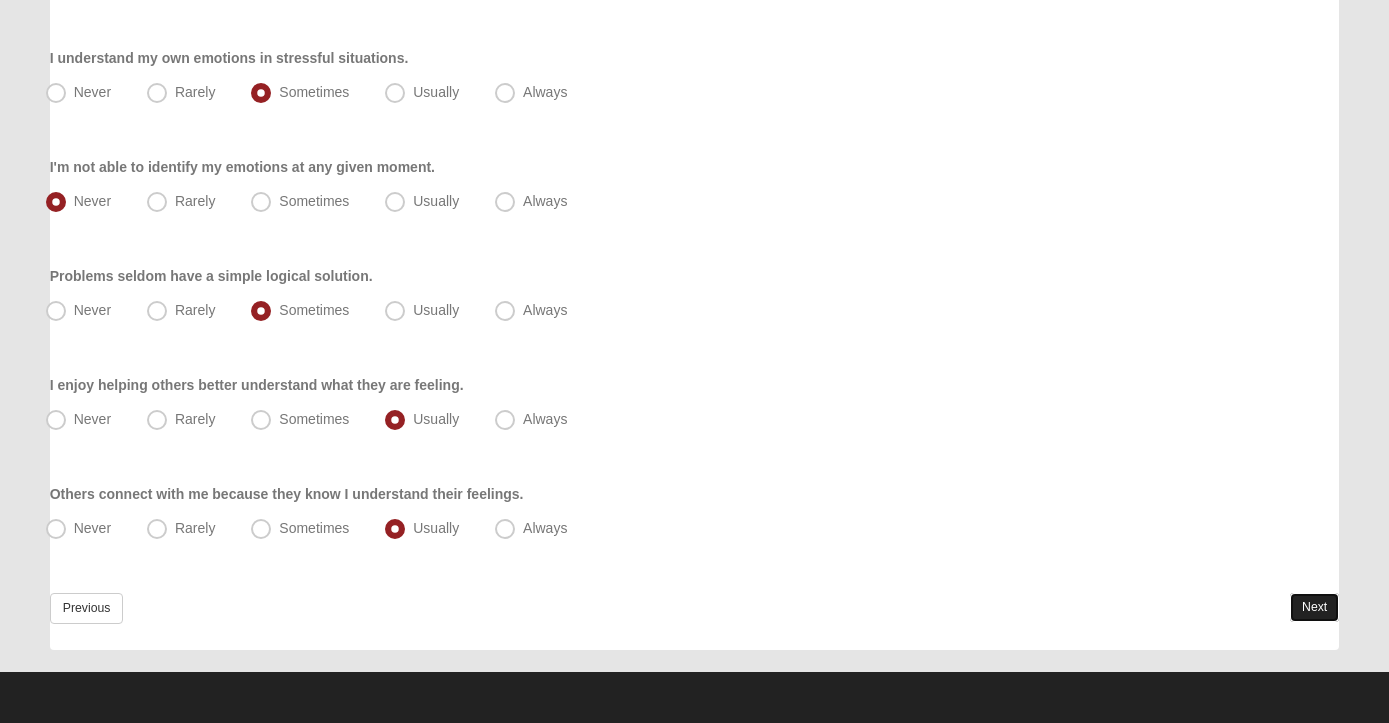 click on "Next" at bounding box center (1314, 607) 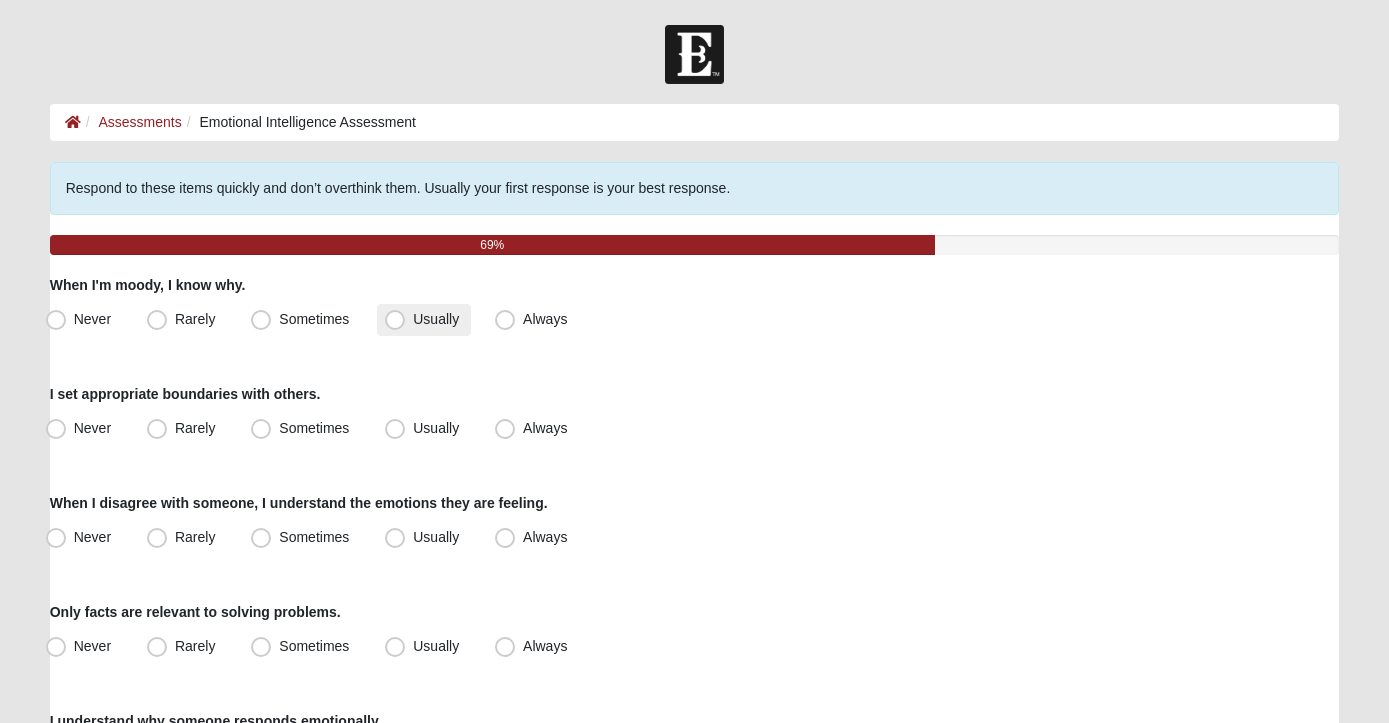 click on "Usually" at bounding box center [436, 319] 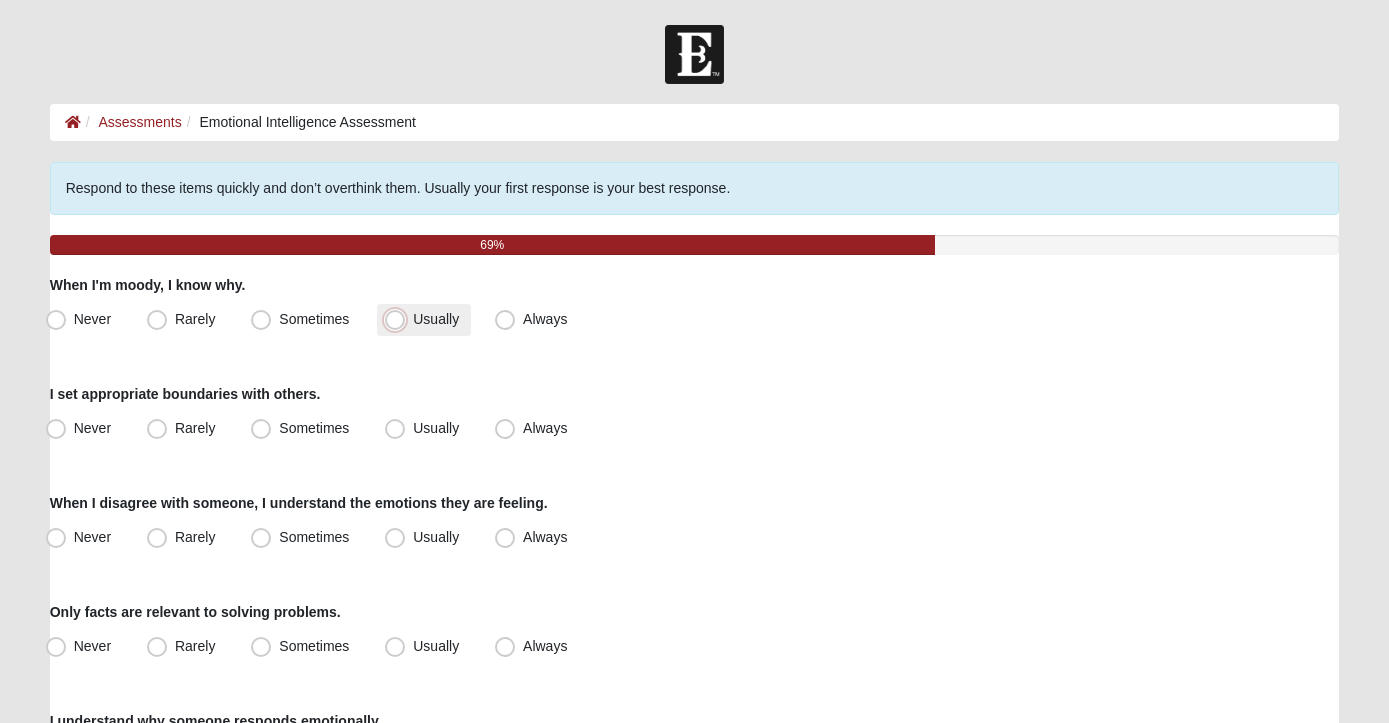 click on "Usually" at bounding box center (399, 319) 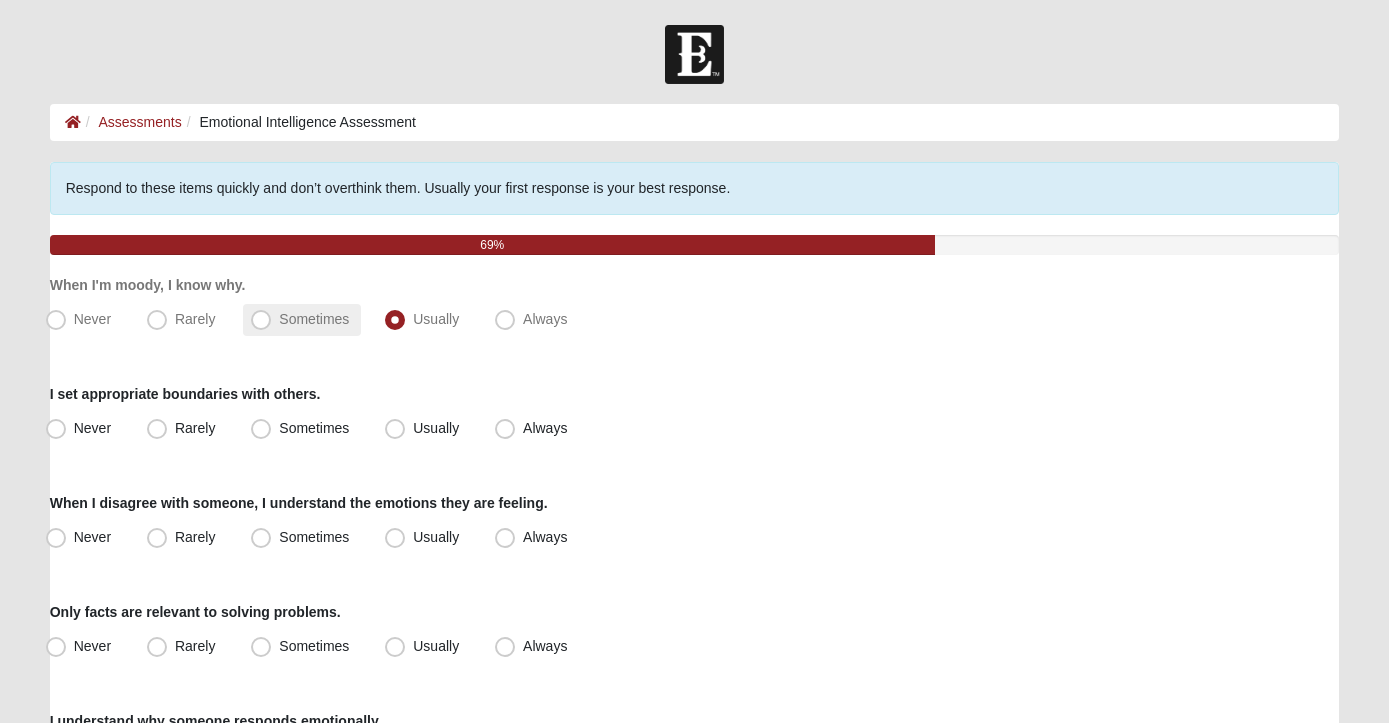 click on "Sometimes" at bounding box center [314, 319] 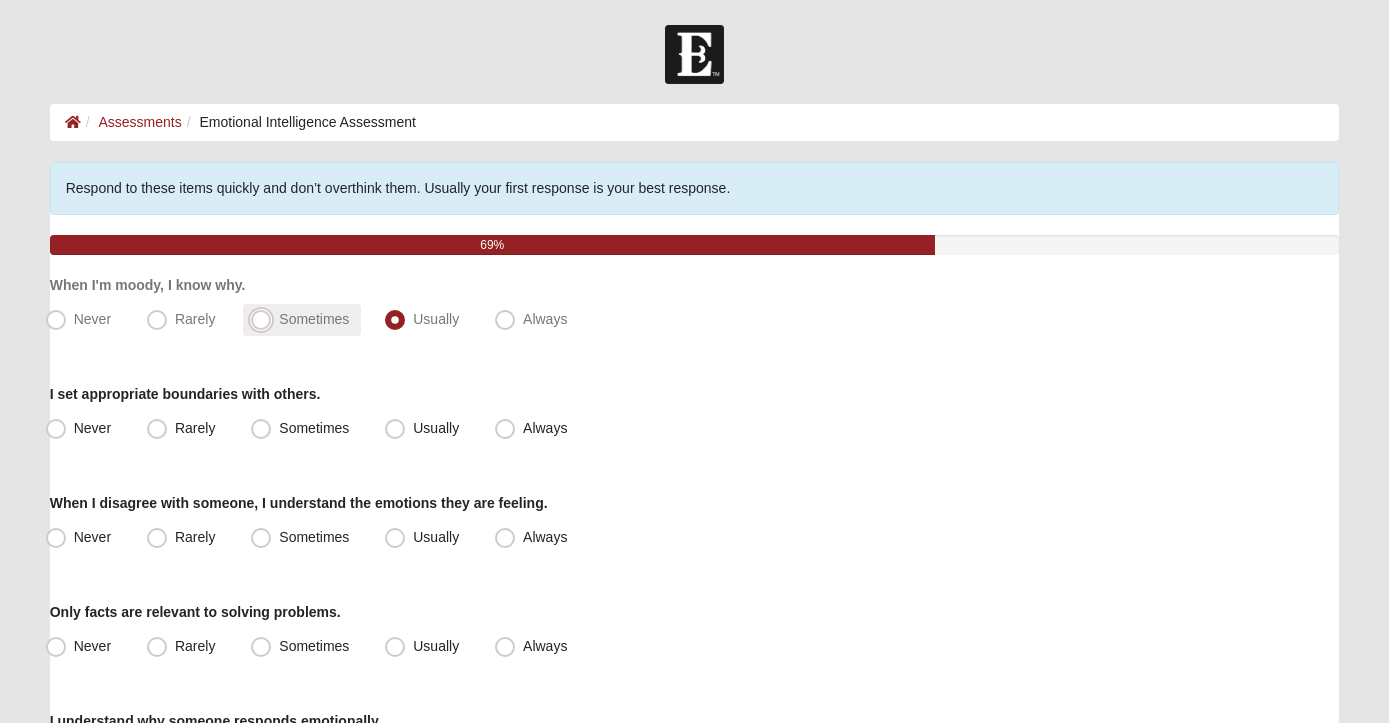 click on "Sometimes" at bounding box center [265, 319] 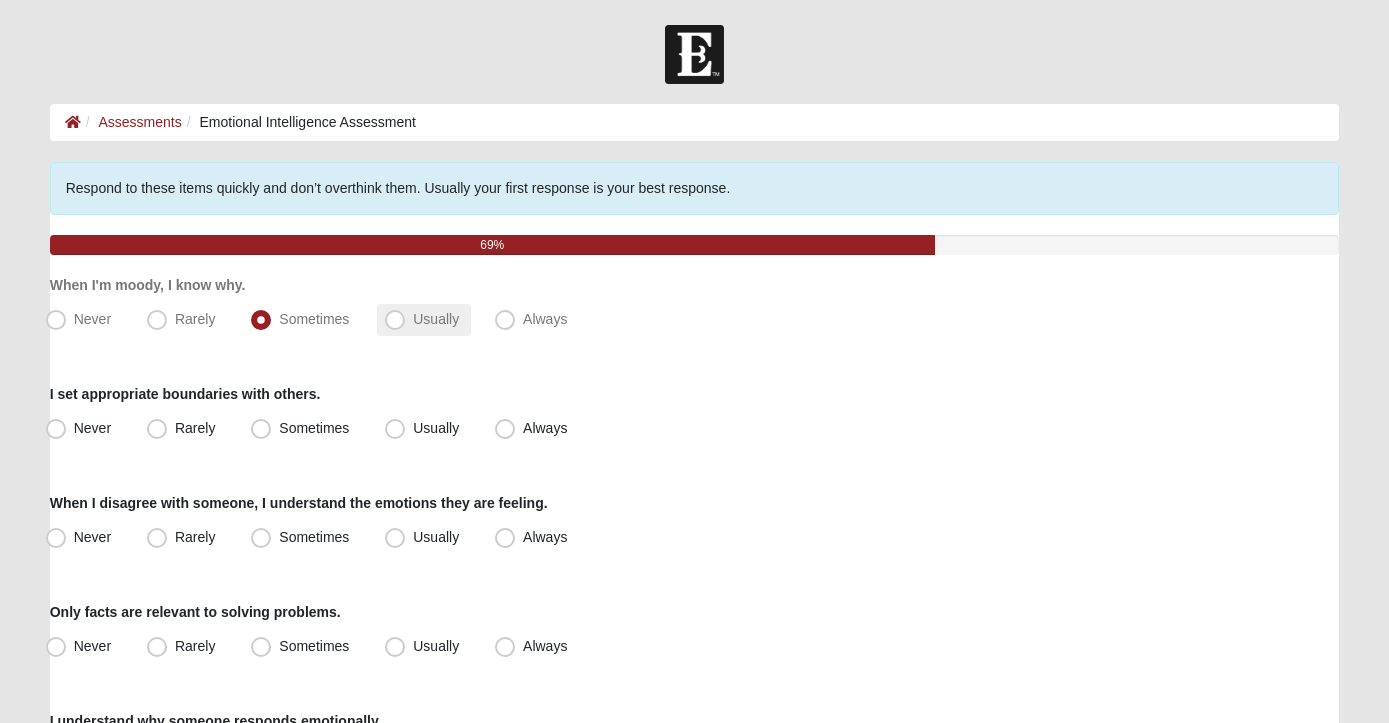 click on "Usually" at bounding box center (424, 320) 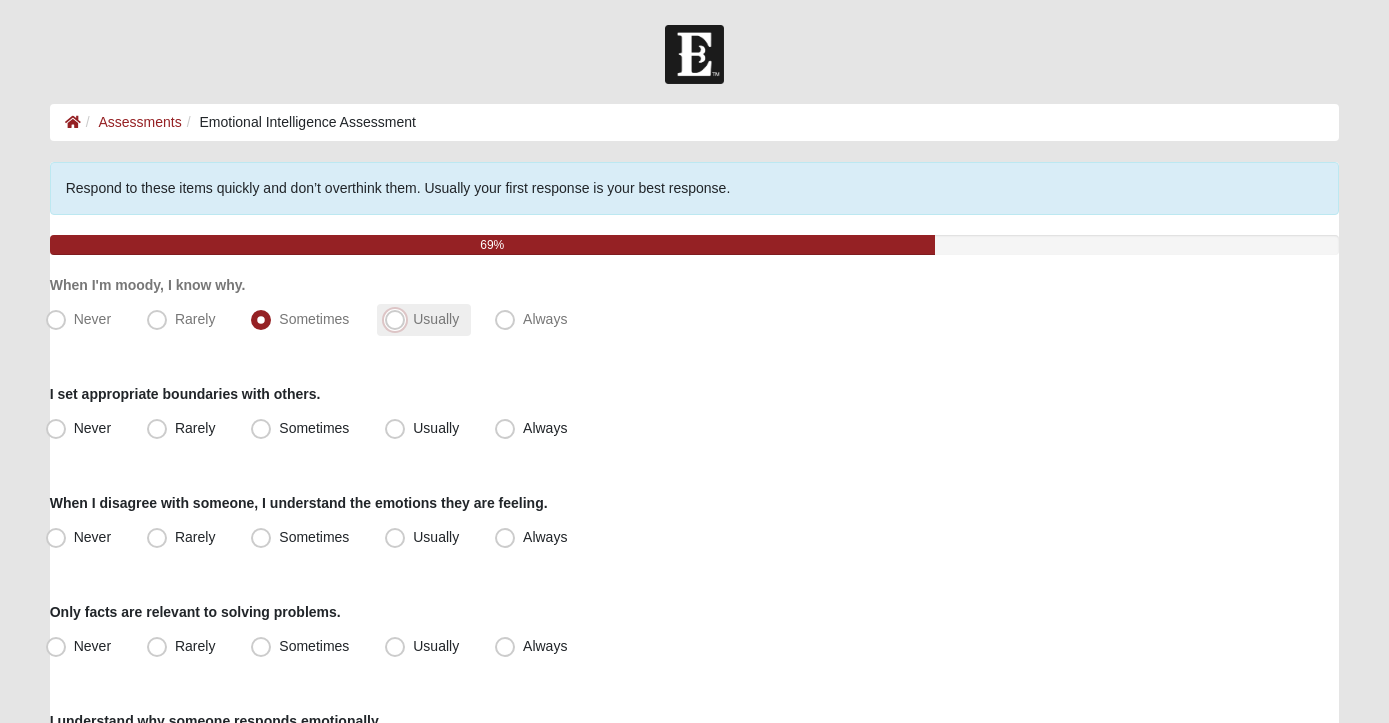 click on "Usually" at bounding box center (399, 319) 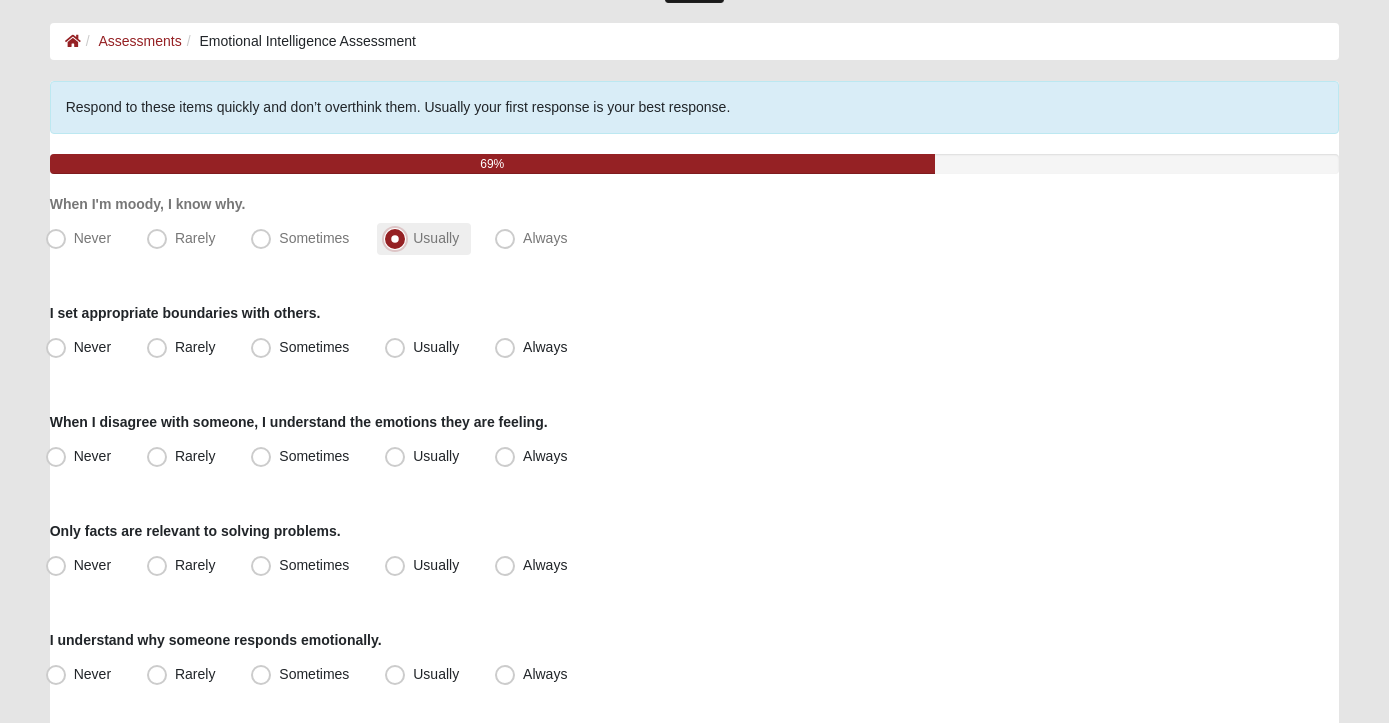 scroll, scrollTop: 90, scrollLeft: 0, axis: vertical 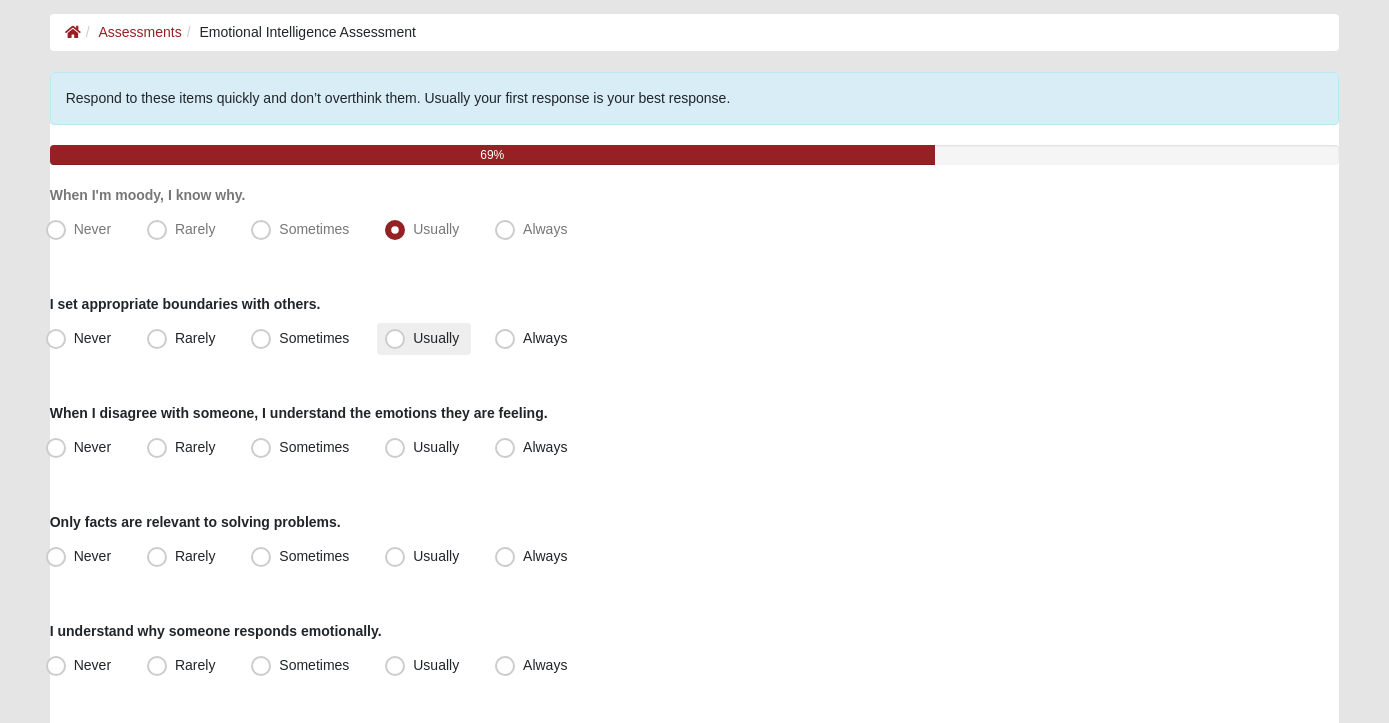 click on "Usually" at bounding box center (436, 338) 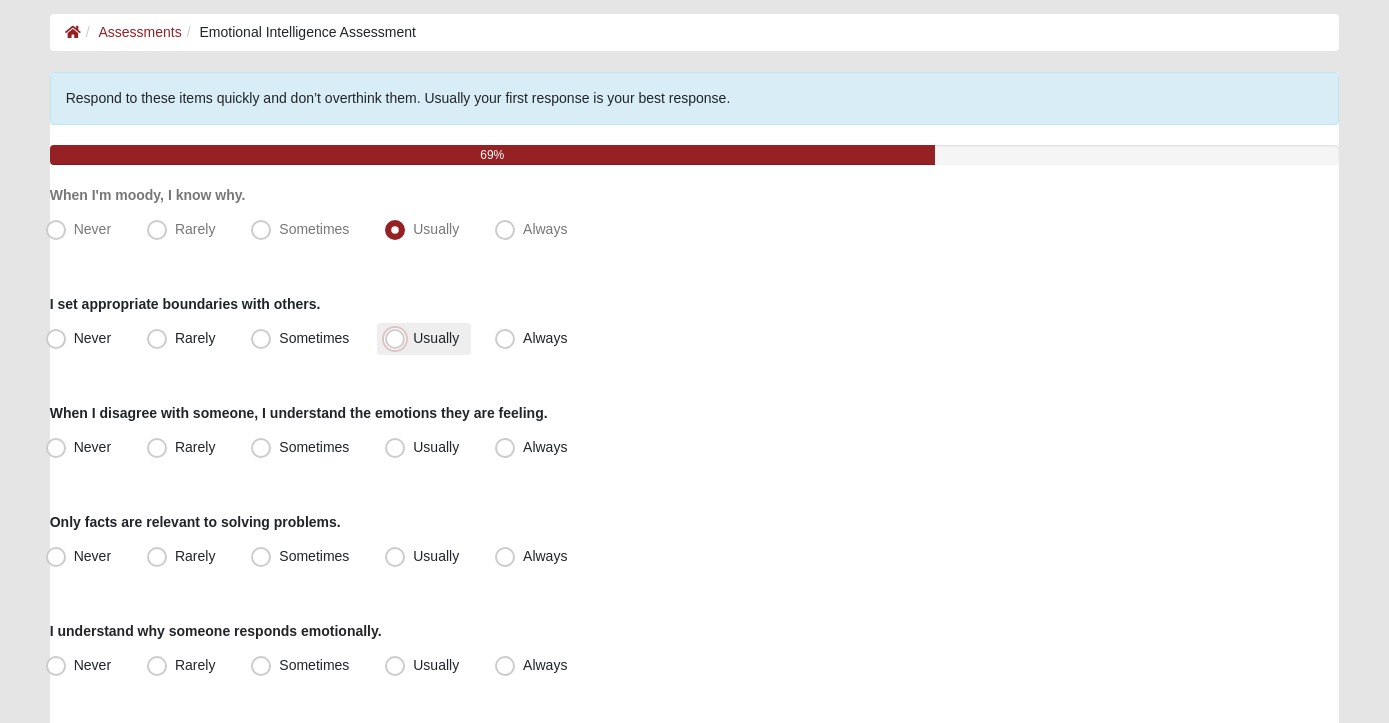 click on "Usually" at bounding box center [399, 338] 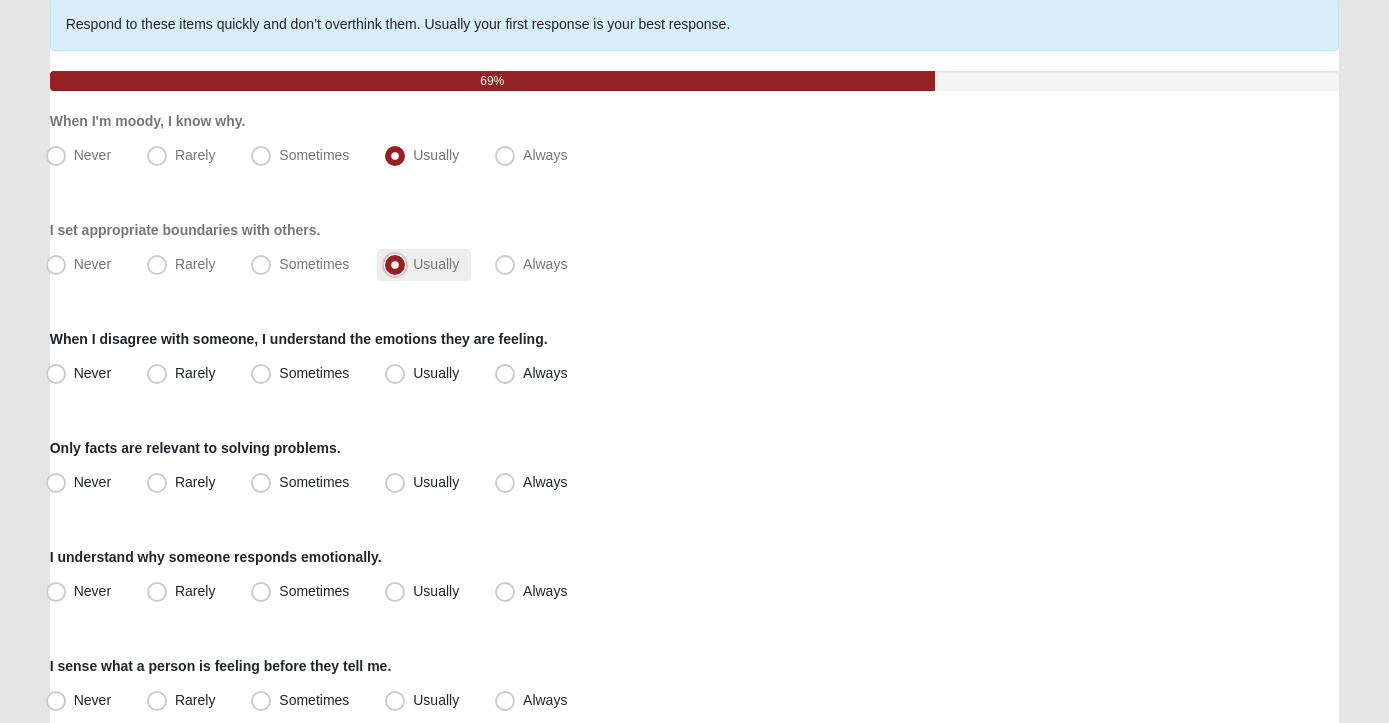 scroll, scrollTop: 166, scrollLeft: 0, axis: vertical 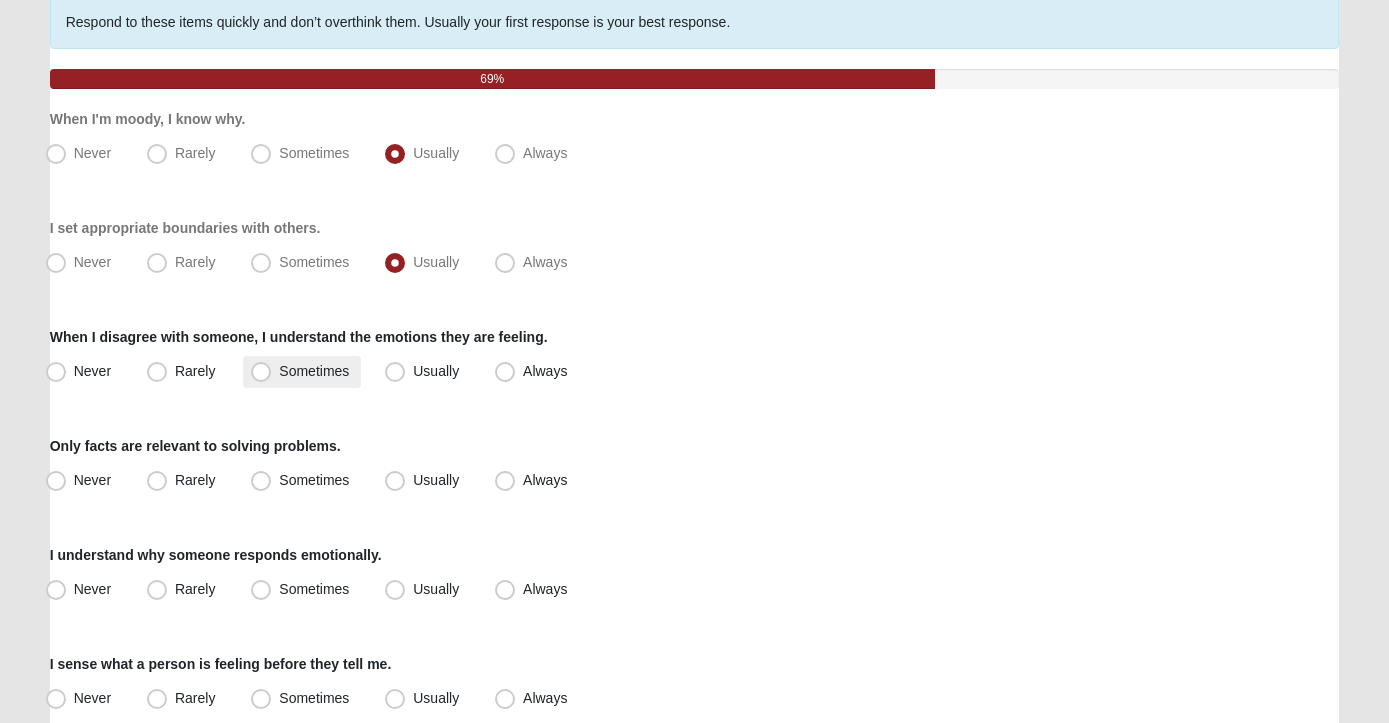 click on "Sometimes" at bounding box center [314, 371] 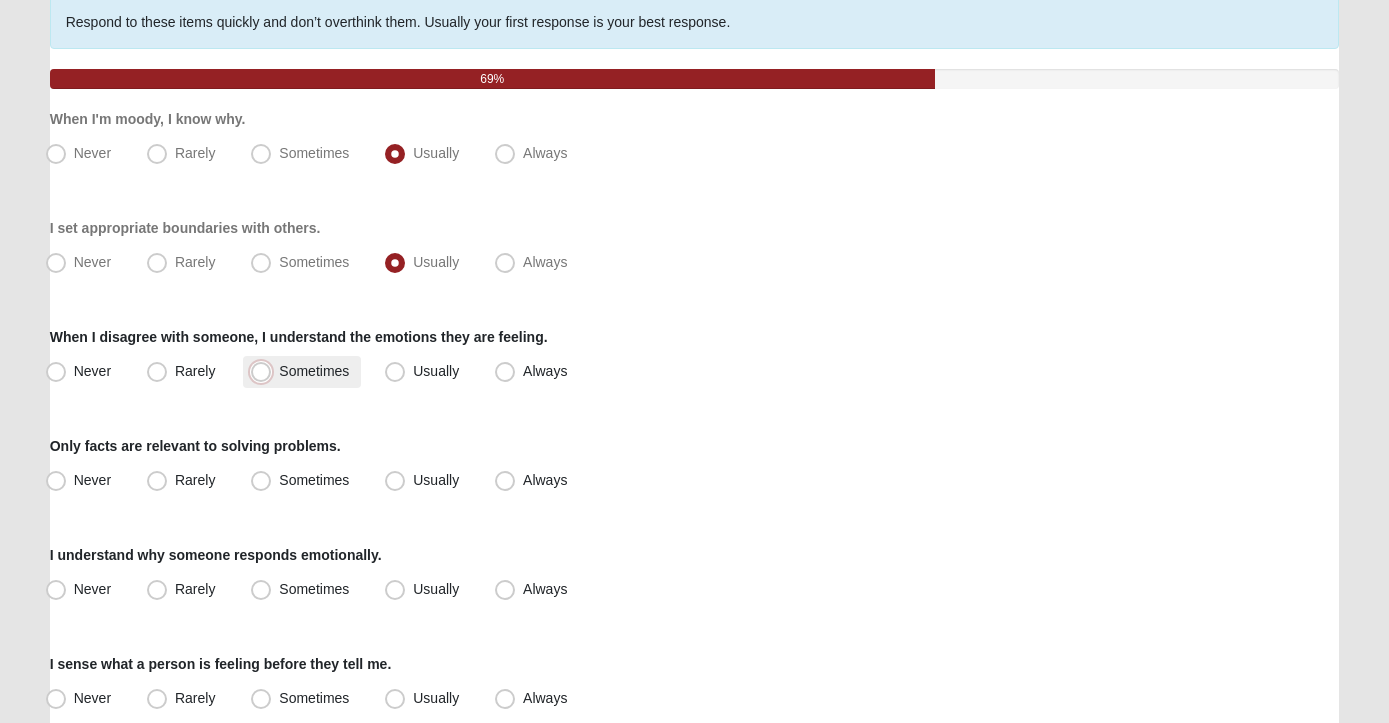 click on "Sometimes" at bounding box center (265, 371) 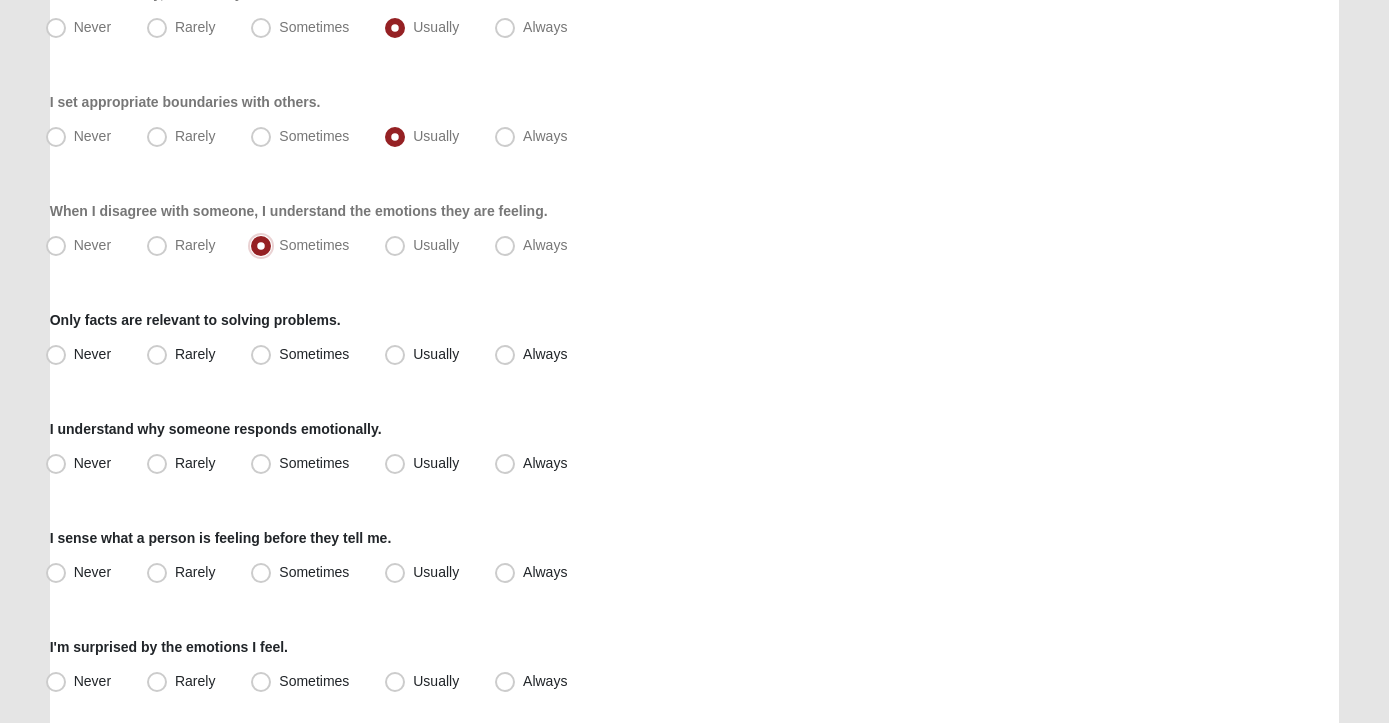 scroll, scrollTop: 305, scrollLeft: 0, axis: vertical 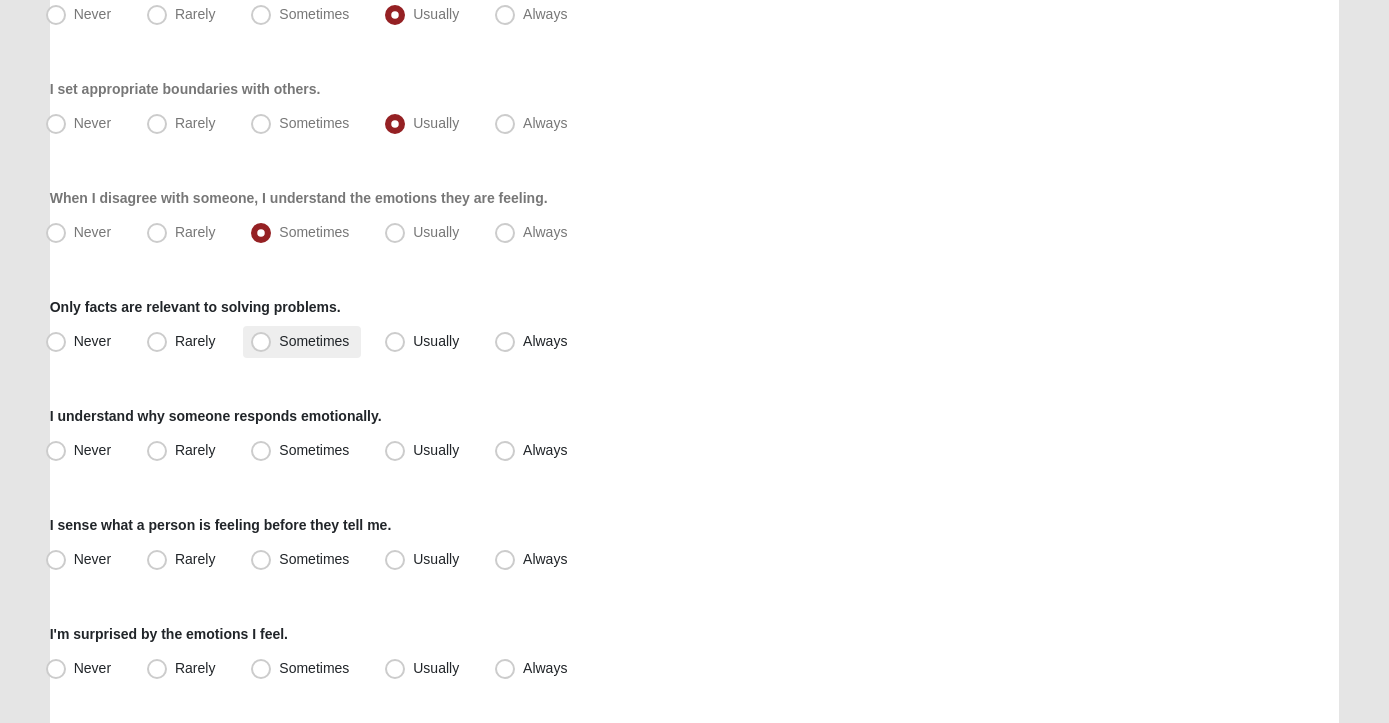 click on "Sometimes" at bounding box center [302, 342] 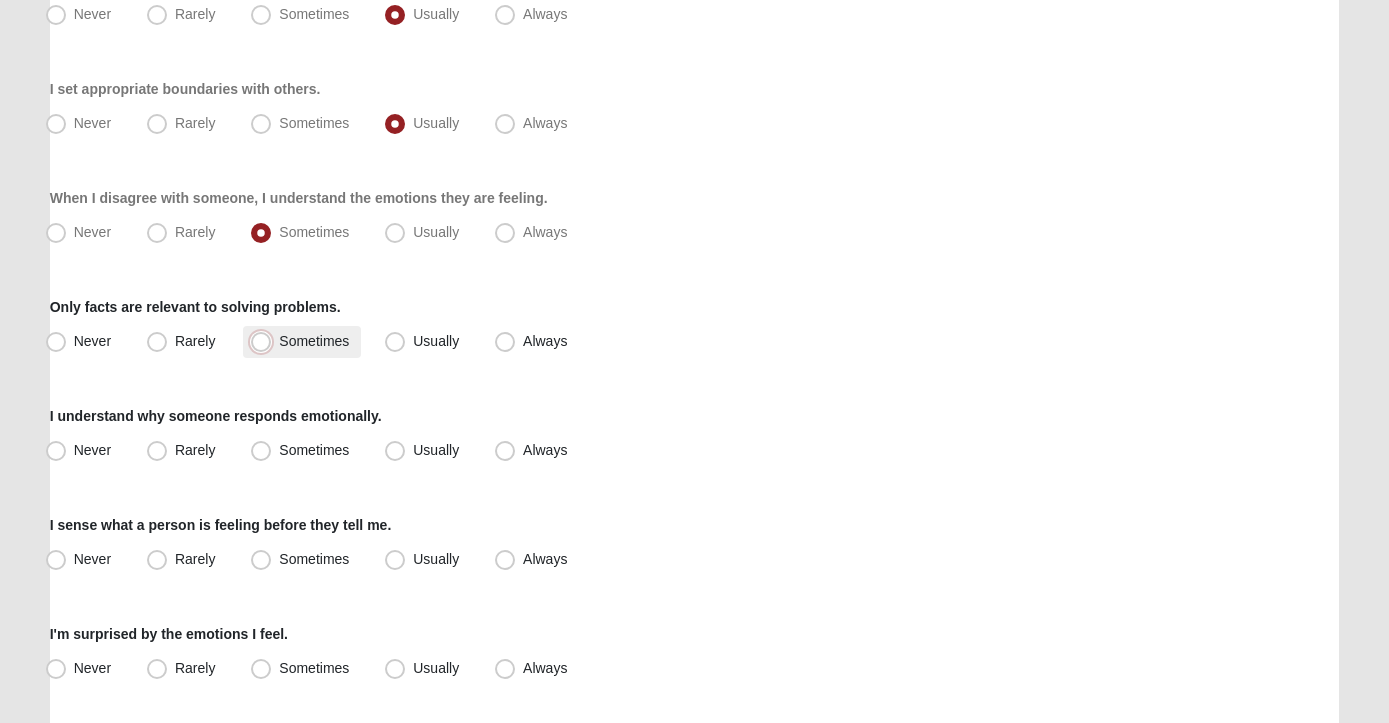 click on "Sometimes" at bounding box center [265, 341] 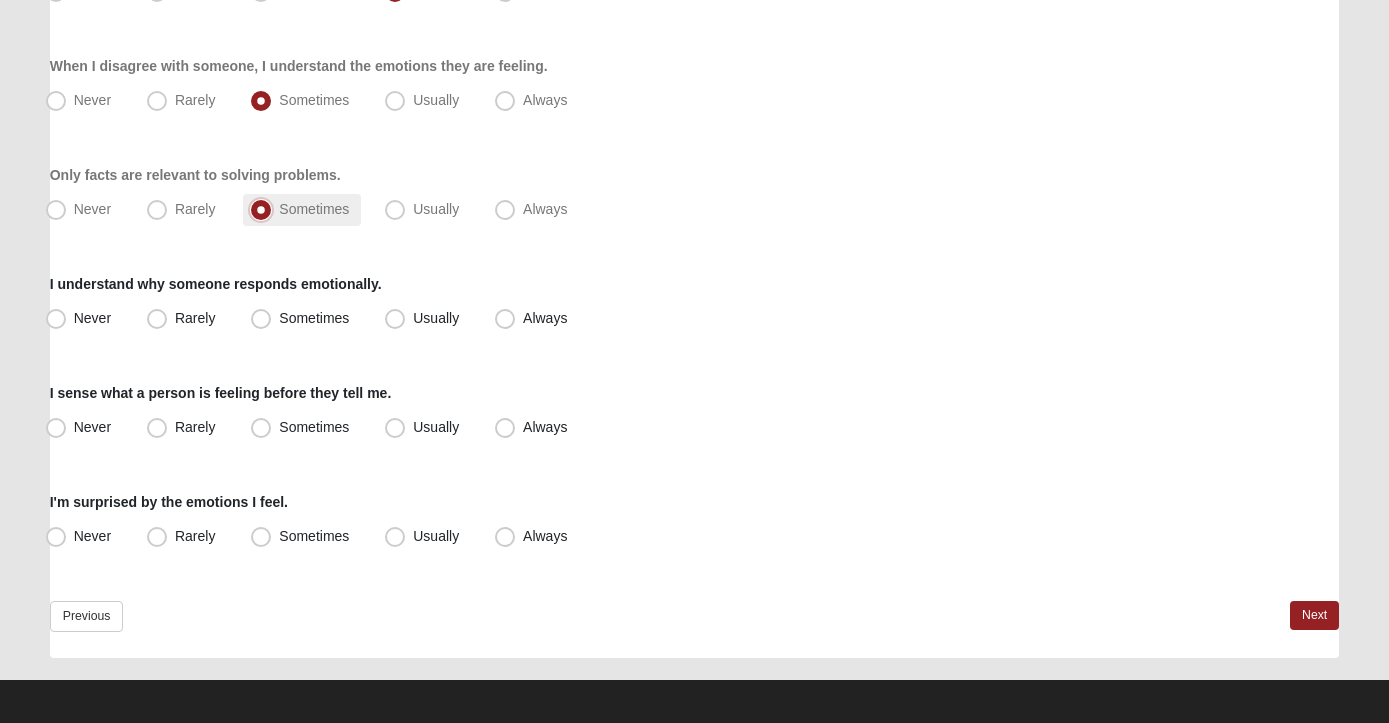 scroll, scrollTop: 445, scrollLeft: 0, axis: vertical 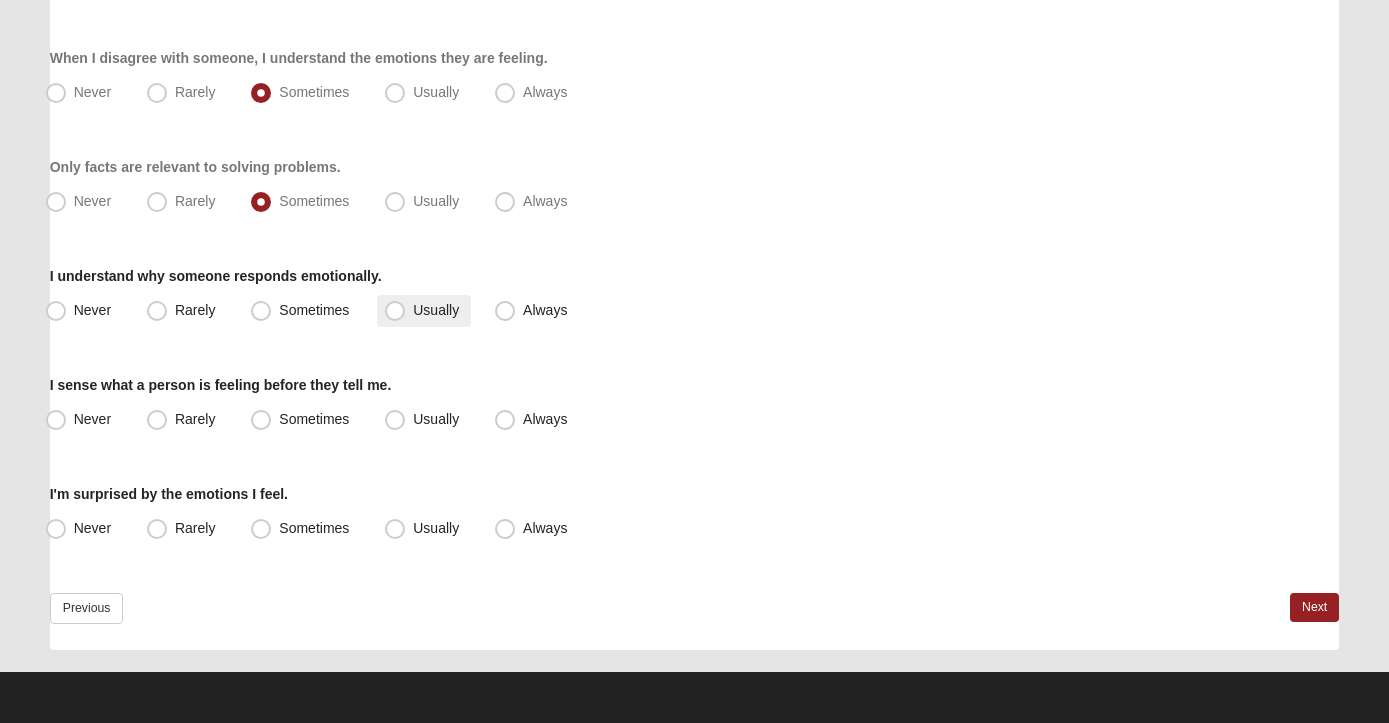 click on "Usually" at bounding box center [436, 310] 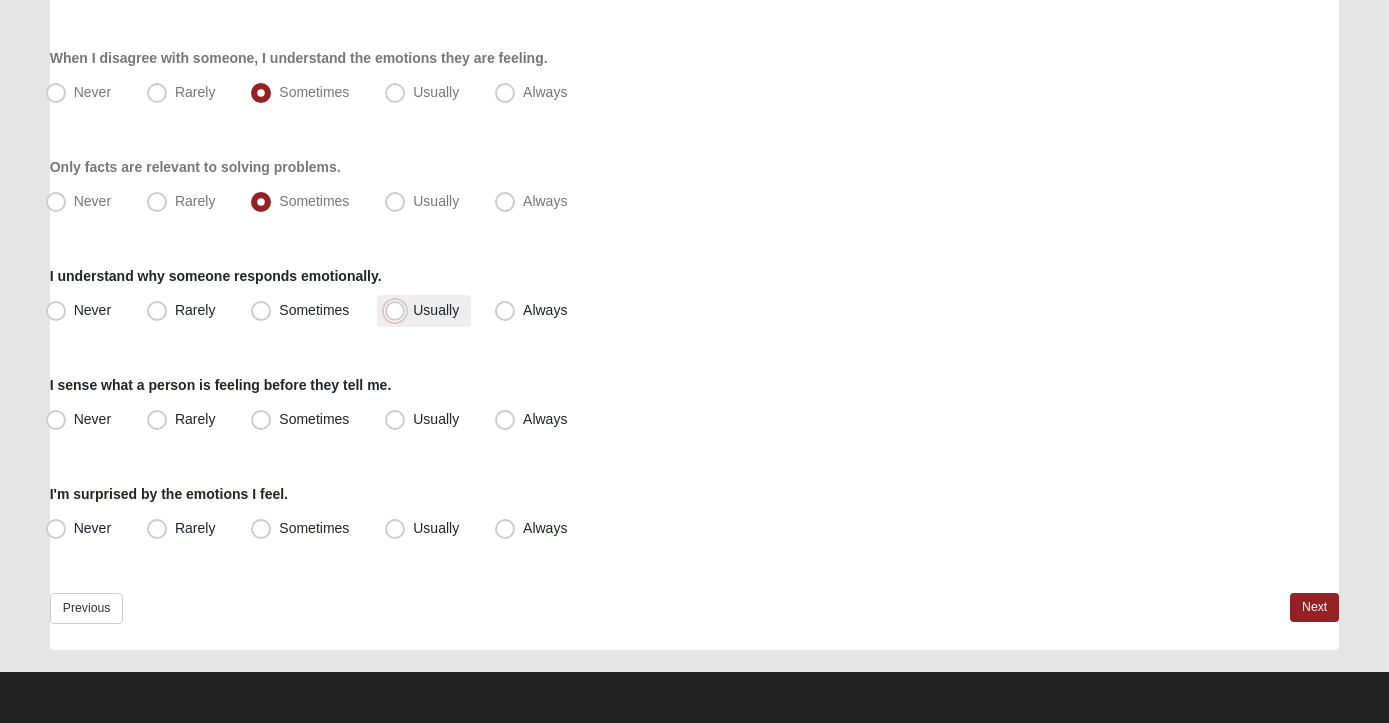 click on "Usually" at bounding box center (399, 310) 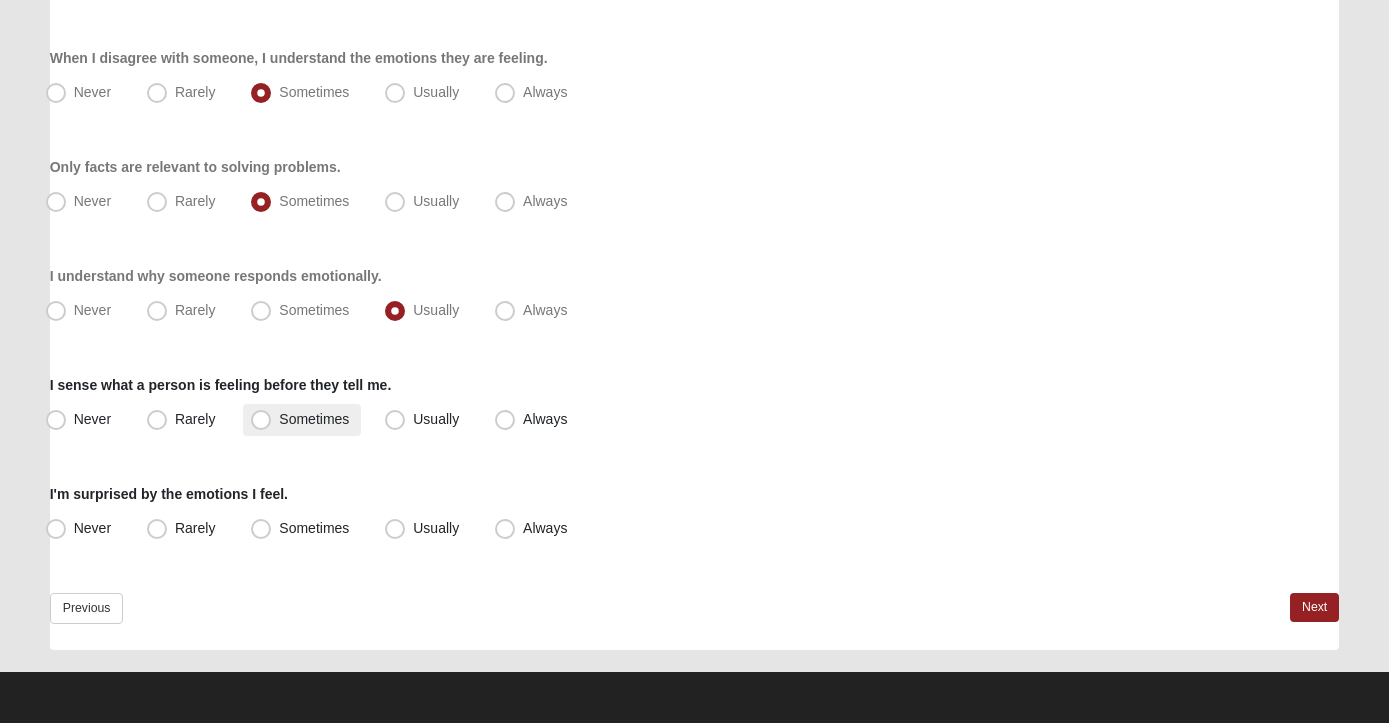 click on "Sometimes" at bounding box center (314, 419) 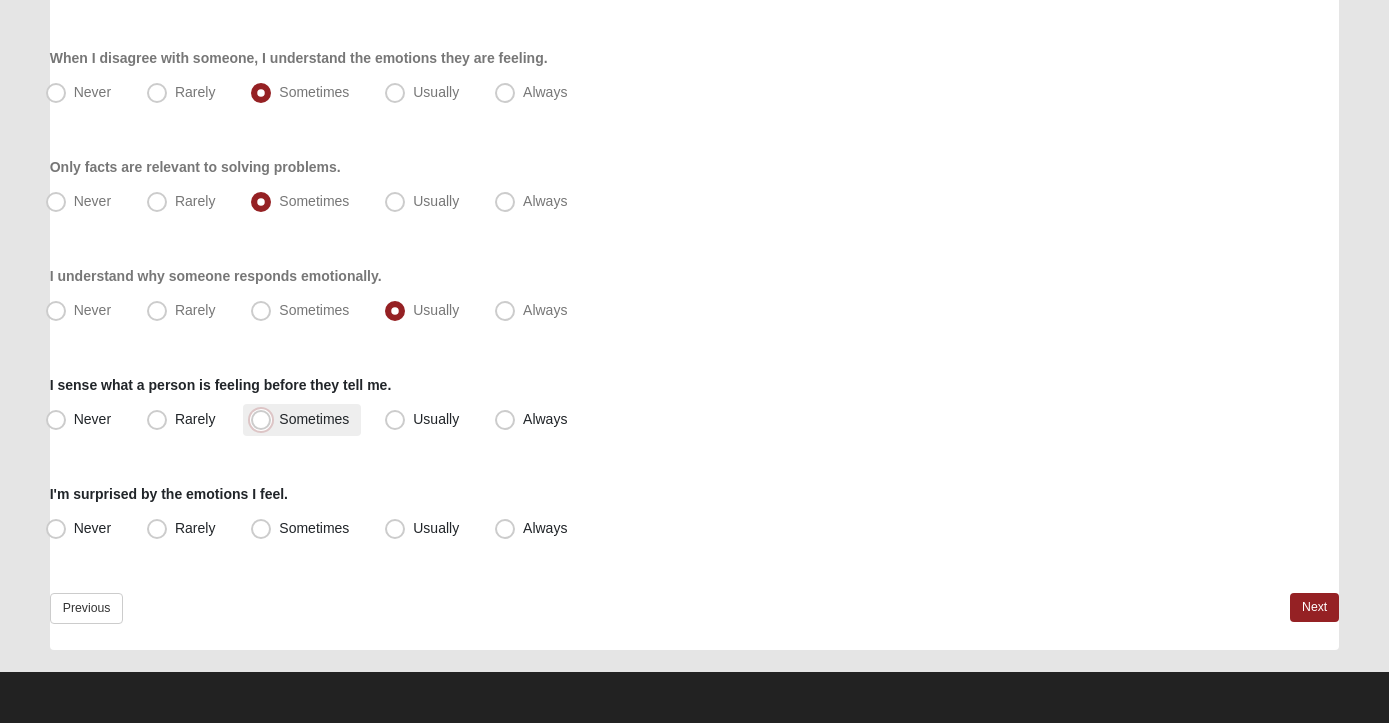 click on "Sometimes" at bounding box center [265, 419] 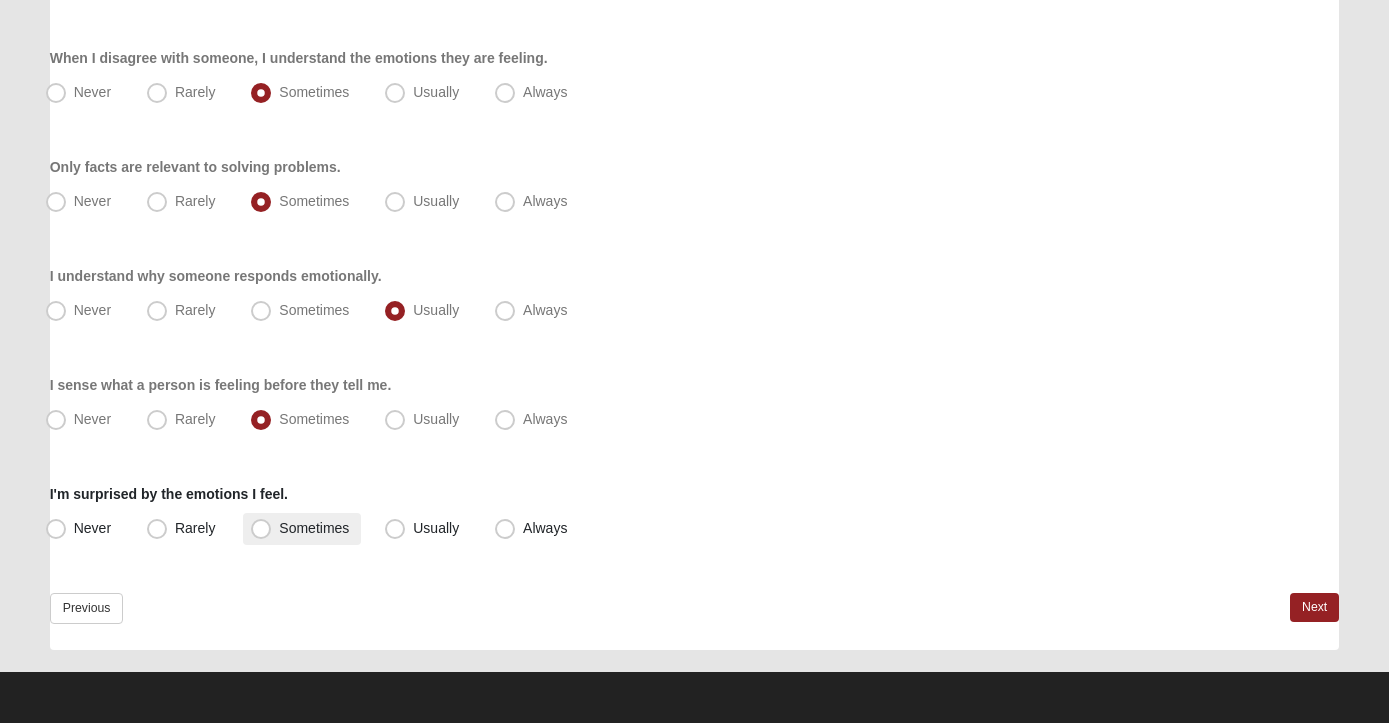 click on "Sometimes" at bounding box center [302, 529] 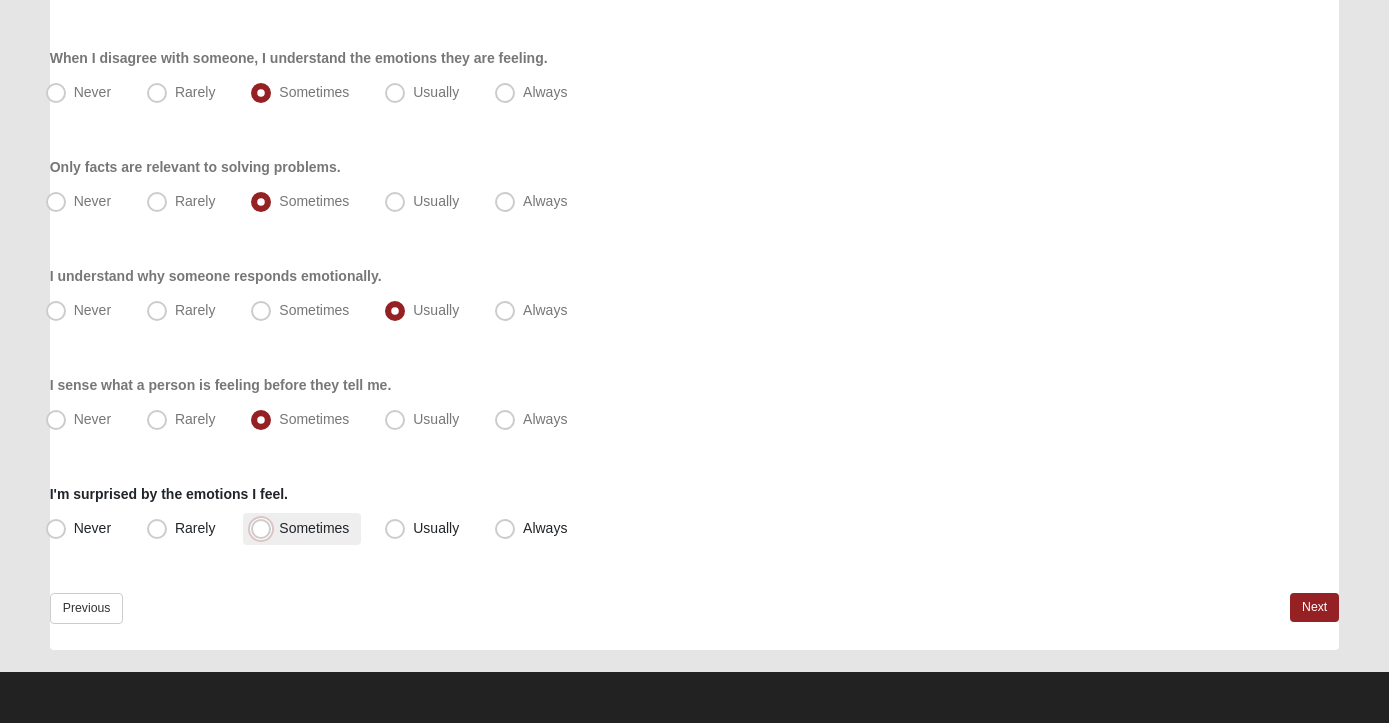 click on "Sometimes" at bounding box center (265, 528) 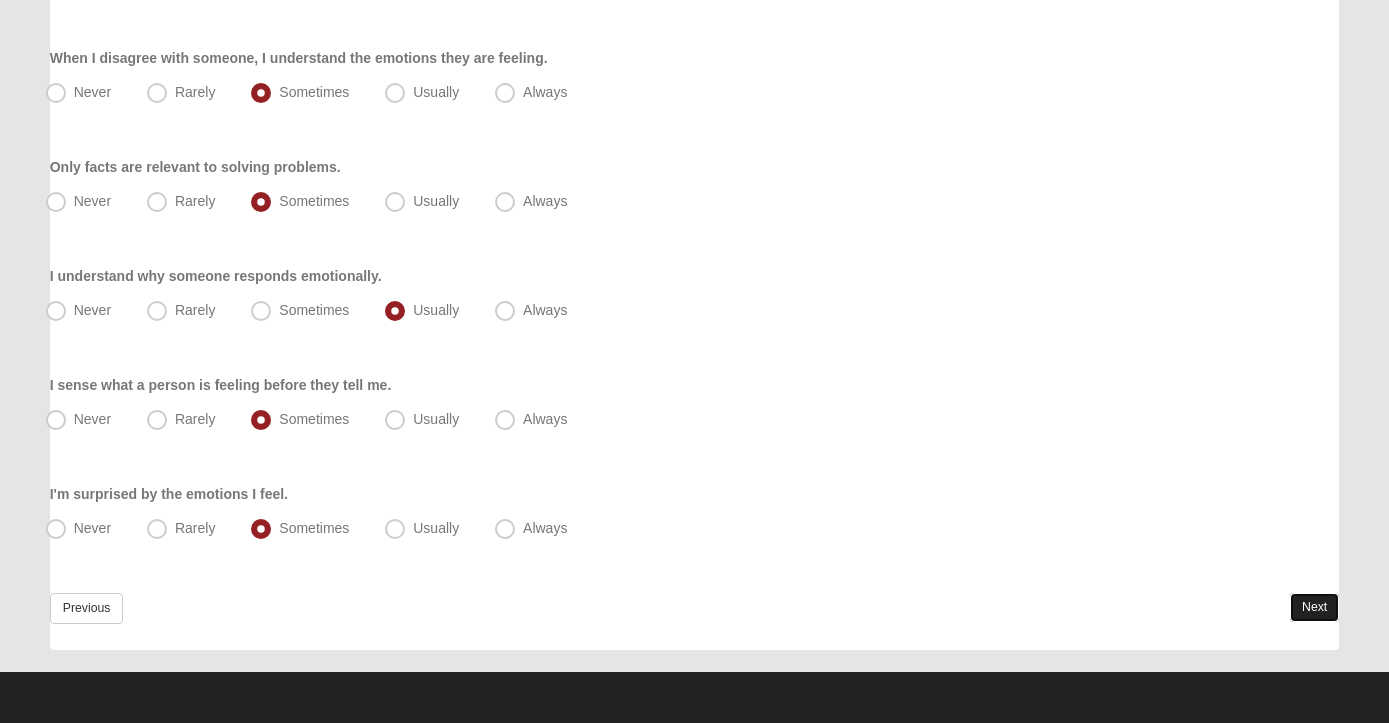 click on "Next" at bounding box center (1314, 607) 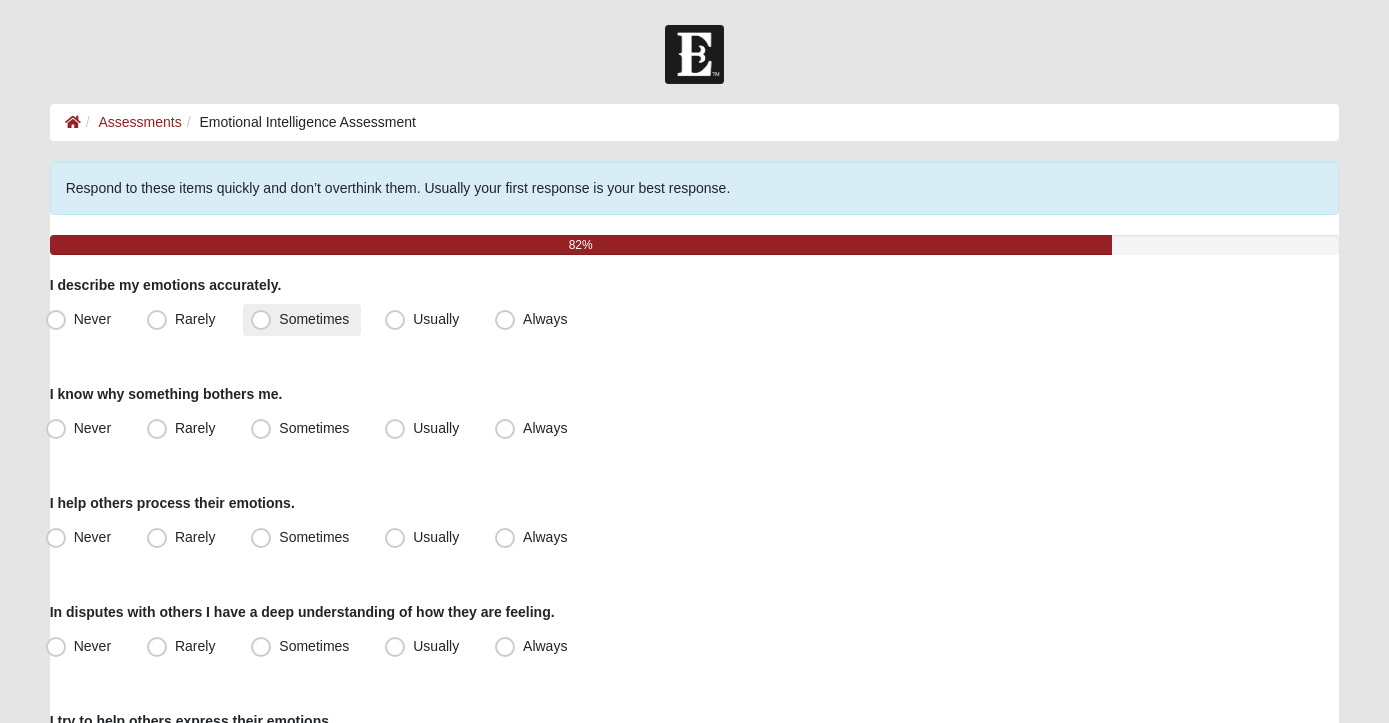 click on "Sometimes" at bounding box center [314, 319] 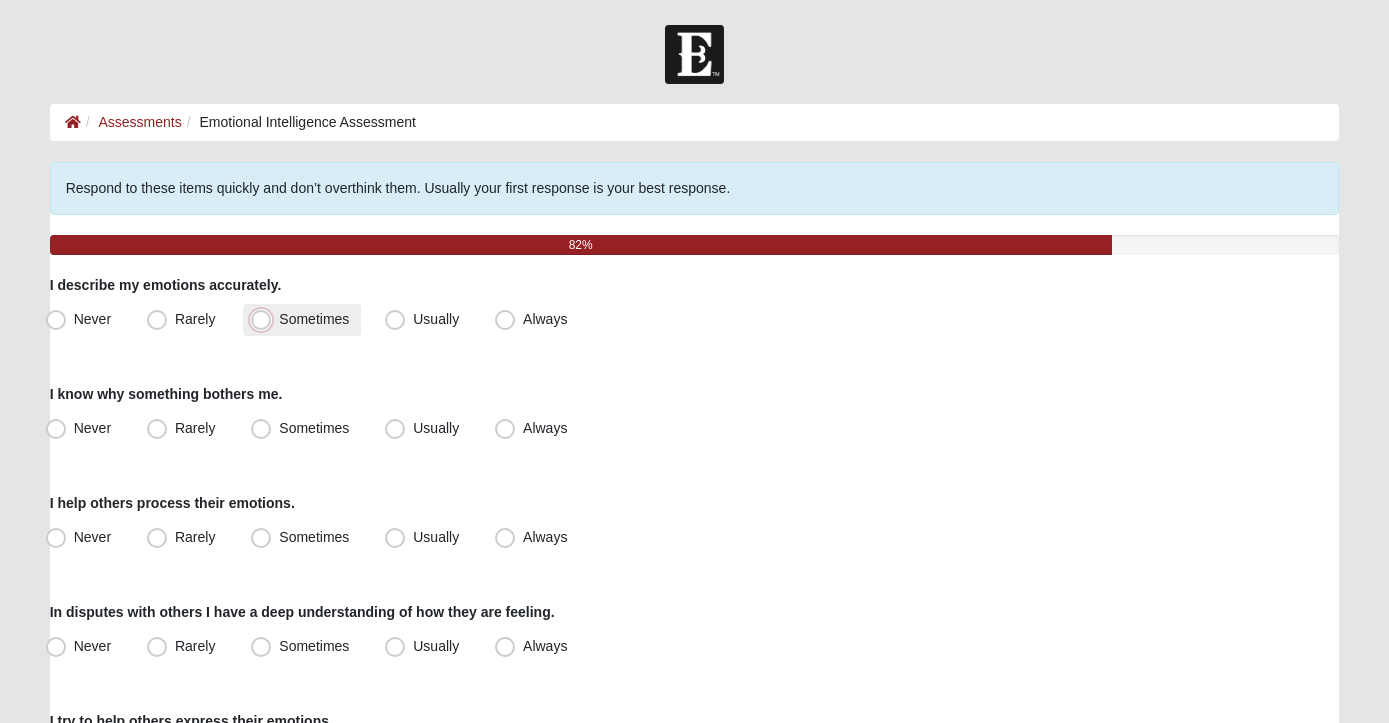 click on "Sometimes" at bounding box center [265, 319] 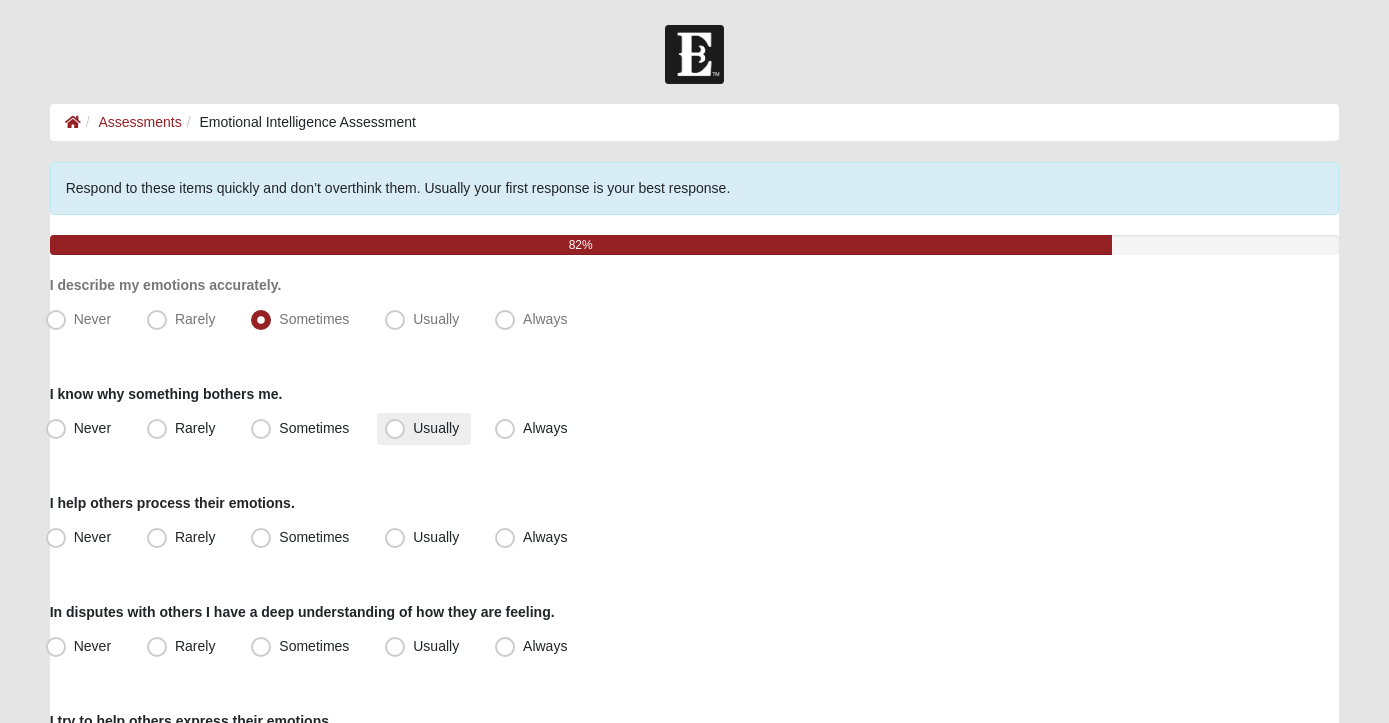 click on "Usually" at bounding box center (436, 428) 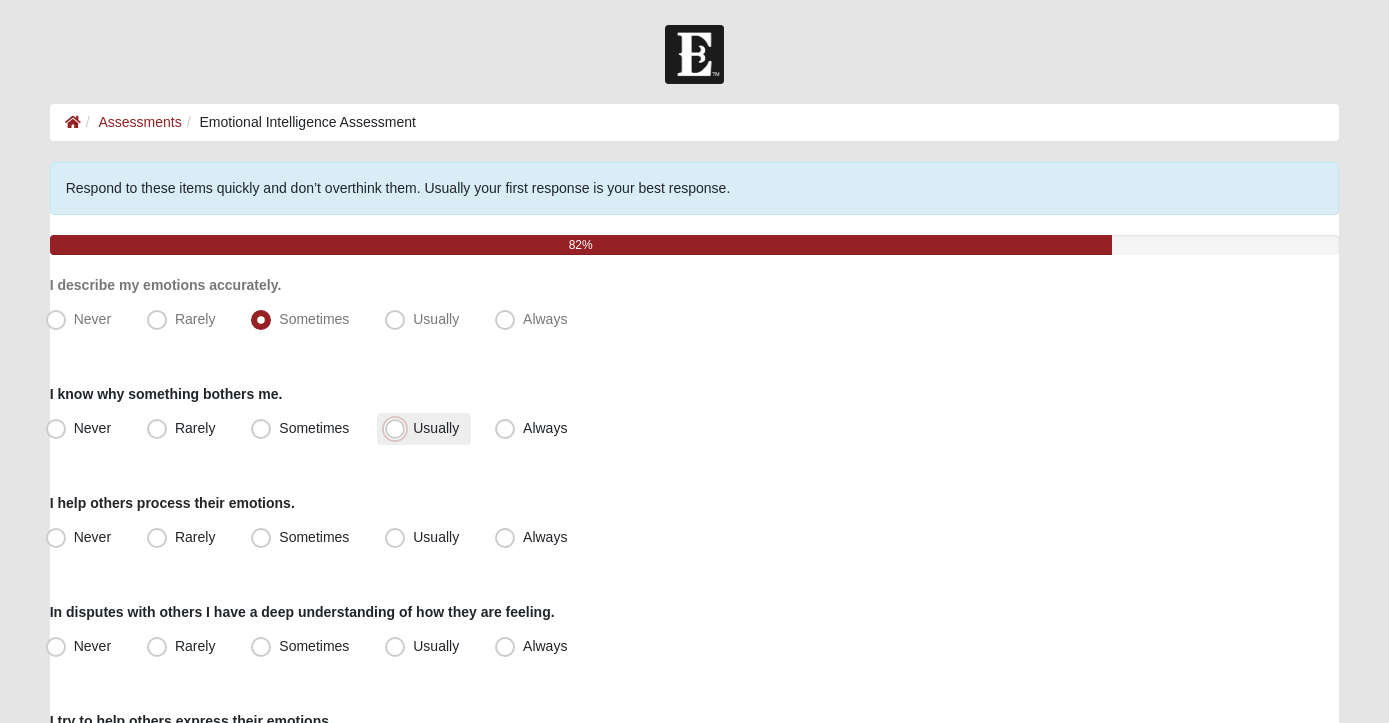 click on "Usually" at bounding box center [399, 428] 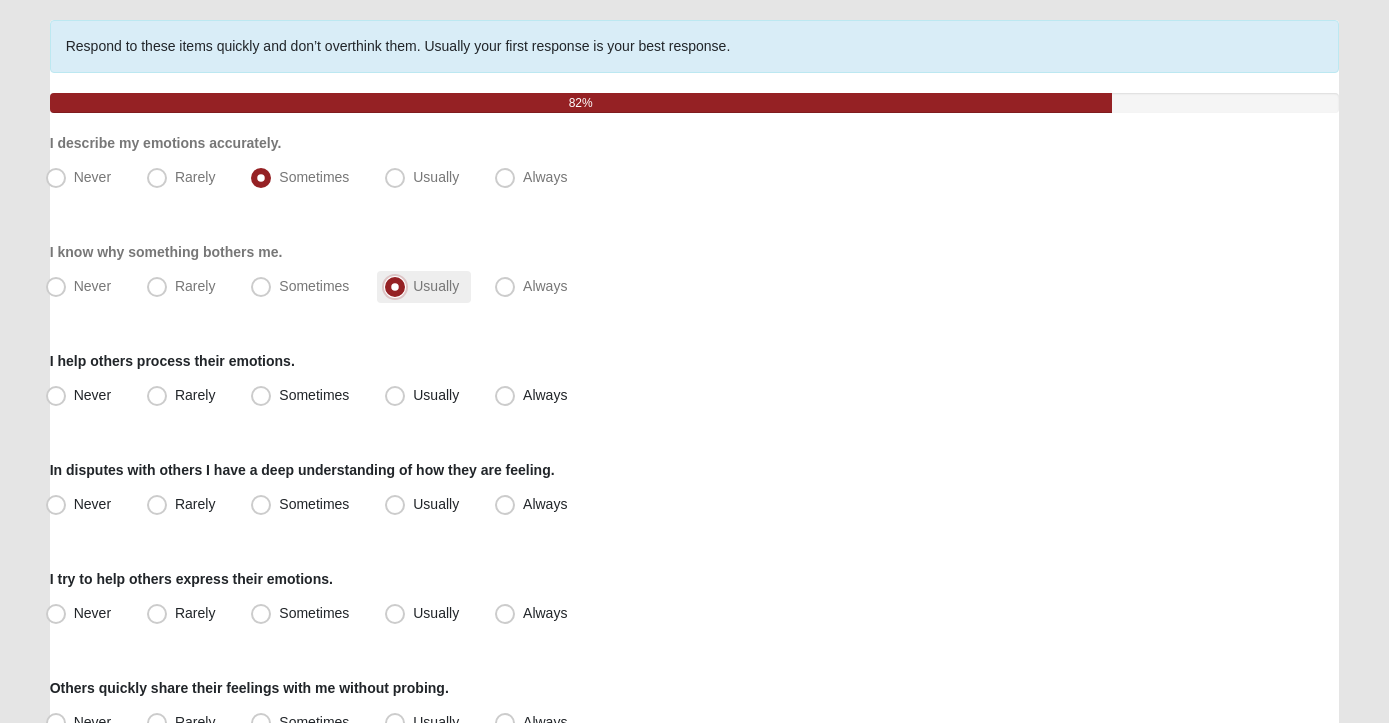 scroll, scrollTop: 149, scrollLeft: 0, axis: vertical 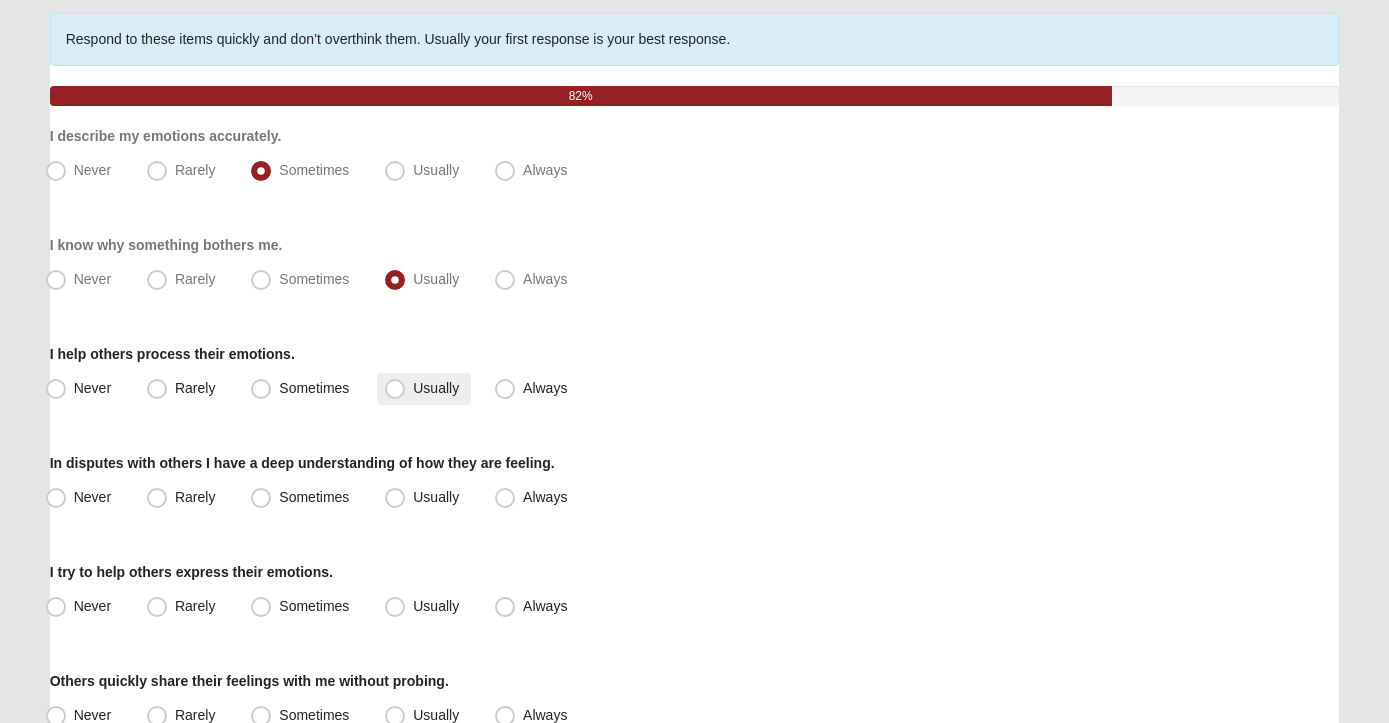 click on "Usually" at bounding box center (436, 388) 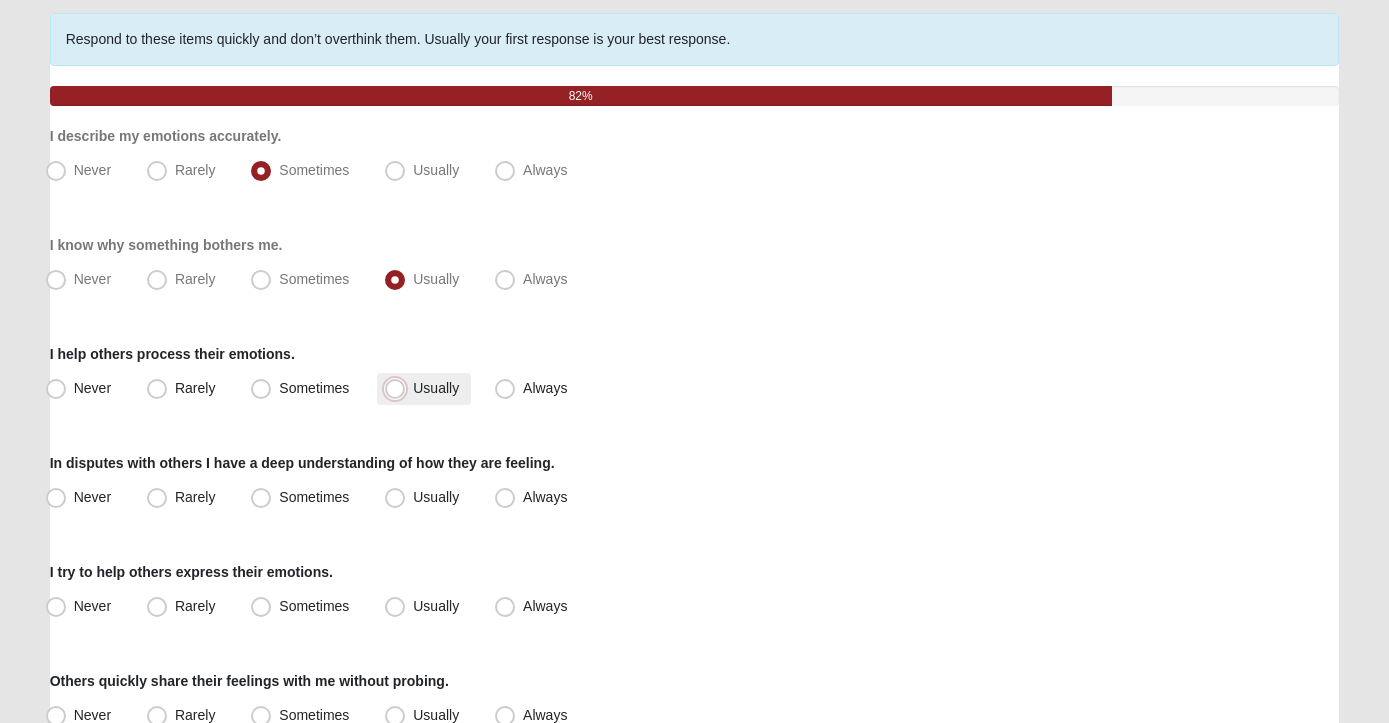 click on "Usually" at bounding box center (399, 388) 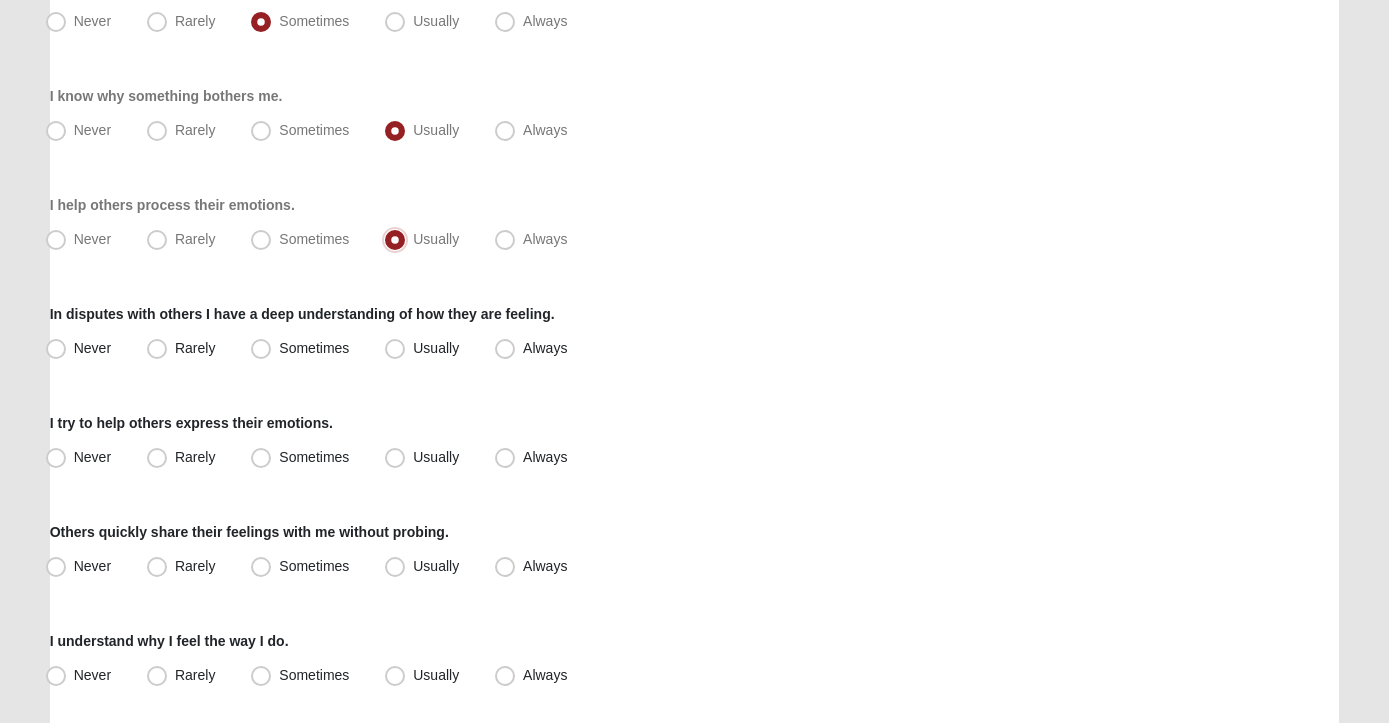 scroll, scrollTop: 308, scrollLeft: 0, axis: vertical 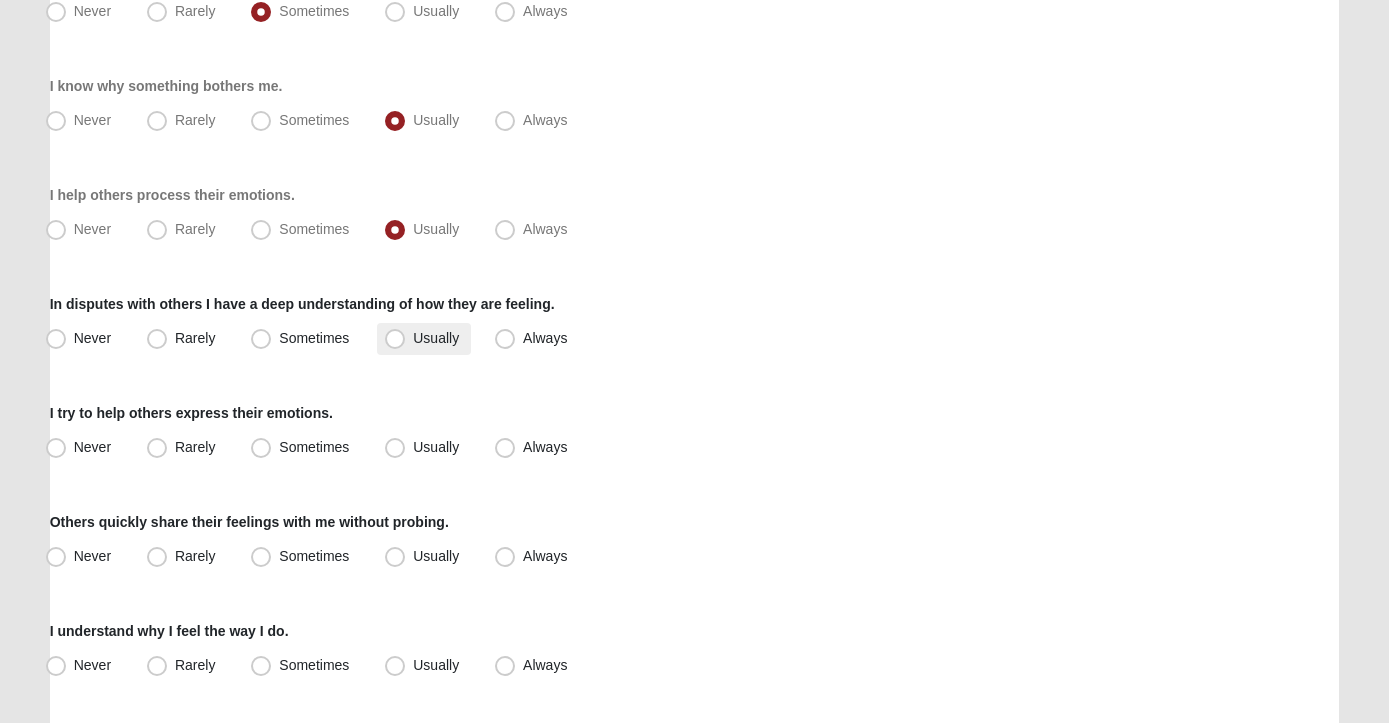 click on "Usually" at bounding box center [436, 338] 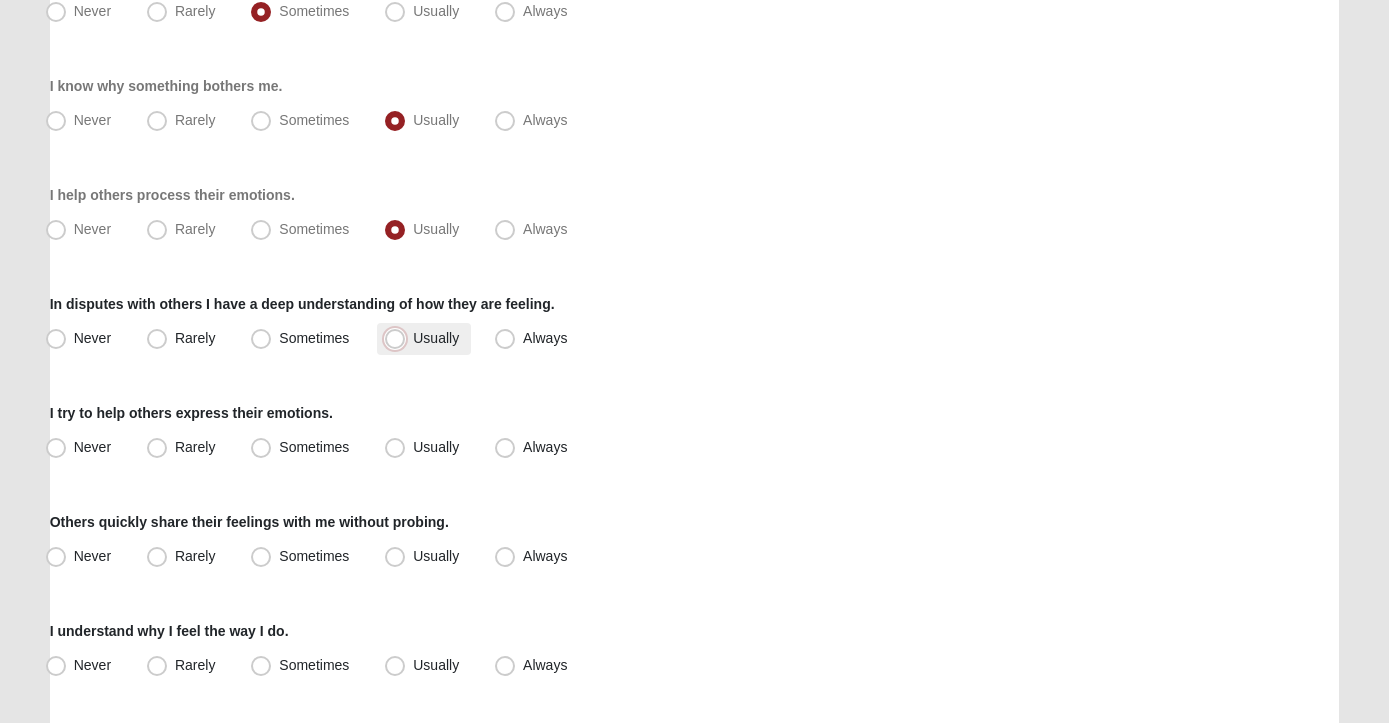 click on "Usually" at bounding box center (399, 338) 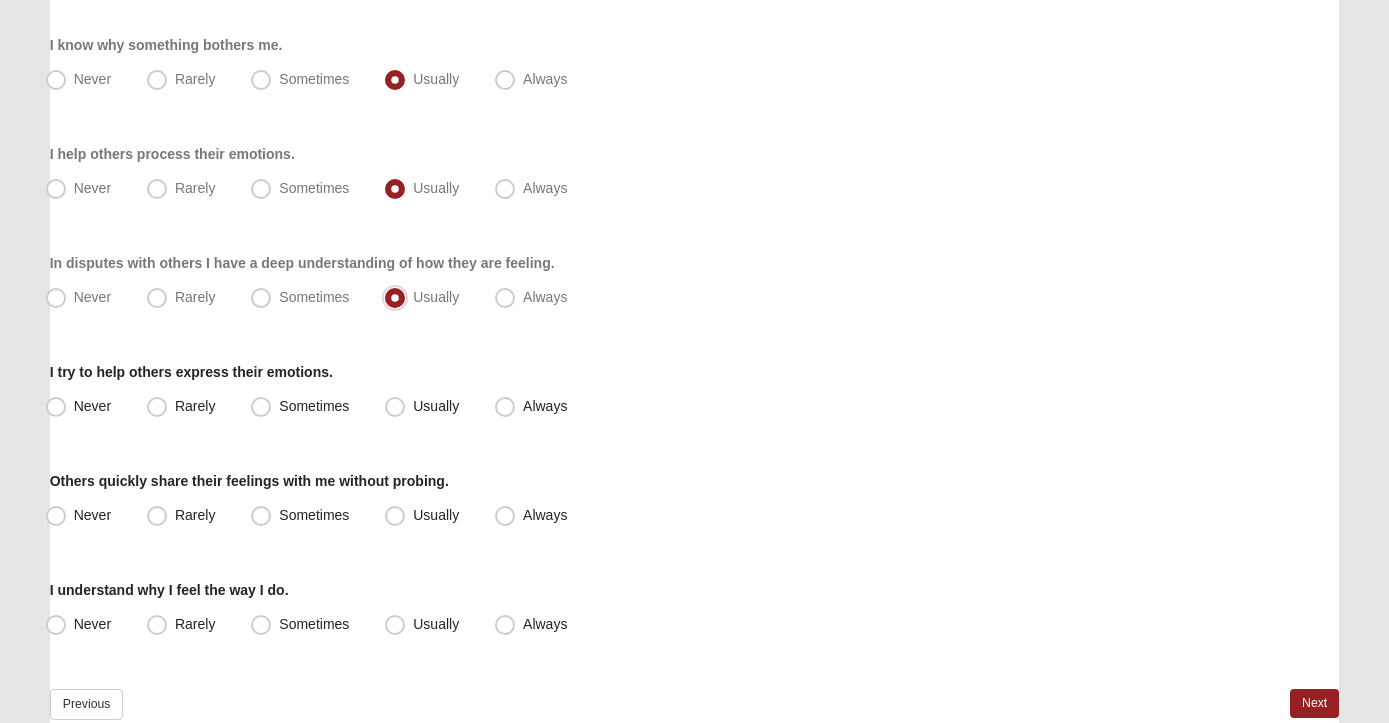 scroll, scrollTop: 435, scrollLeft: 0, axis: vertical 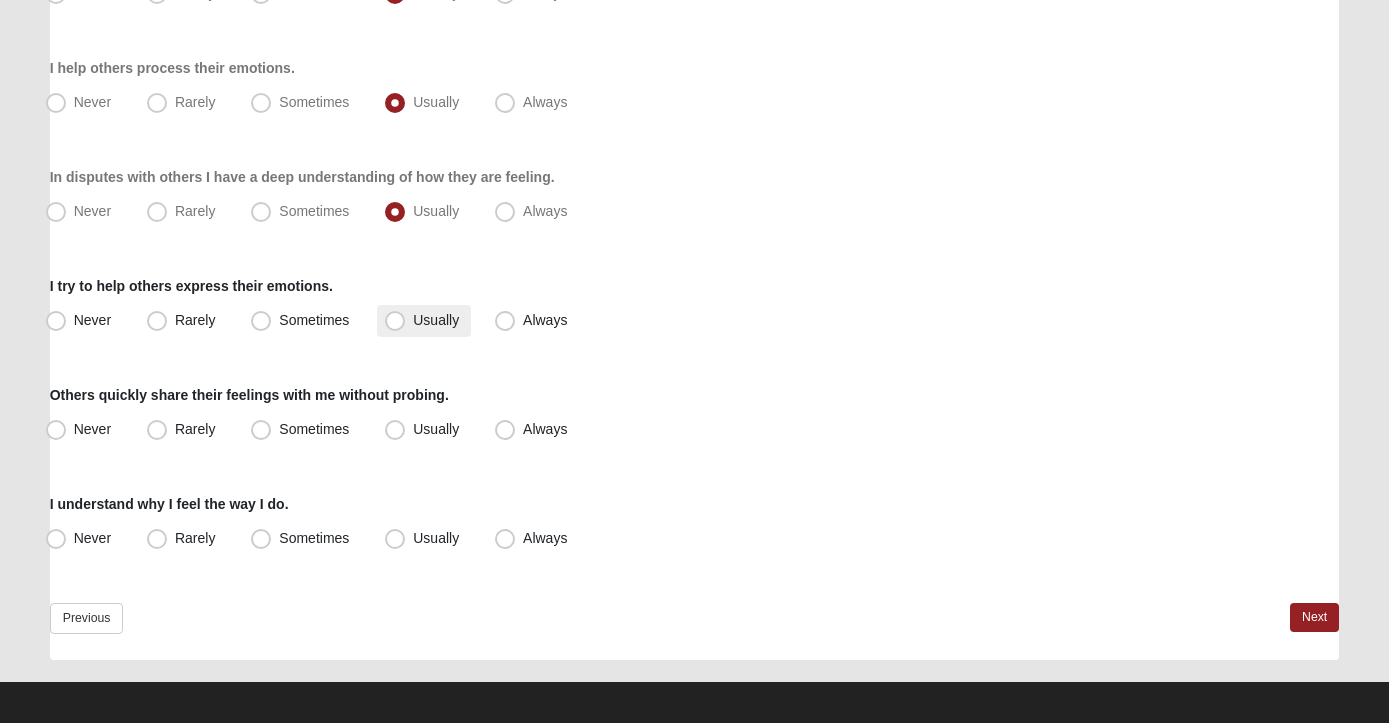 click on "Usually" at bounding box center (424, 321) 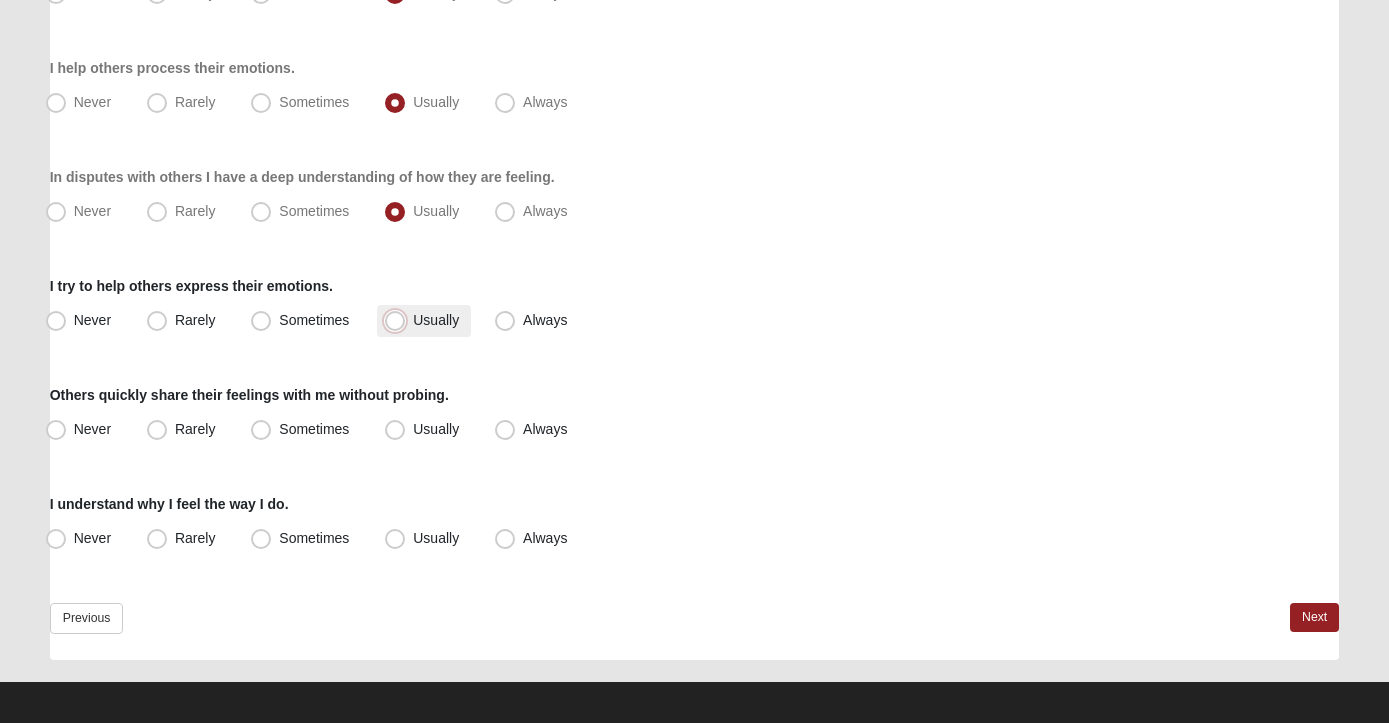 click on "Usually" at bounding box center [399, 320] 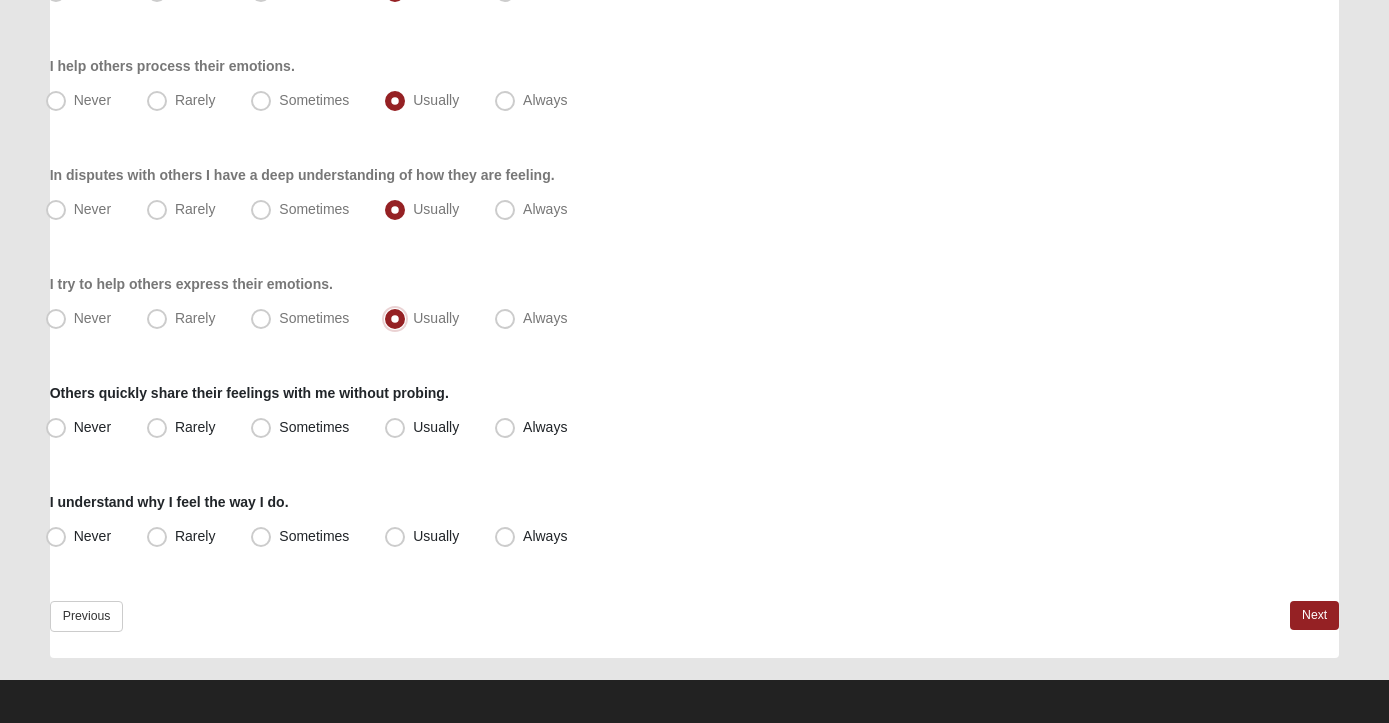scroll, scrollTop: 445, scrollLeft: 0, axis: vertical 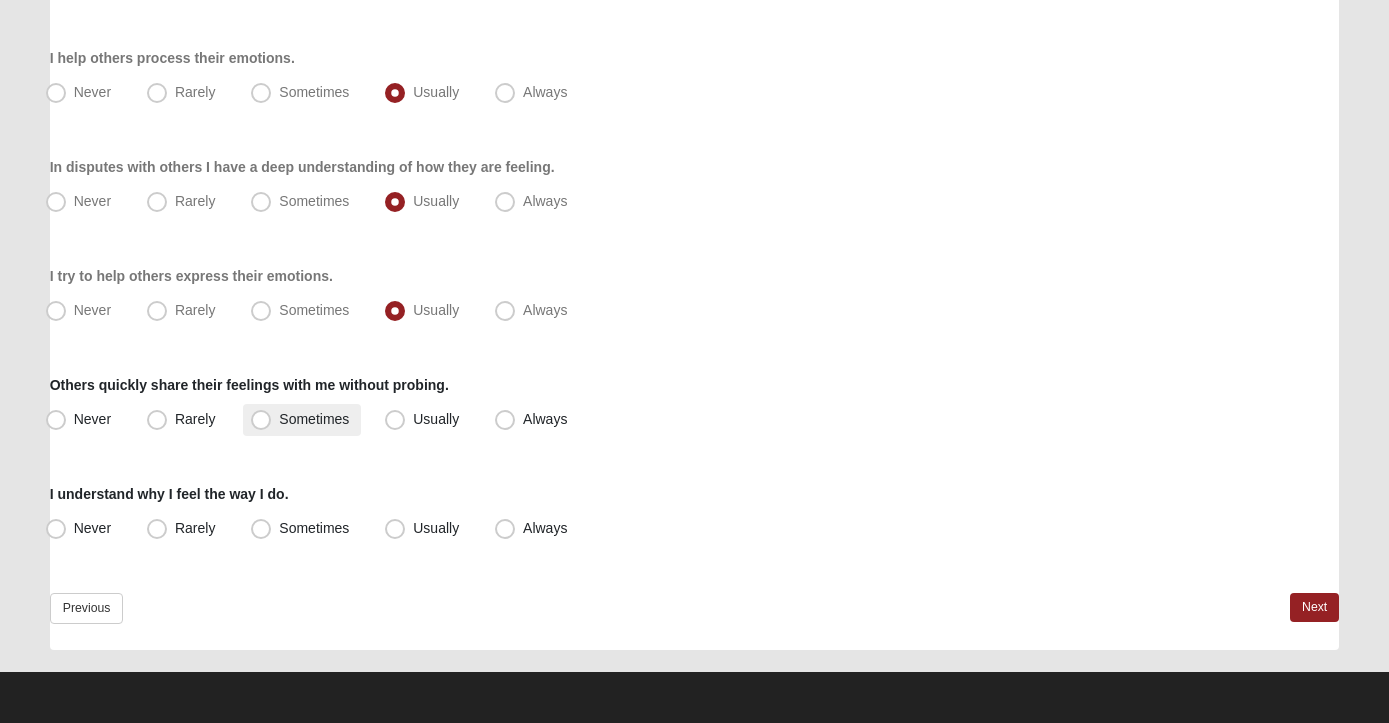 click on "Sometimes" at bounding box center (314, 419) 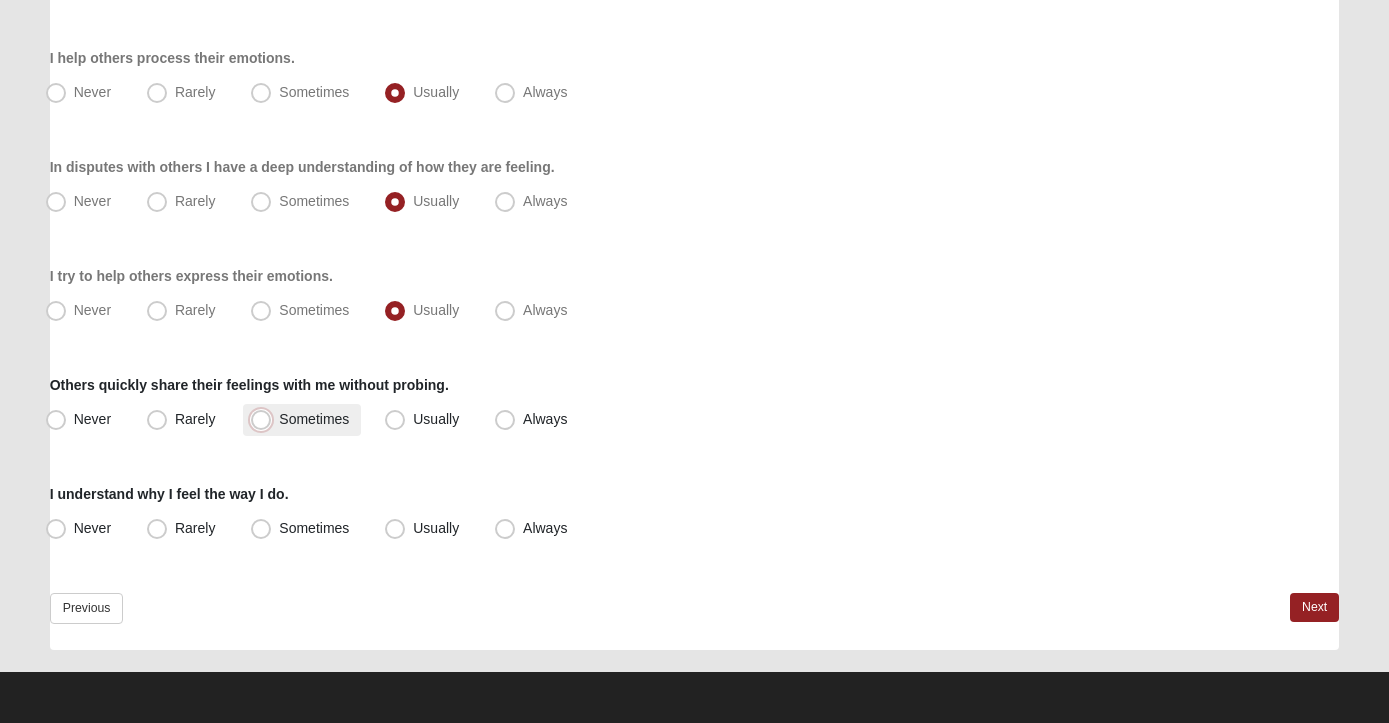 click on "Sometimes" at bounding box center [265, 419] 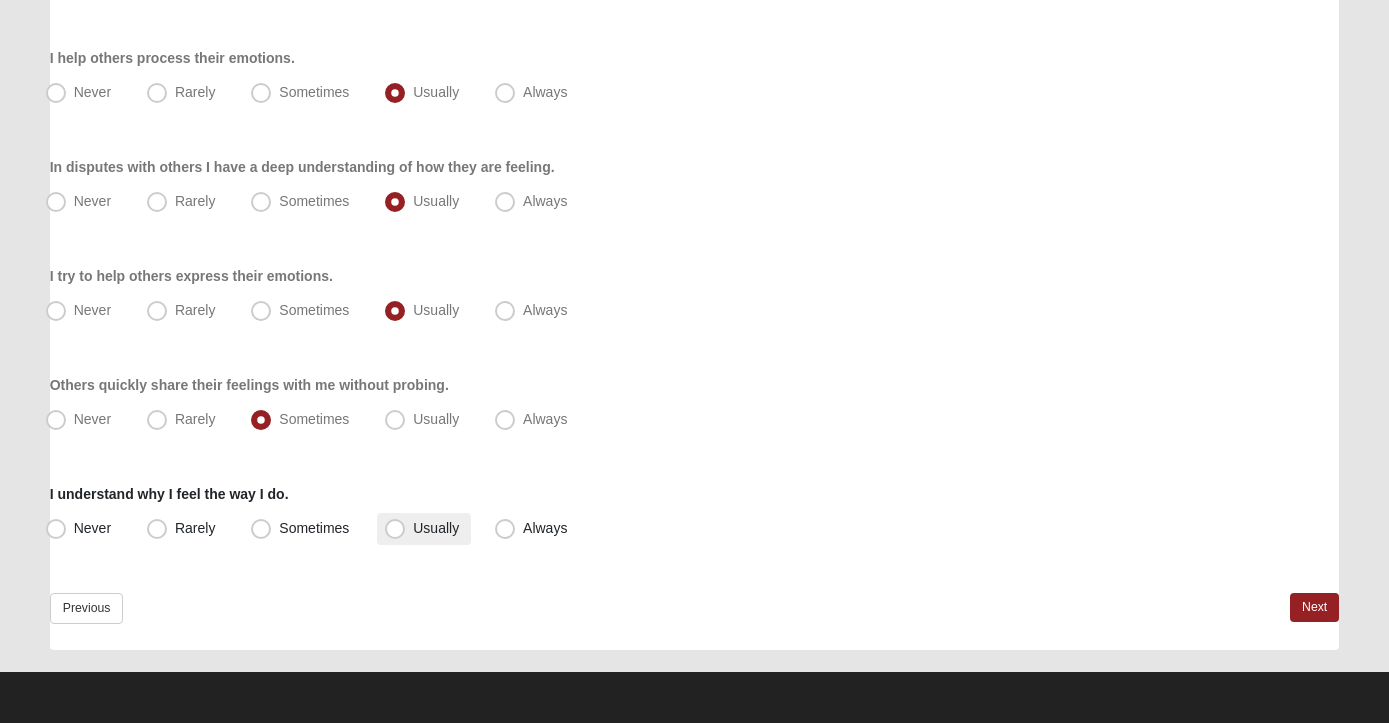 click on "Usually" at bounding box center [436, 528] 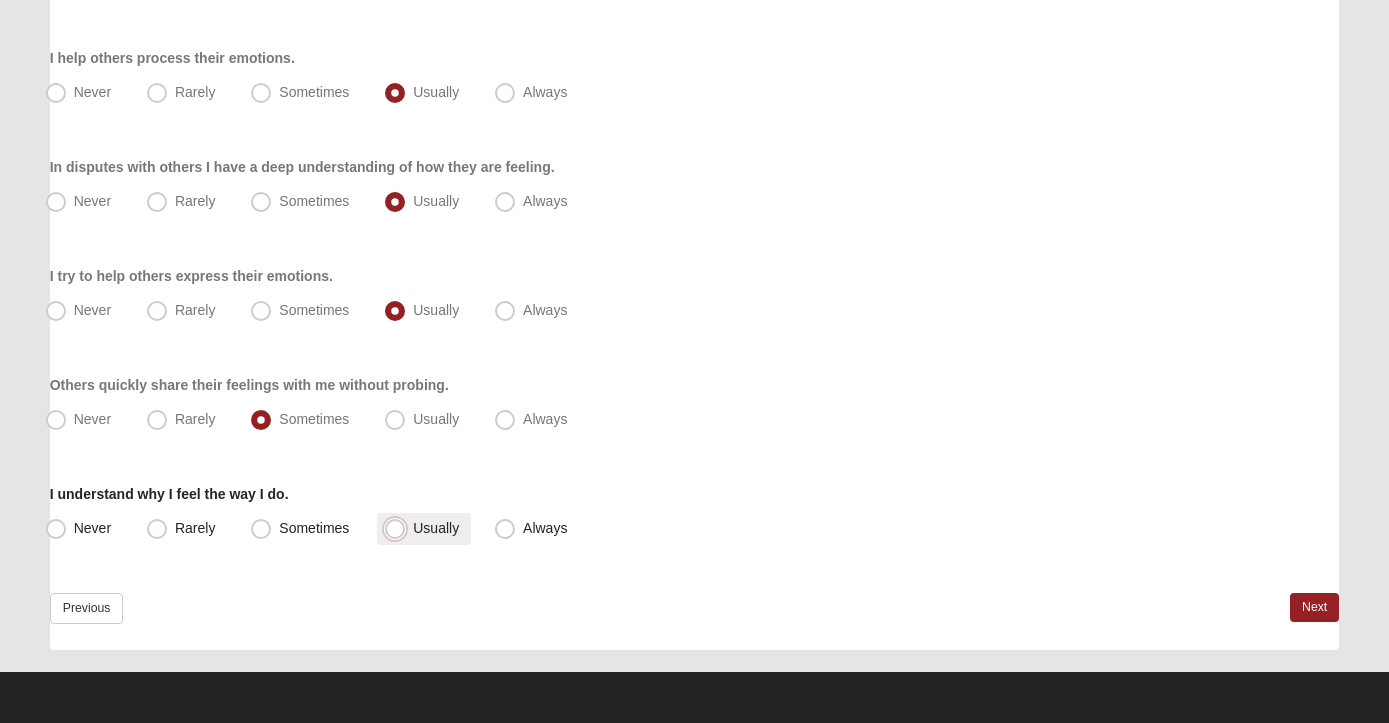 click on "Usually" at bounding box center (399, 528) 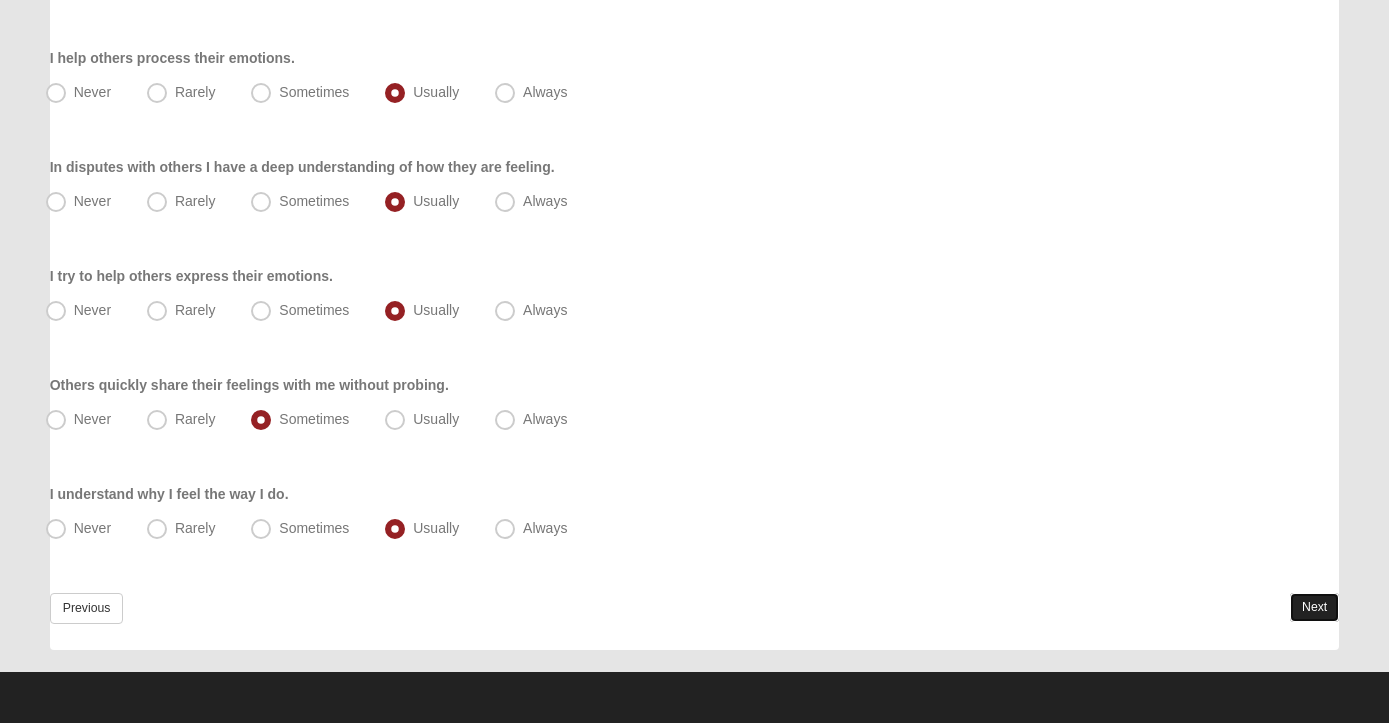 click on "Next" at bounding box center [1314, 607] 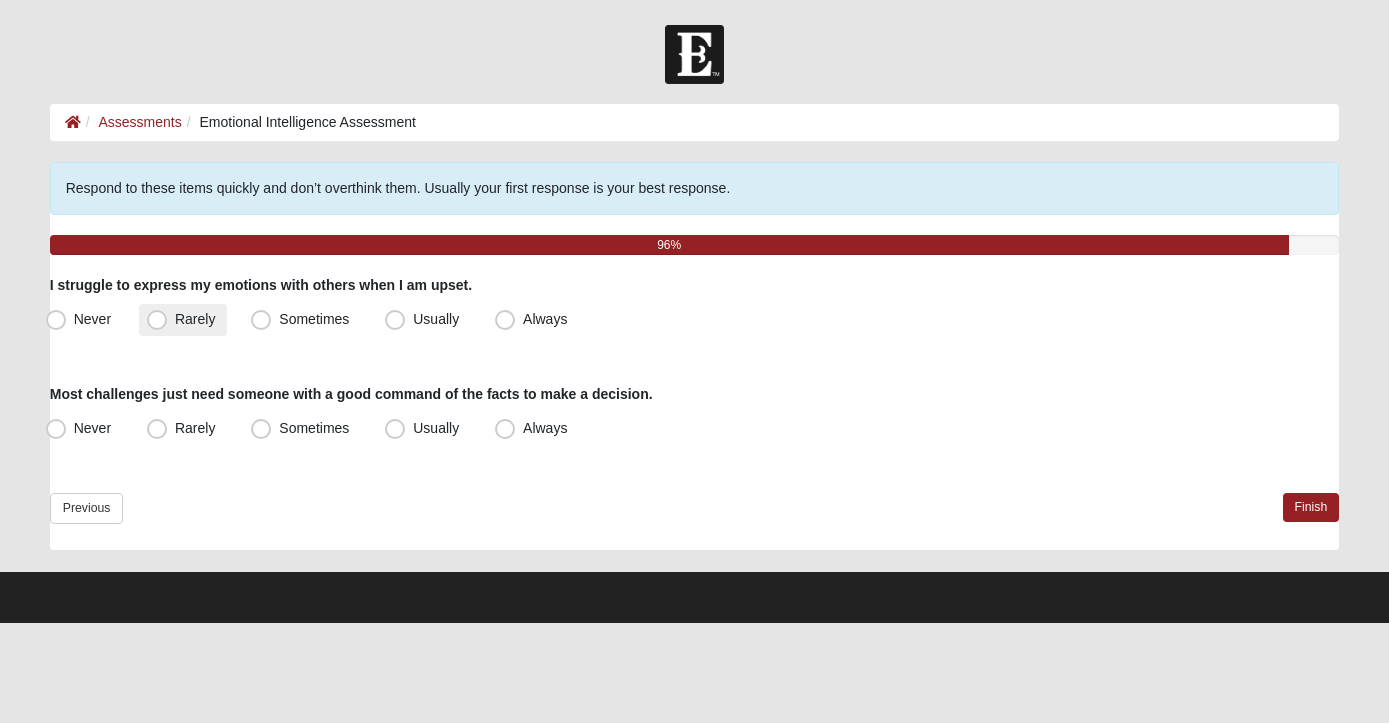 click on "Rarely" at bounding box center (183, 320) 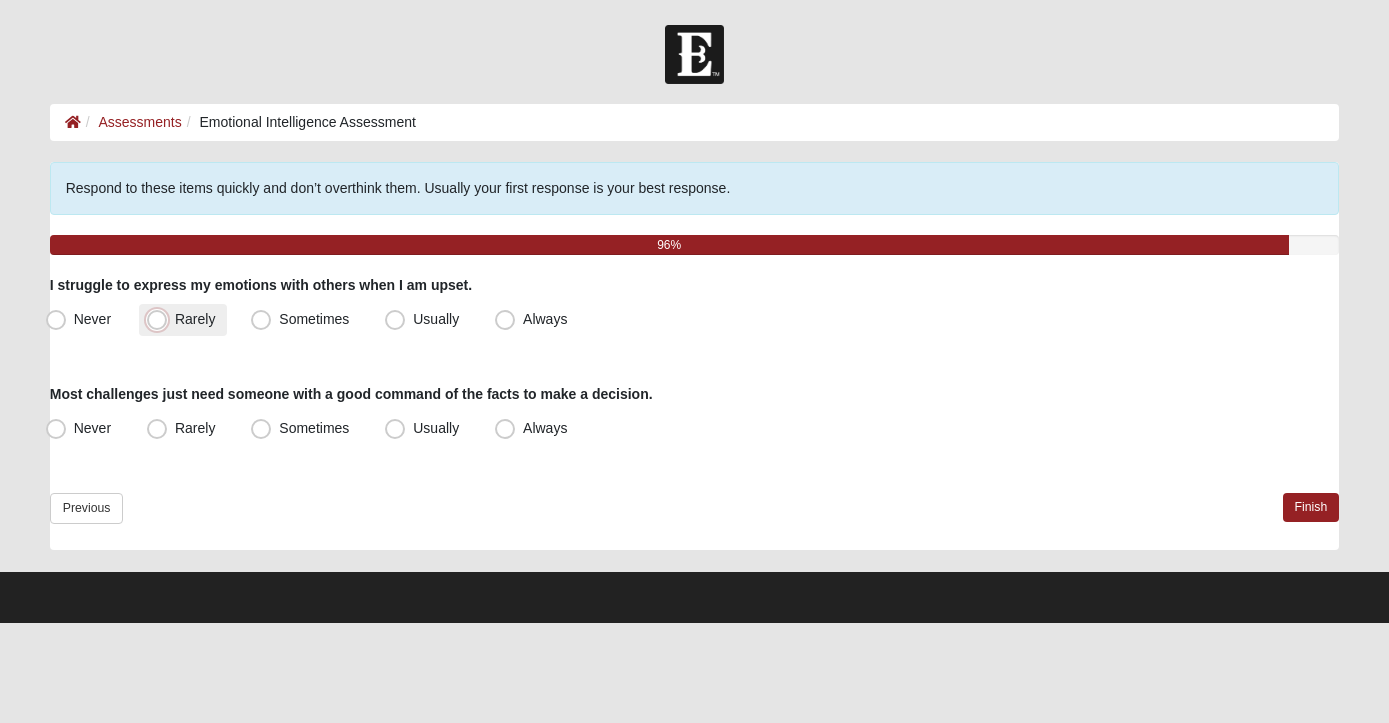 click on "Rarely" at bounding box center (161, 319) 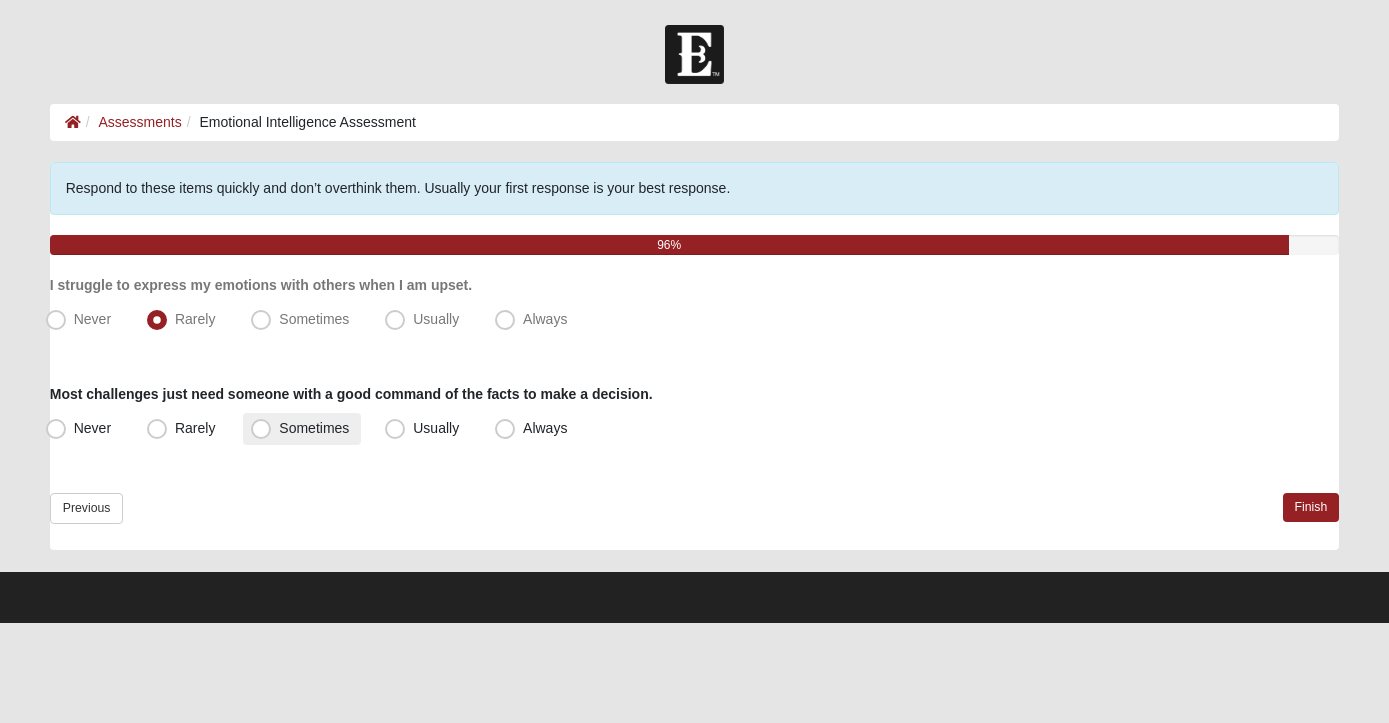 click on "Sometimes" at bounding box center [302, 429] 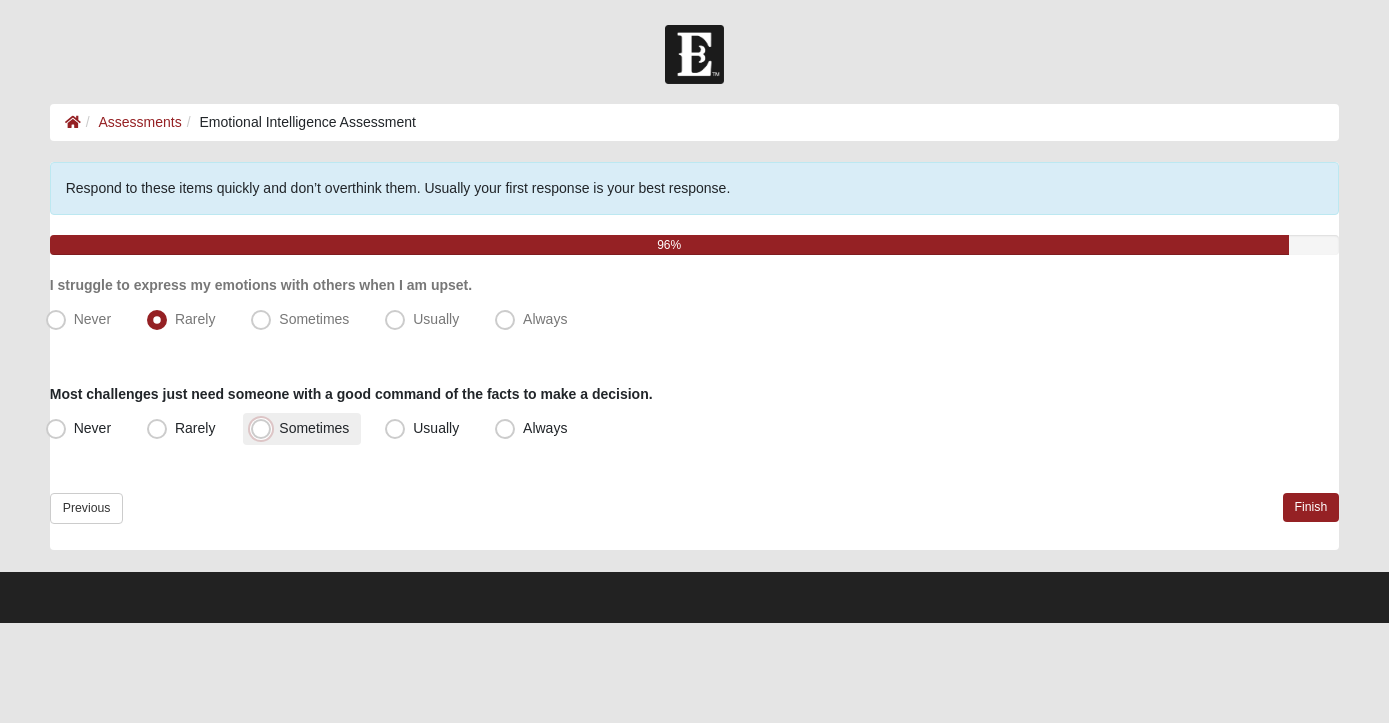 click on "Sometimes" at bounding box center (265, 428) 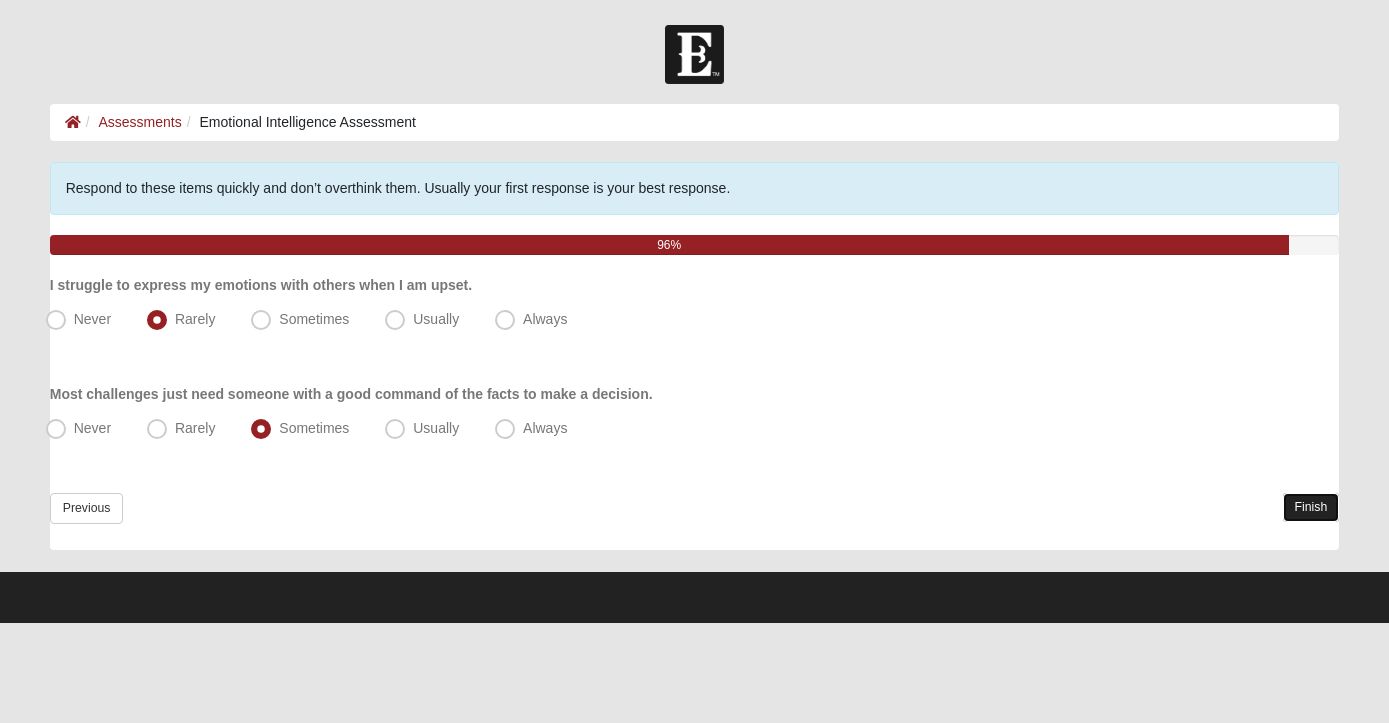 click on "Finish" at bounding box center [1311, 507] 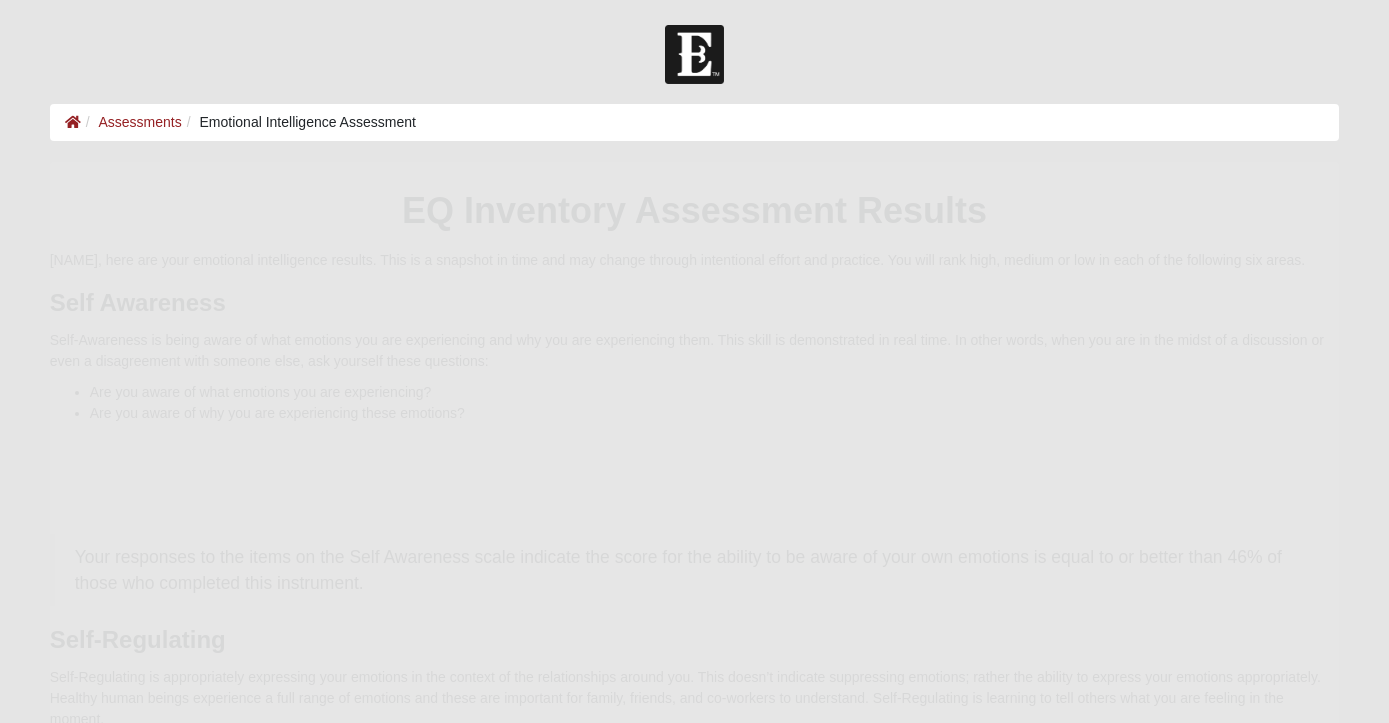 scroll, scrollTop: 0, scrollLeft: 0, axis: both 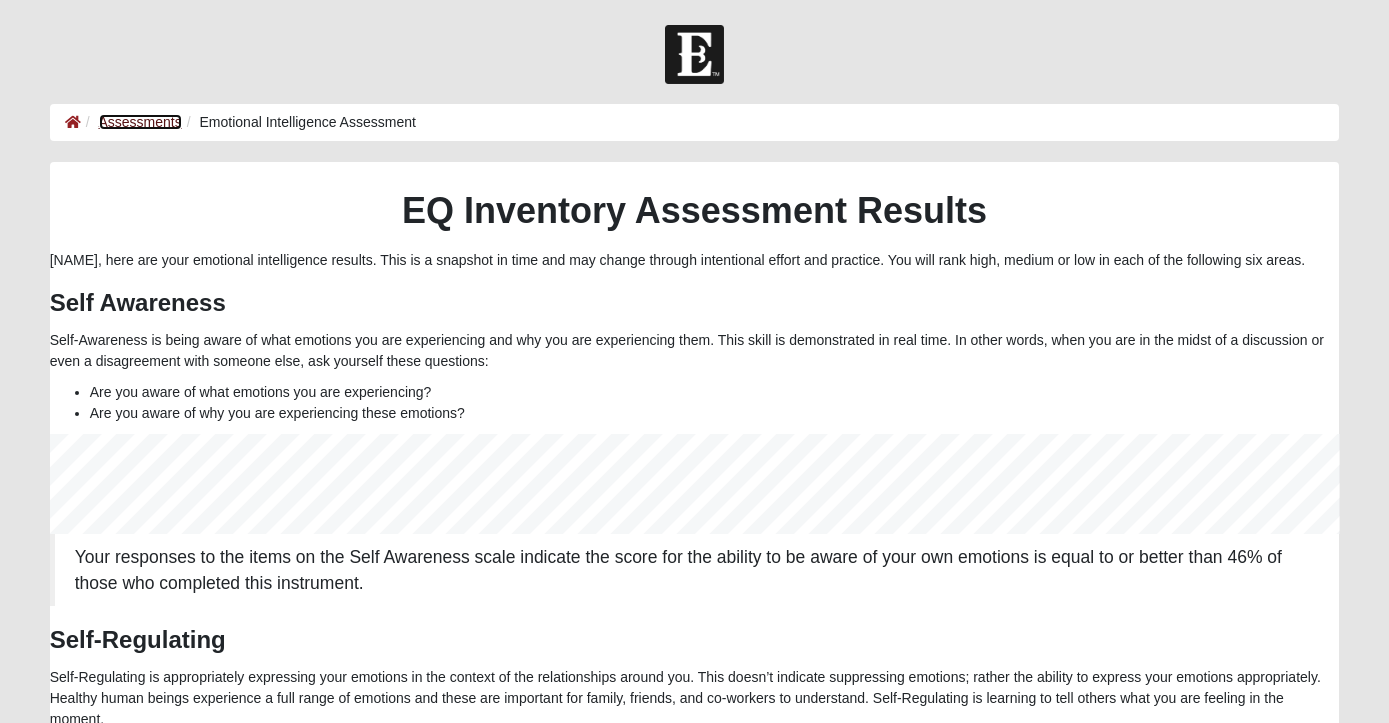 click on "Assessments" at bounding box center [140, 122] 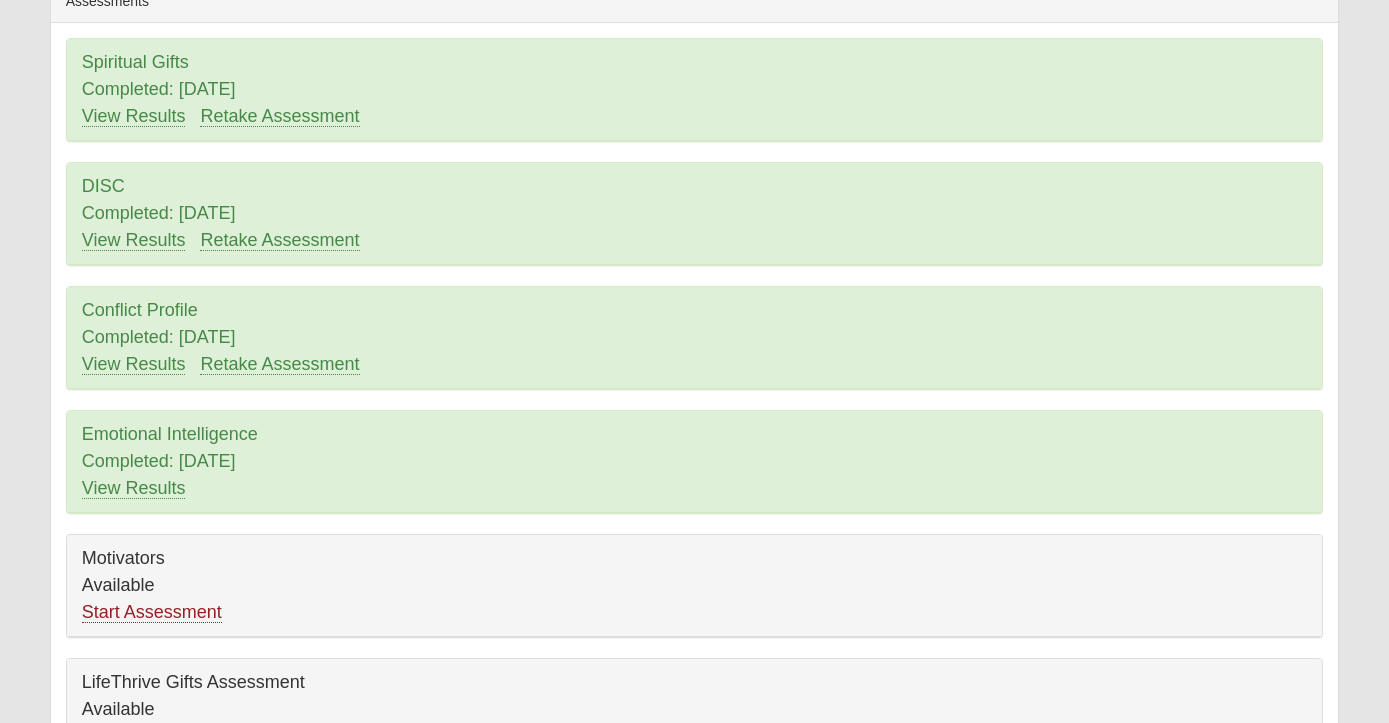 scroll, scrollTop: 164, scrollLeft: 0, axis: vertical 